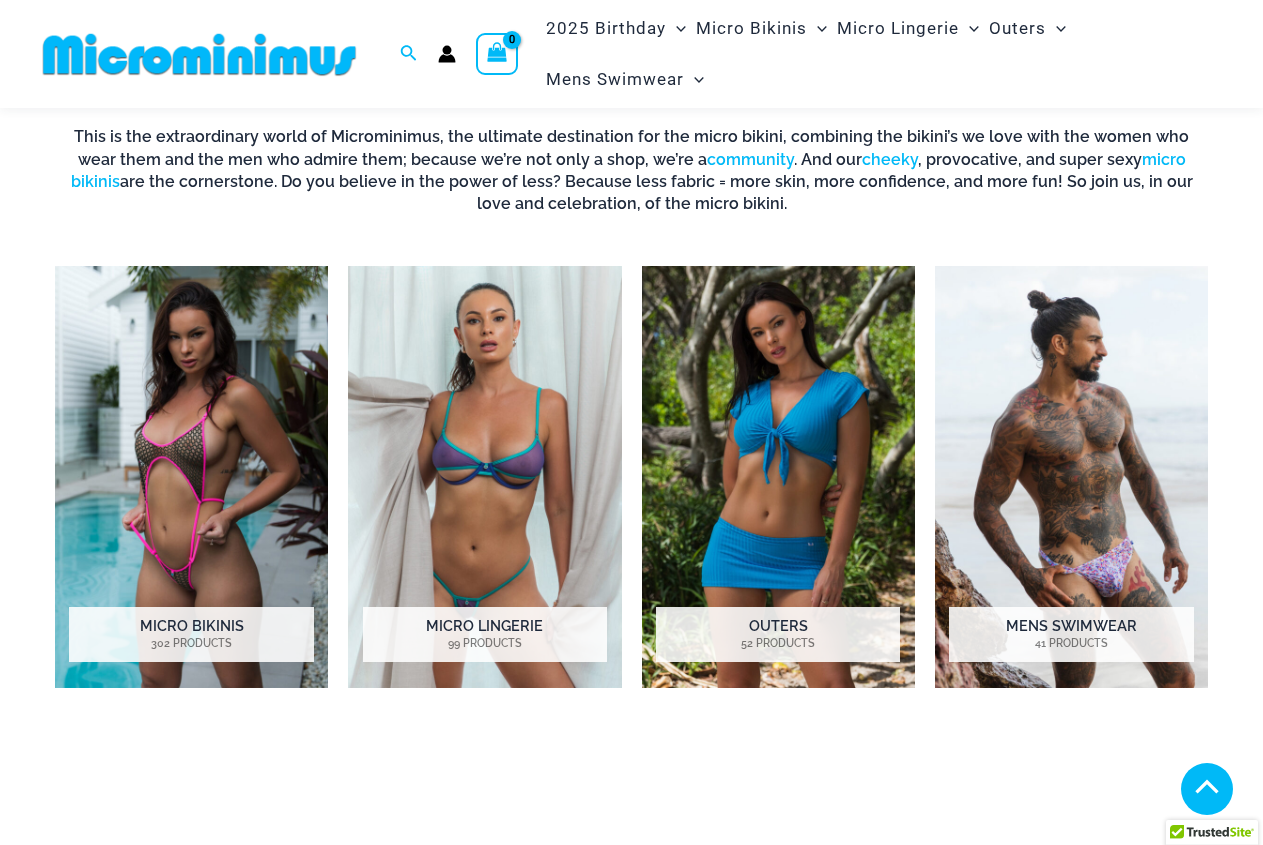 scroll, scrollTop: 694, scrollLeft: 0, axis: vertical 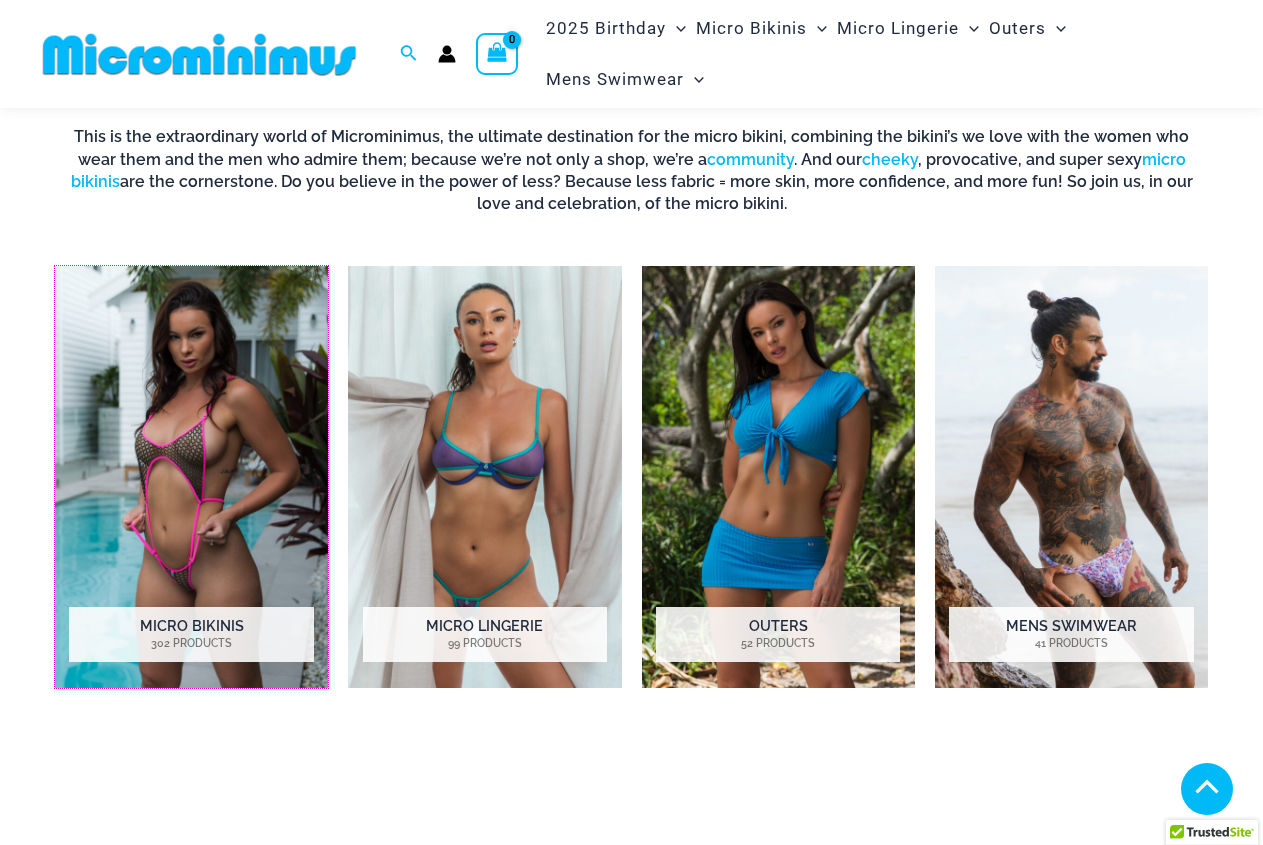 click at bounding box center [191, 477] 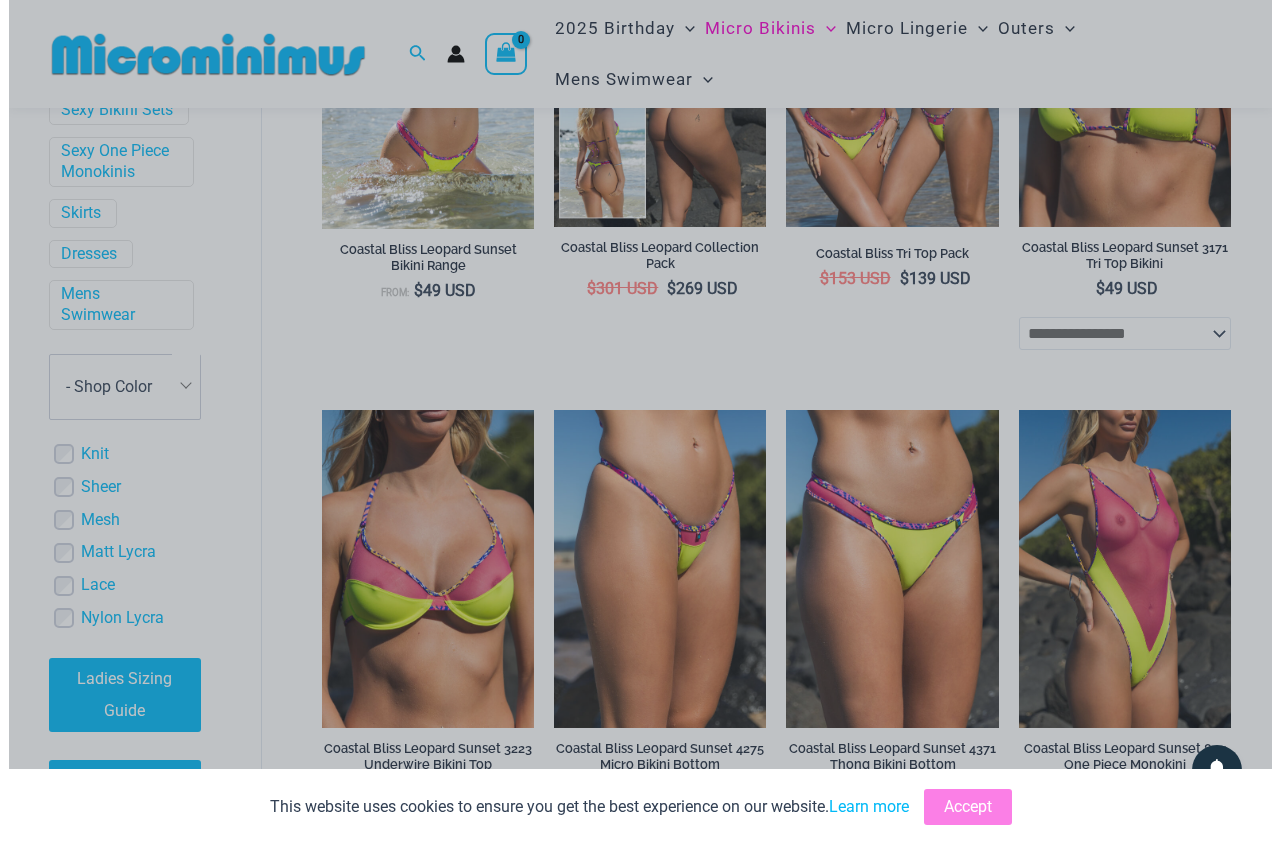 scroll, scrollTop: 769, scrollLeft: 0, axis: vertical 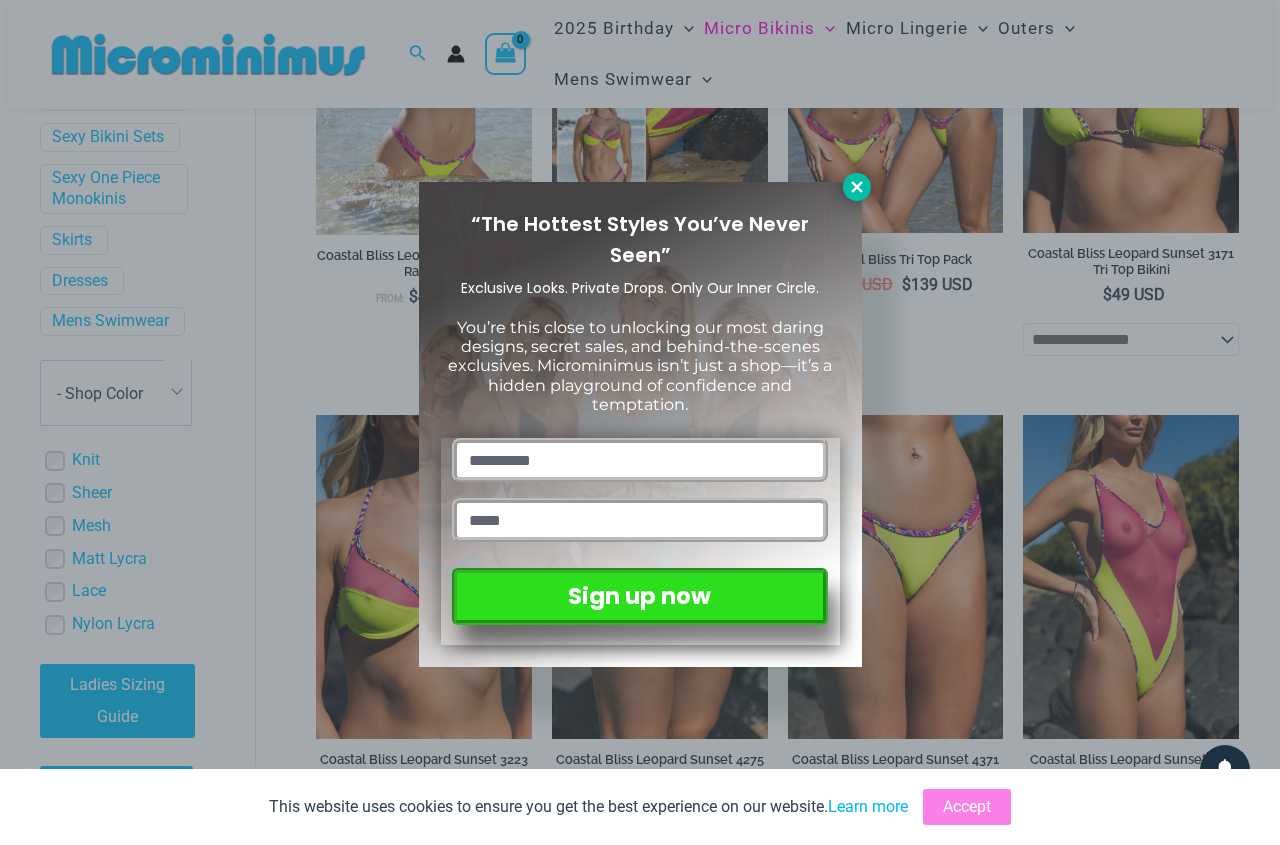 click 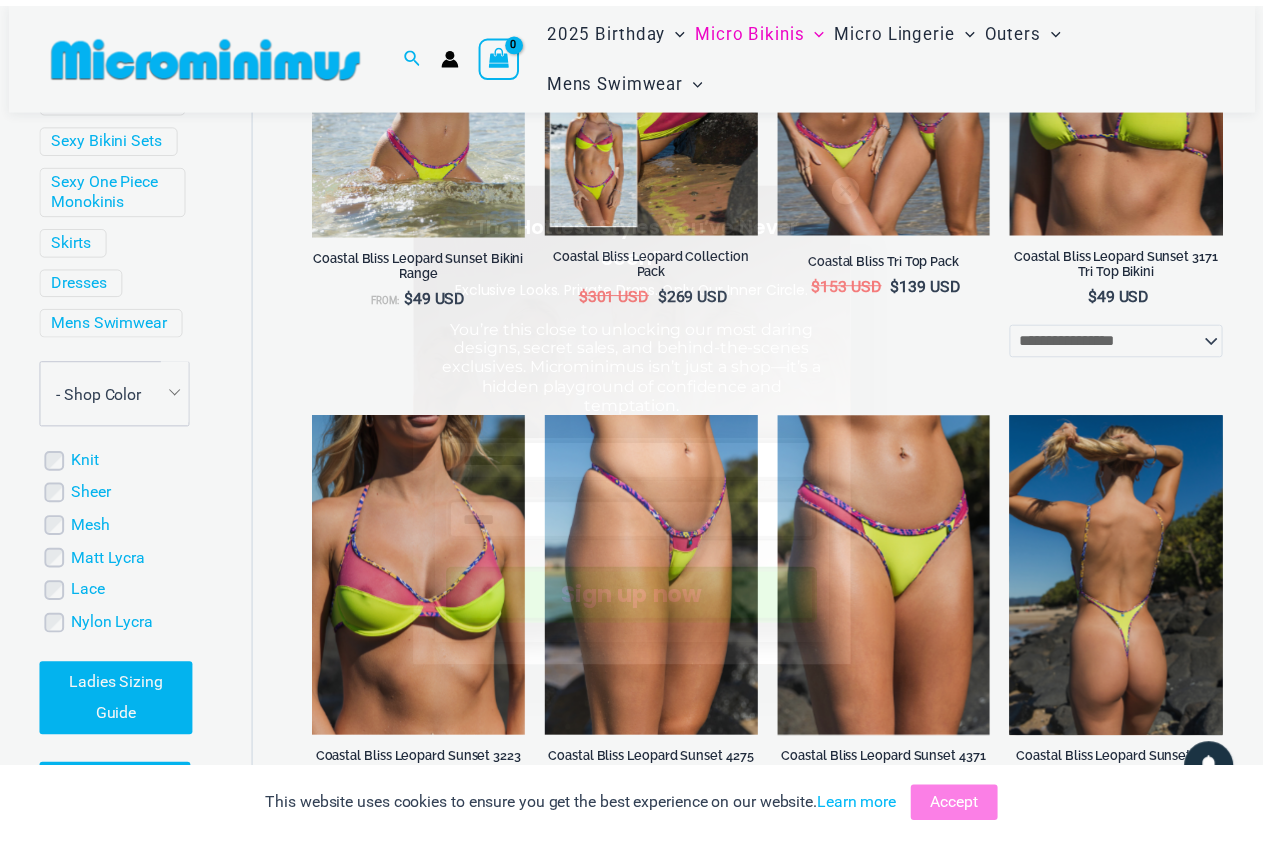 scroll, scrollTop: 796, scrollLeft: 0, axis: vertical 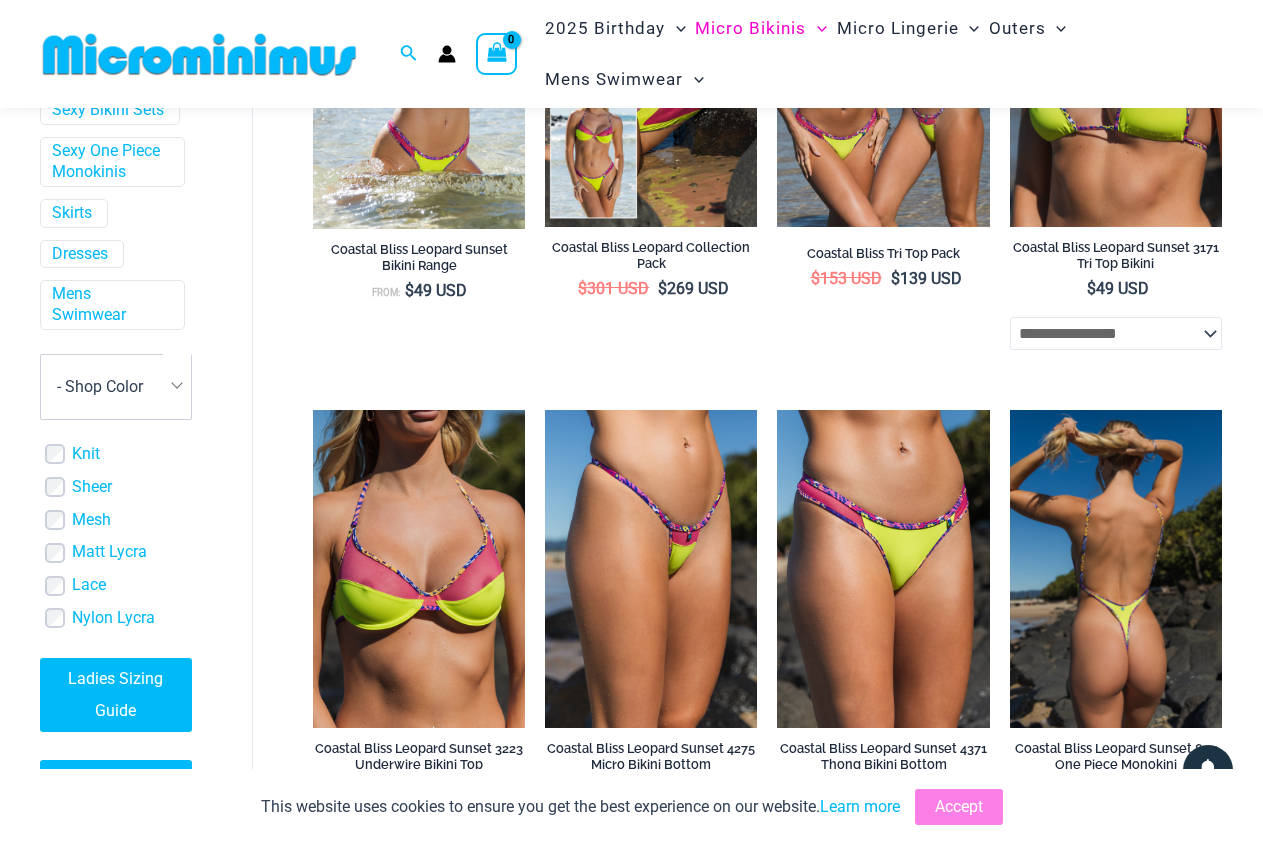 click at bounding box center (1116, 569) 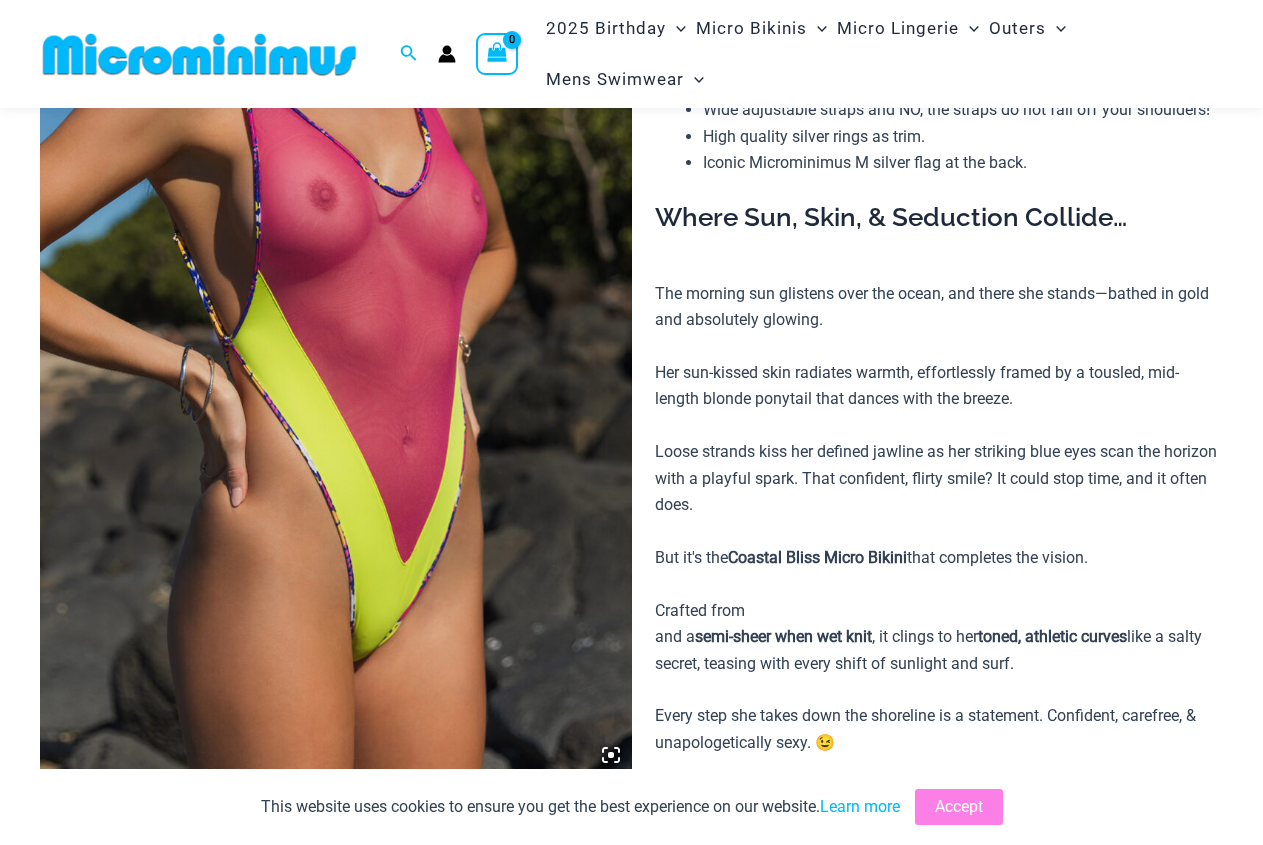 click at bounding box center [336, 331] 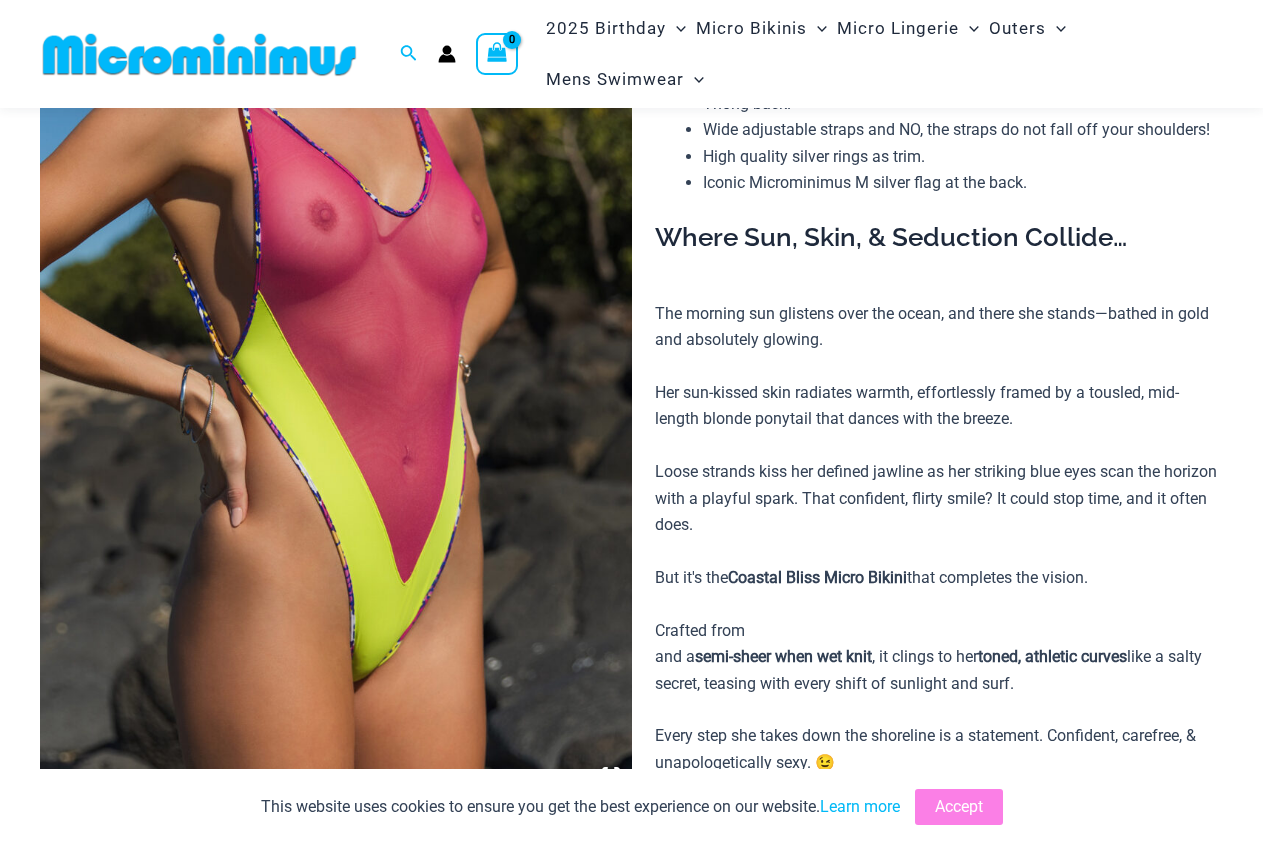click at bounding box center (632, 422) 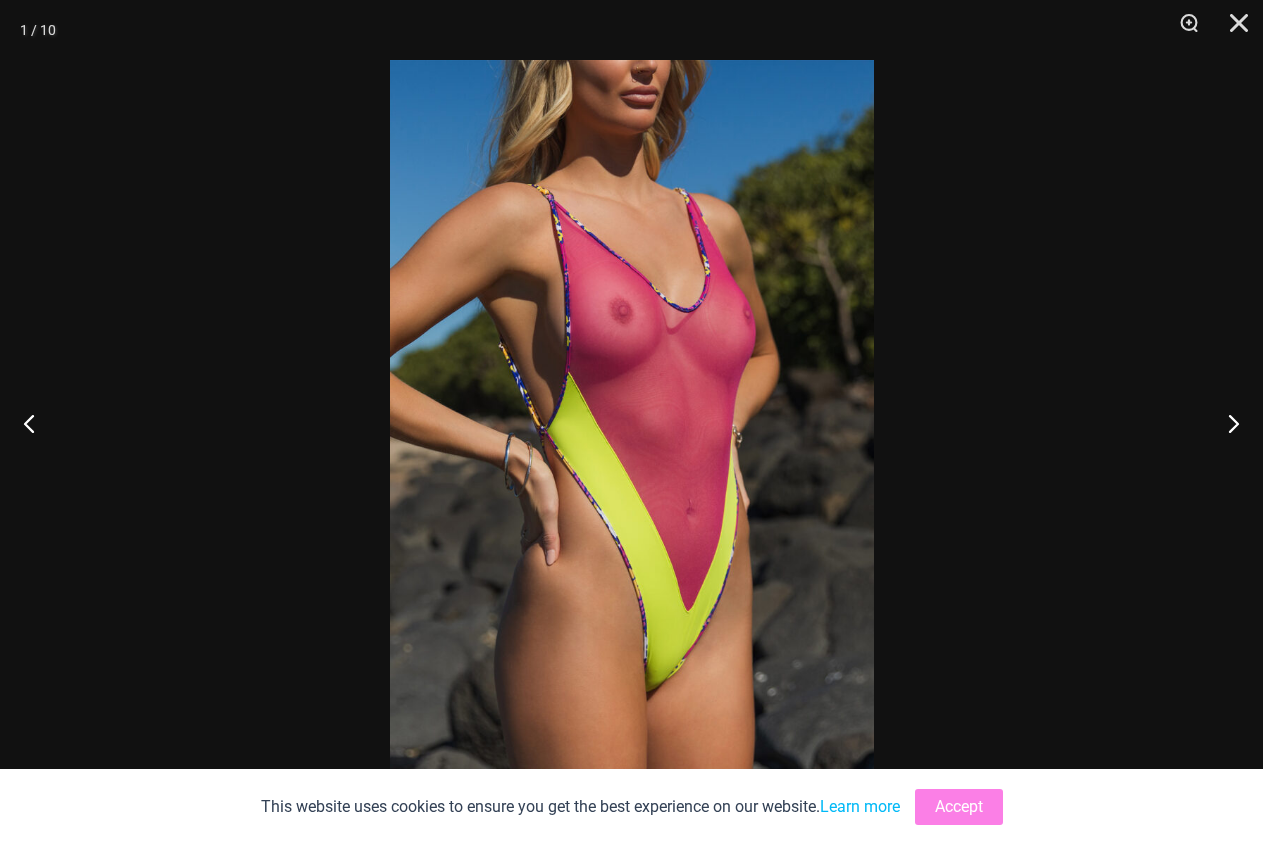 click at bounding box center (632, 422) 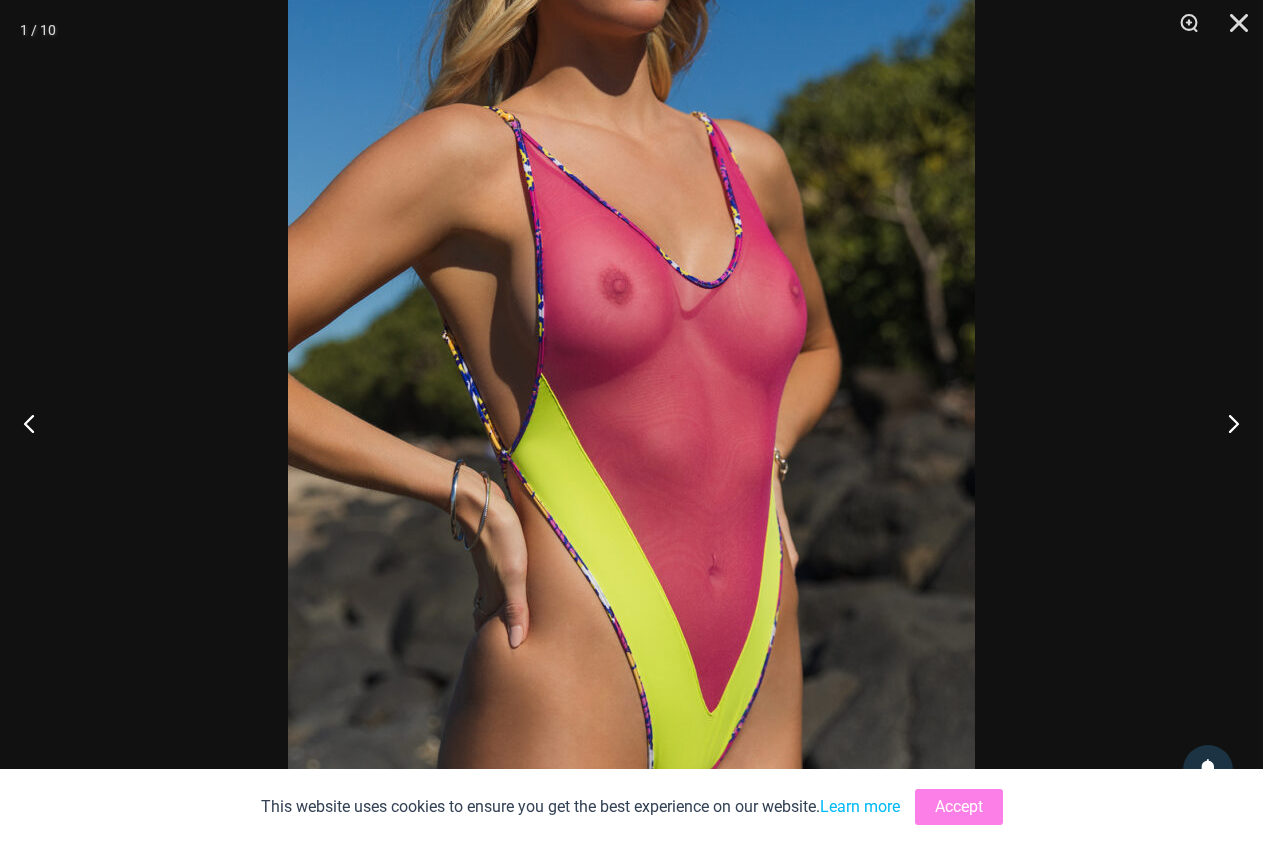 click at bounding box center [631, 445] 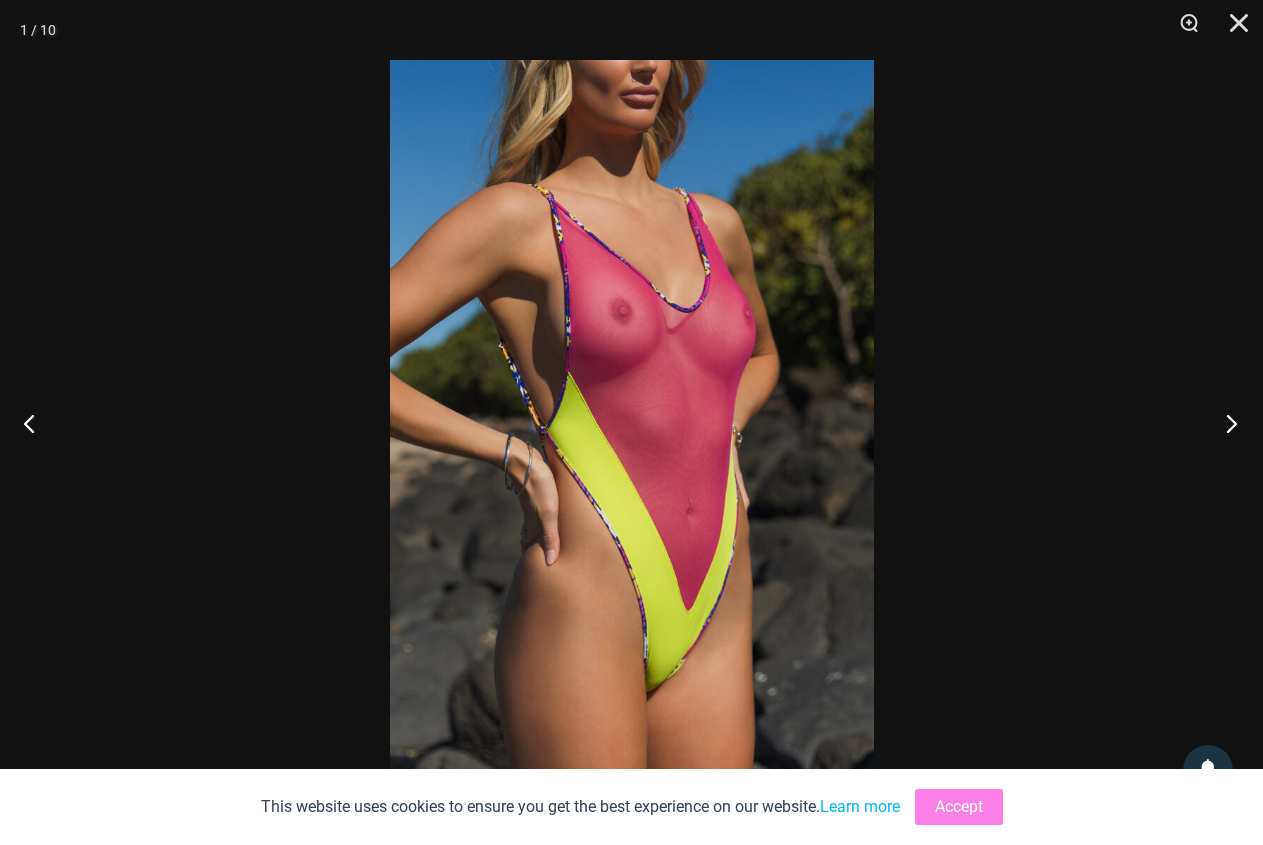 click at bounding box center (1225, 423) 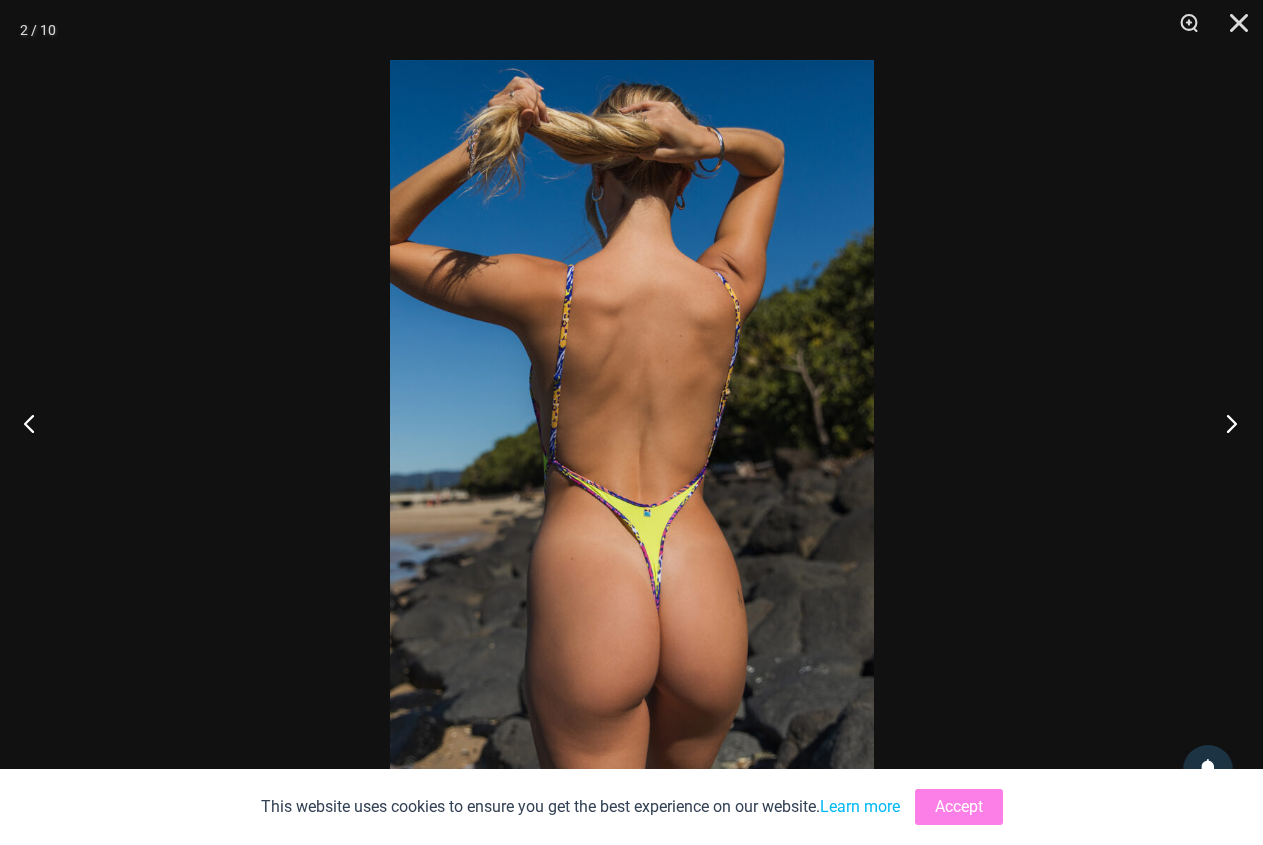 click at bounding box center (1225, 423) 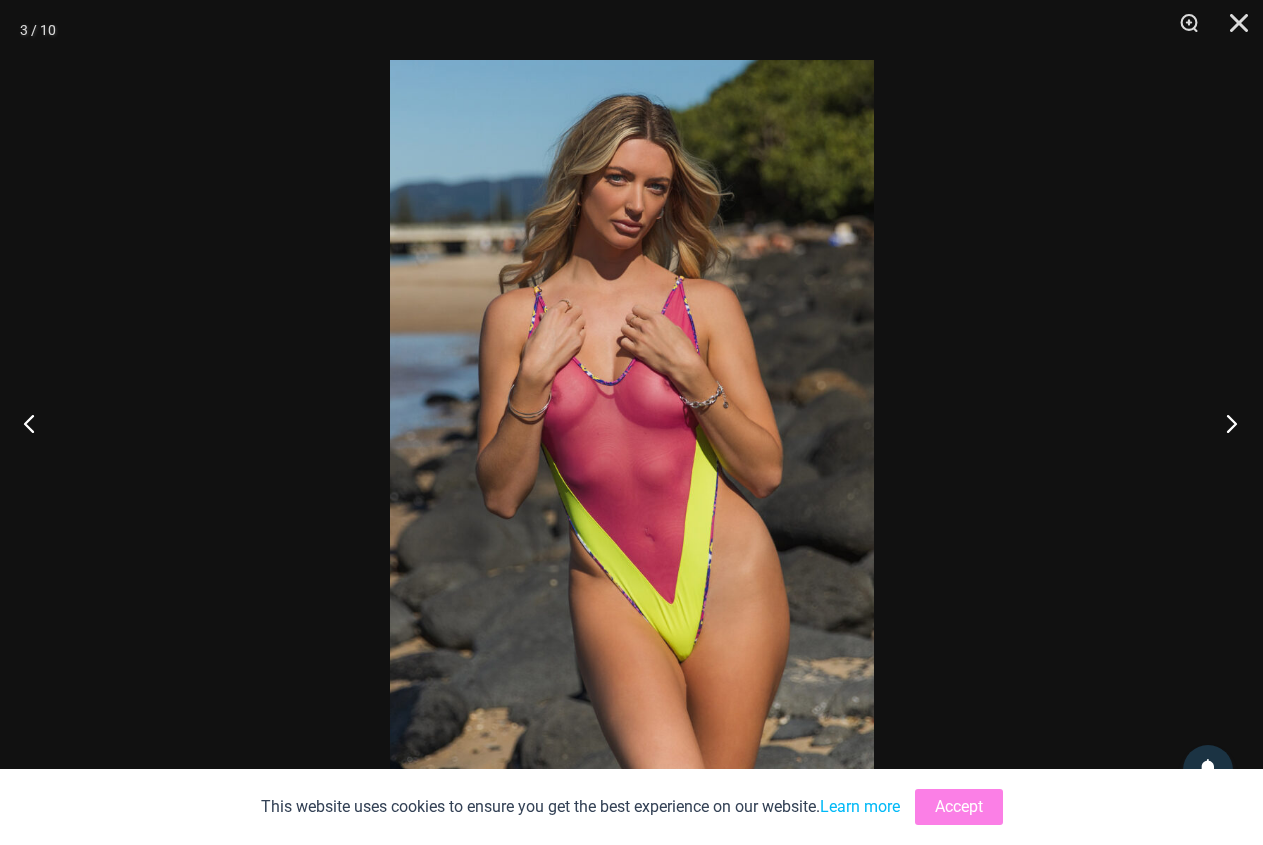 click at bounding box center [1225, 423] 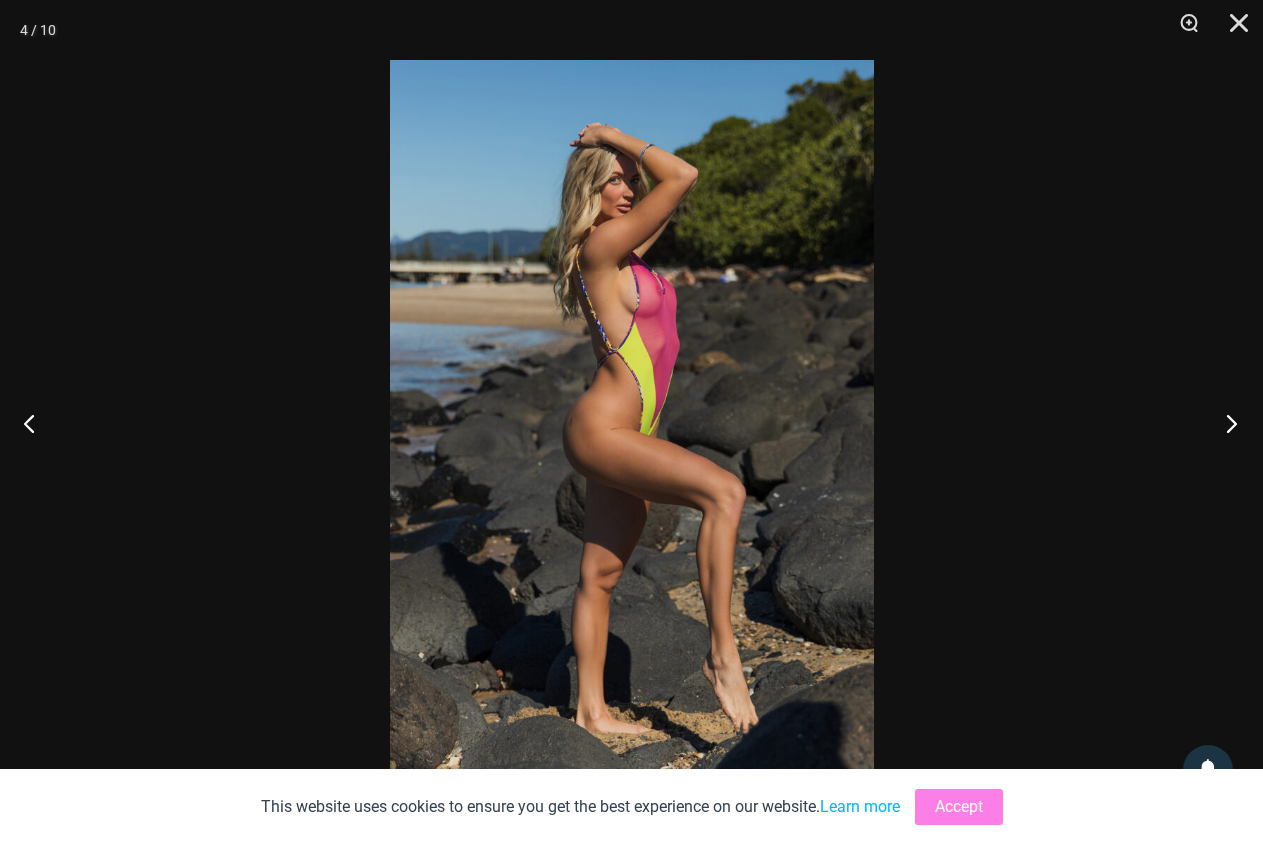 click at bounding box center [1225, 423] 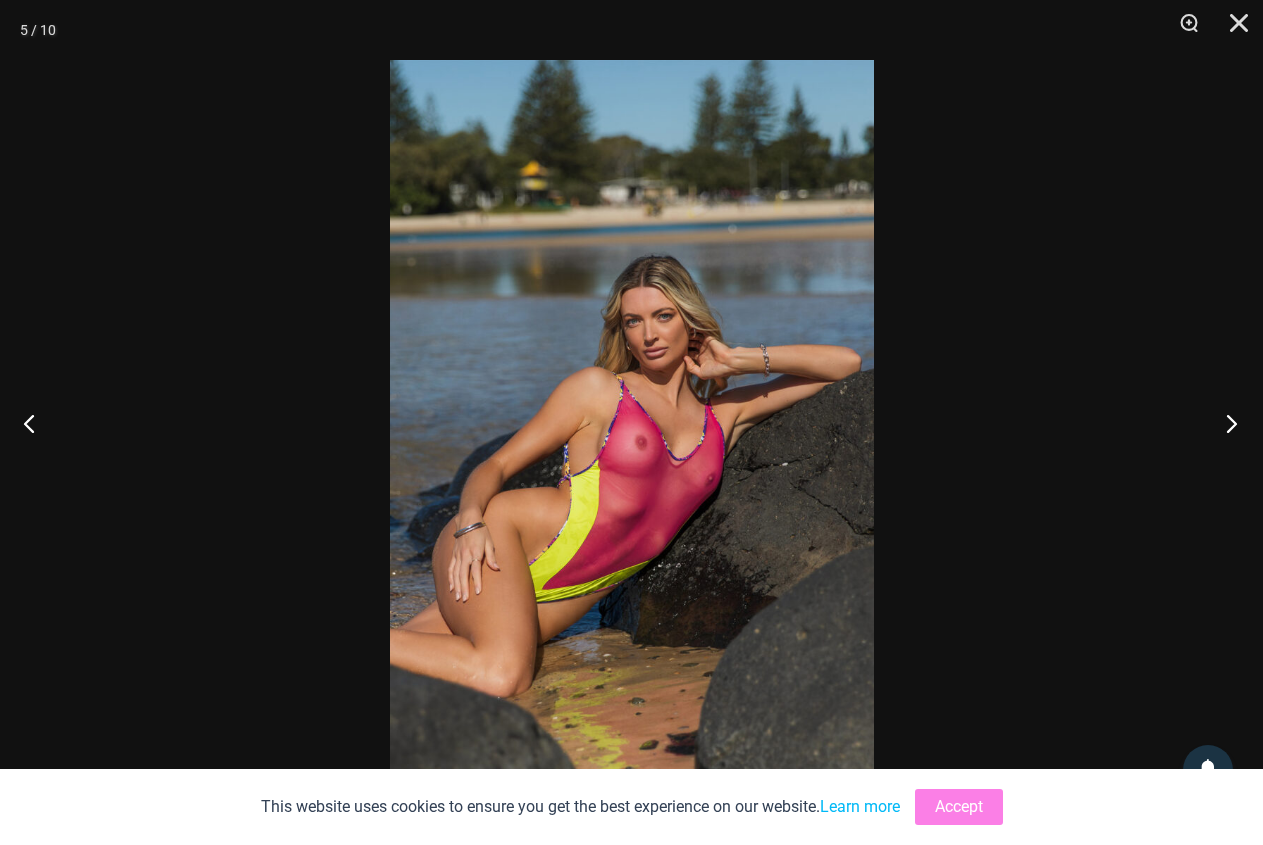 click at bounding box center [1225, 423] 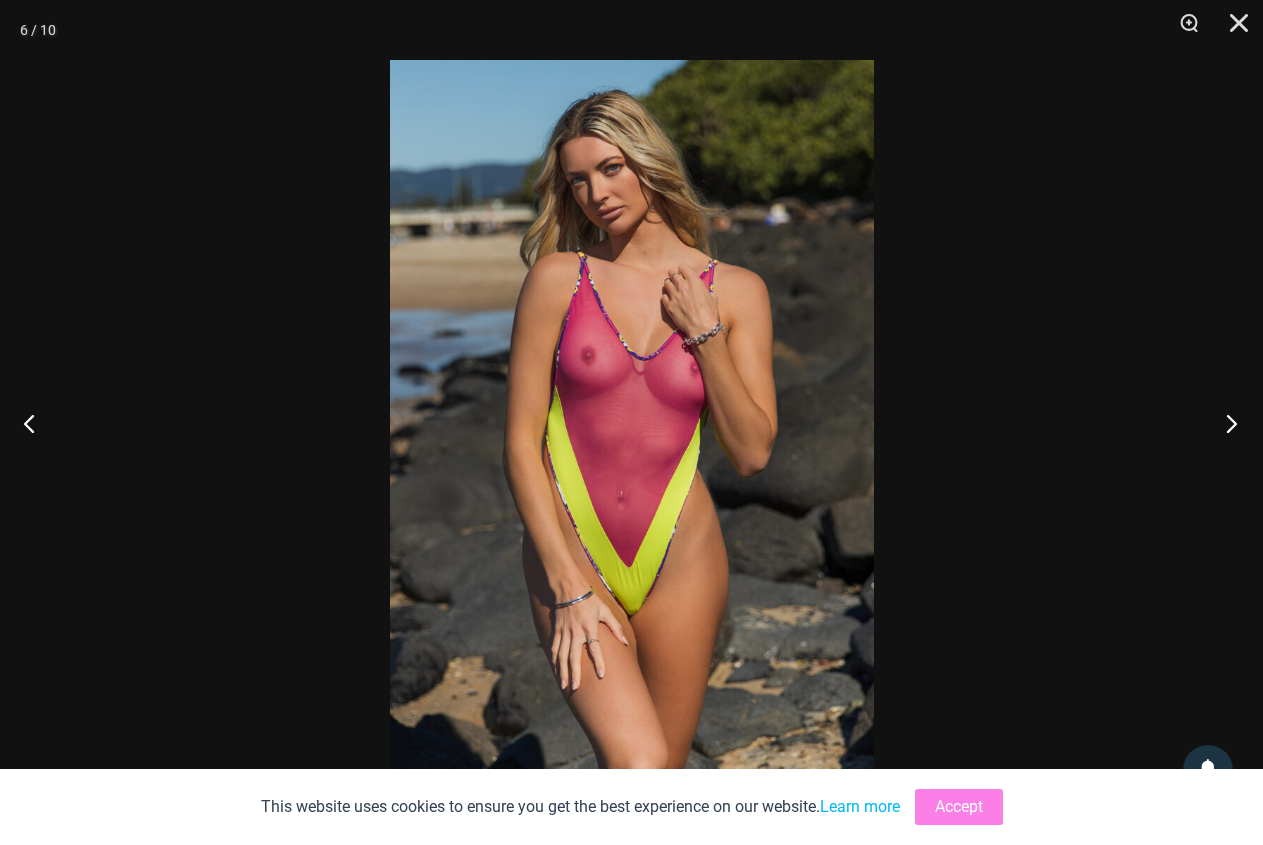 click at bounding box center (1225, 423) 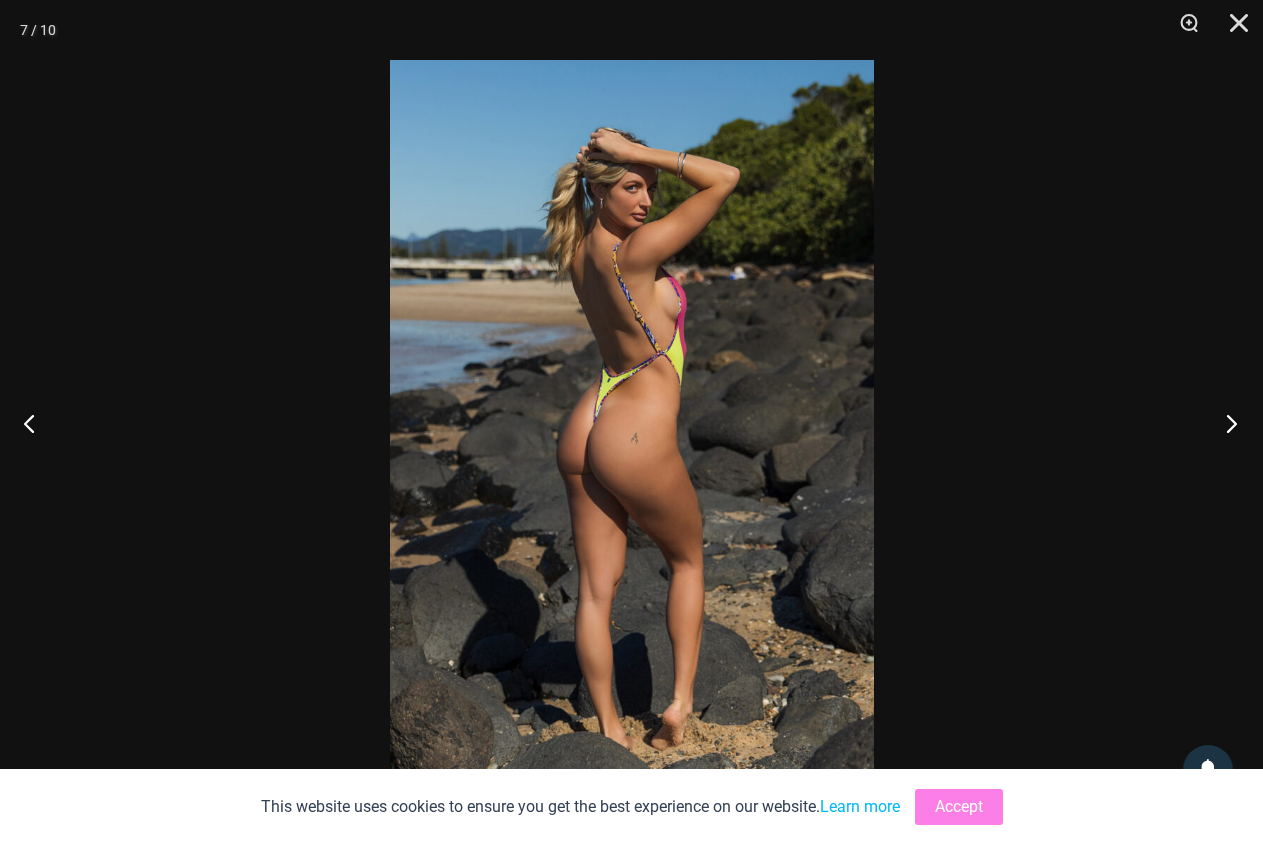 click at bounding box center (1225, 423) 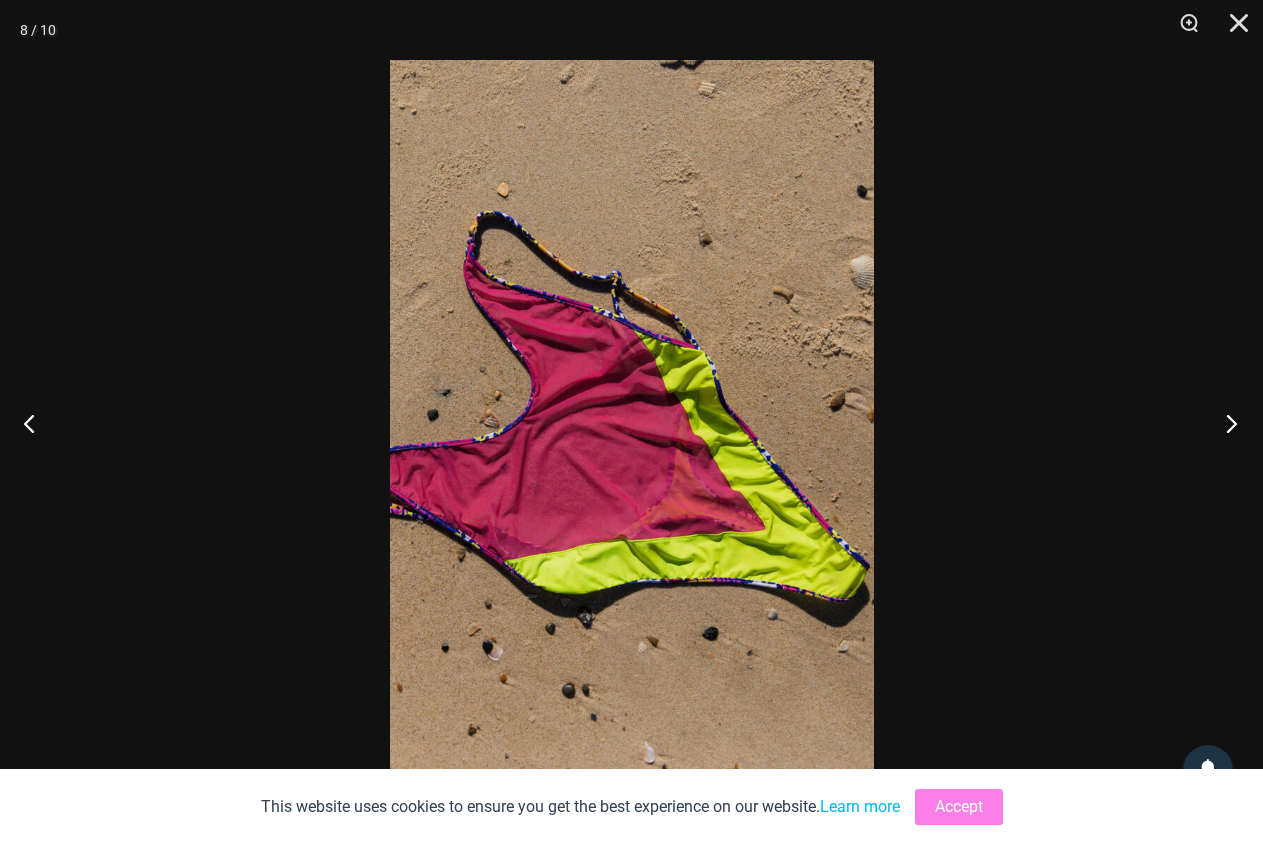 click at bounding box center (1225, 423) 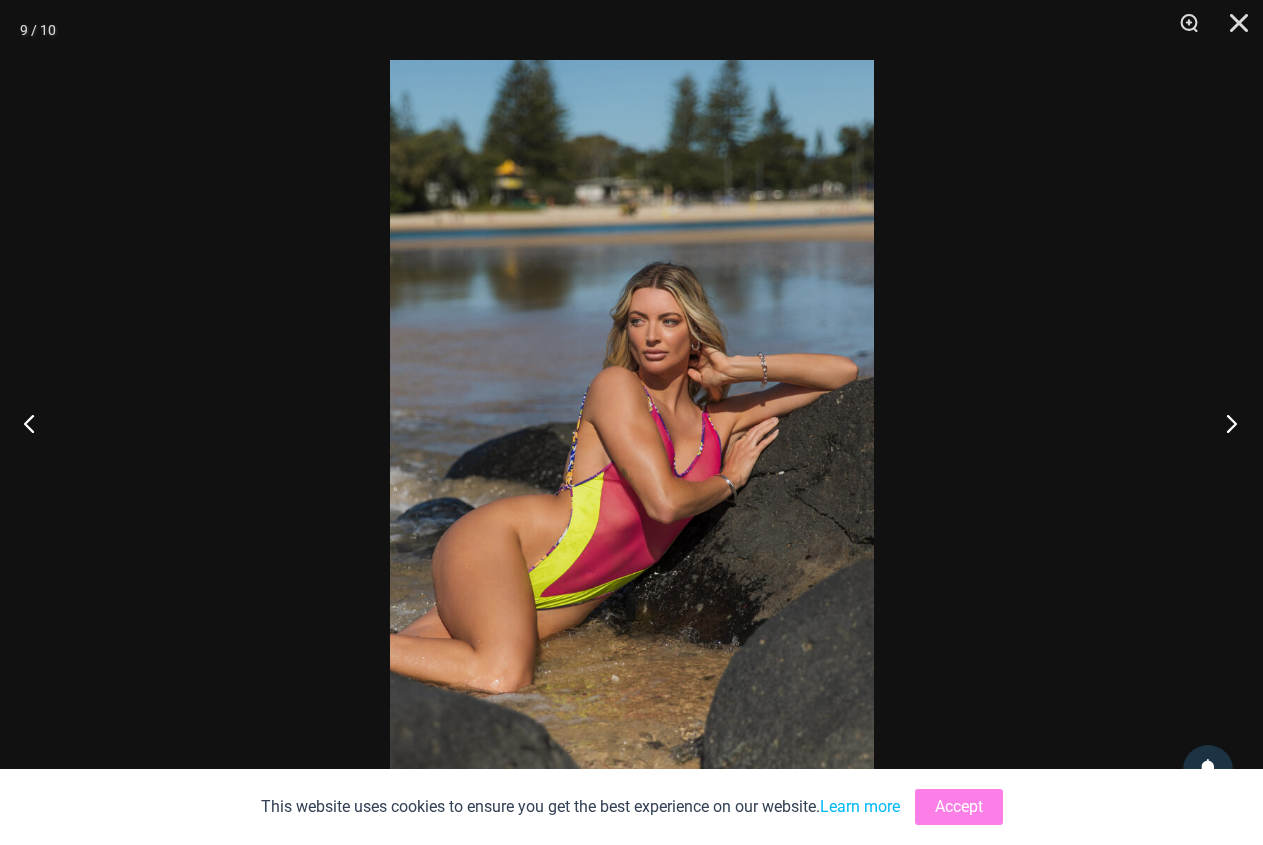 click at bounding box center (1225, 423) 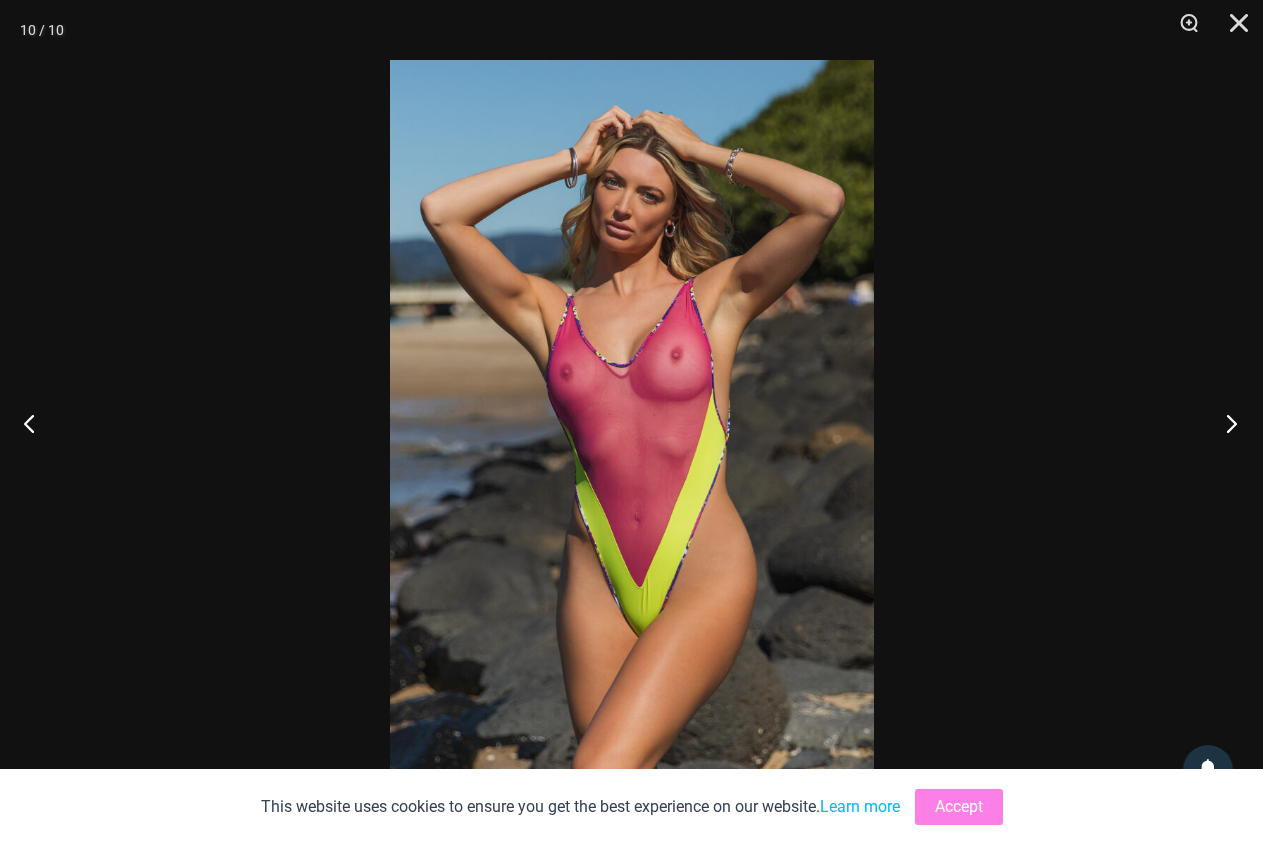 click at bounding box center (1225, 423) 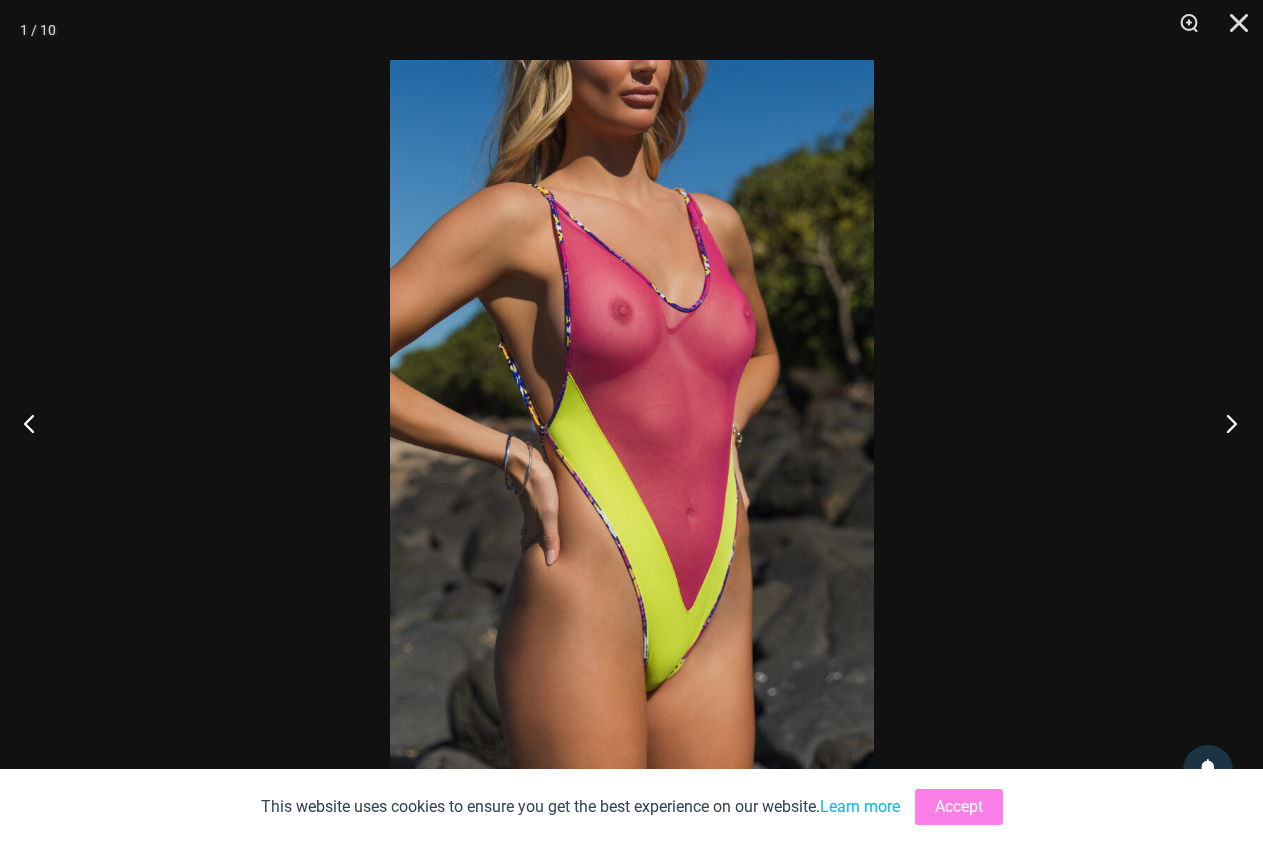 click at bounding box center [1225, 423] 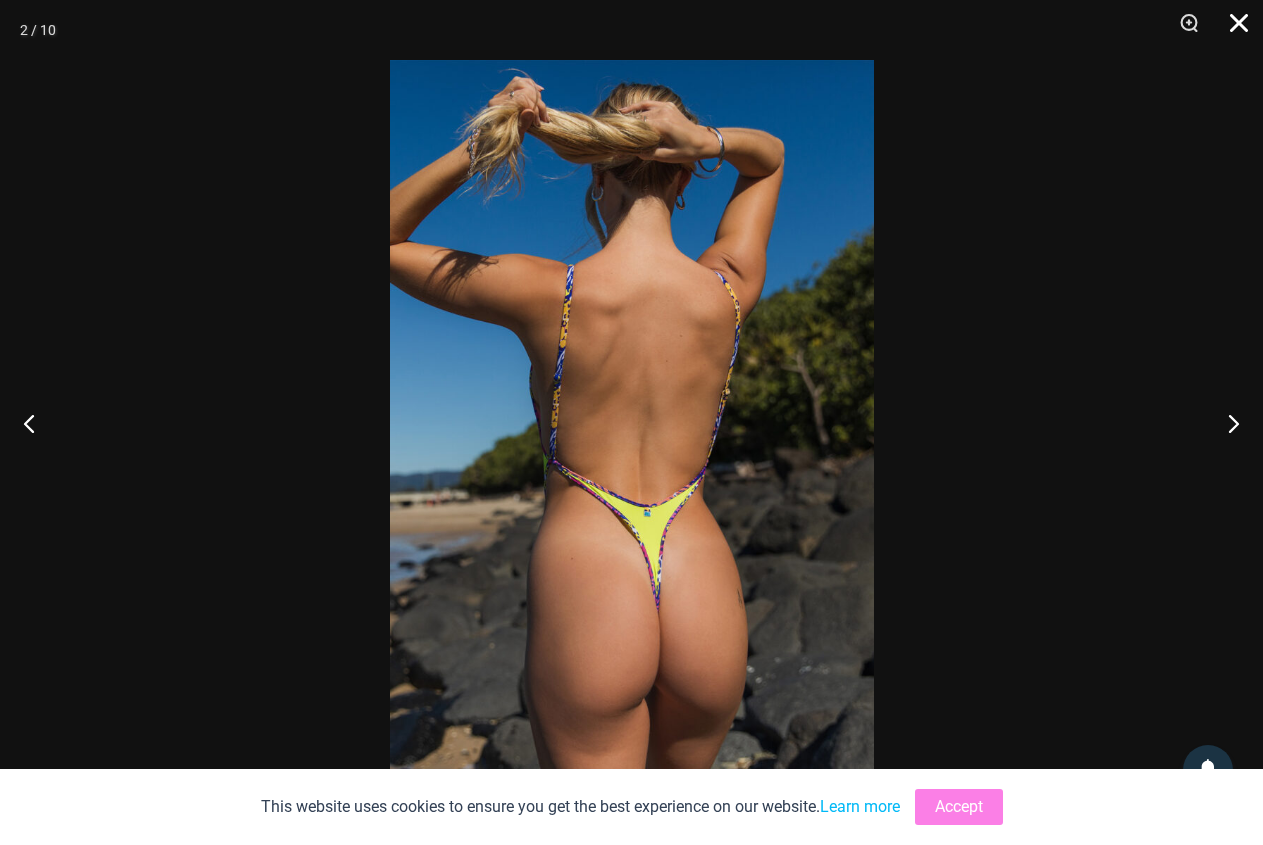 click at bounding box center (1232, 30) 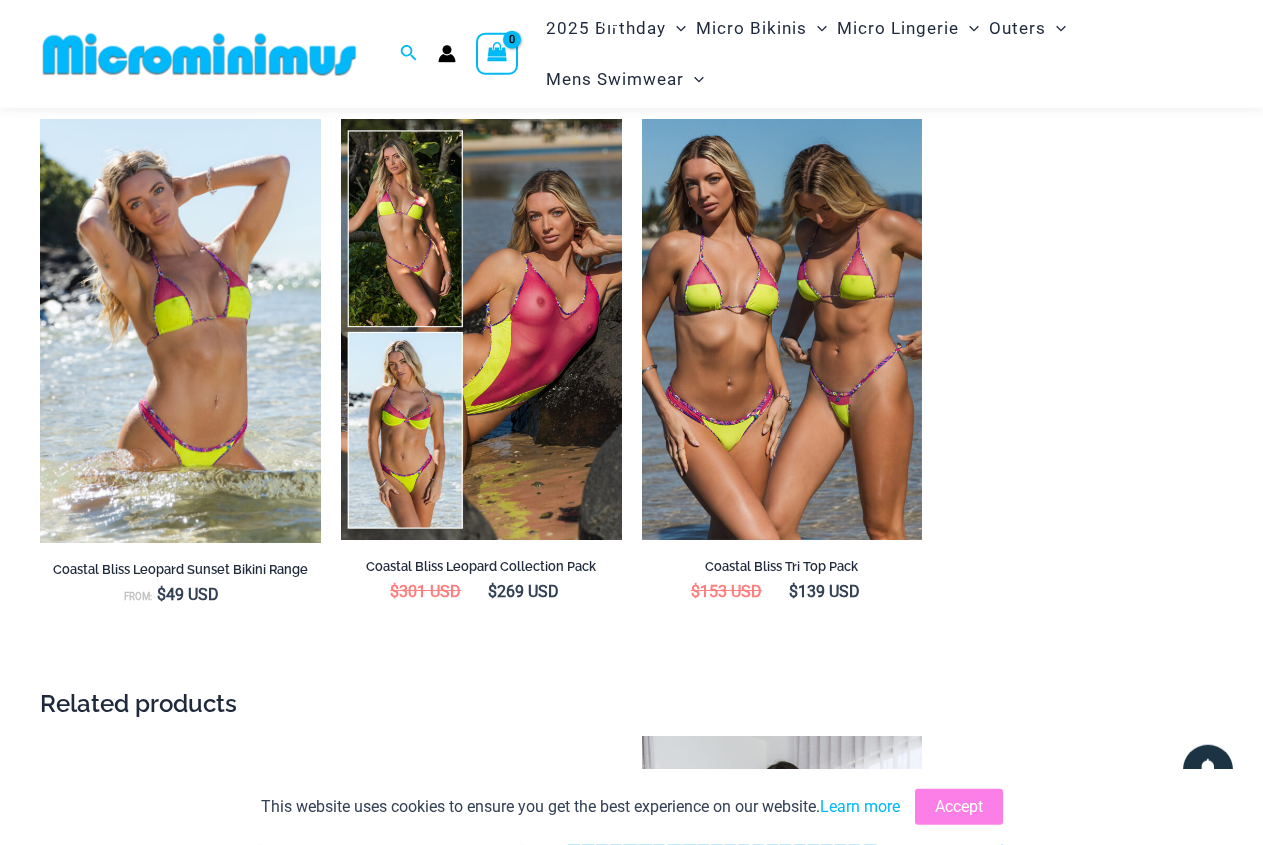 scroll, scrollTop: 1918, scrollLeft: 0, axis: vertical 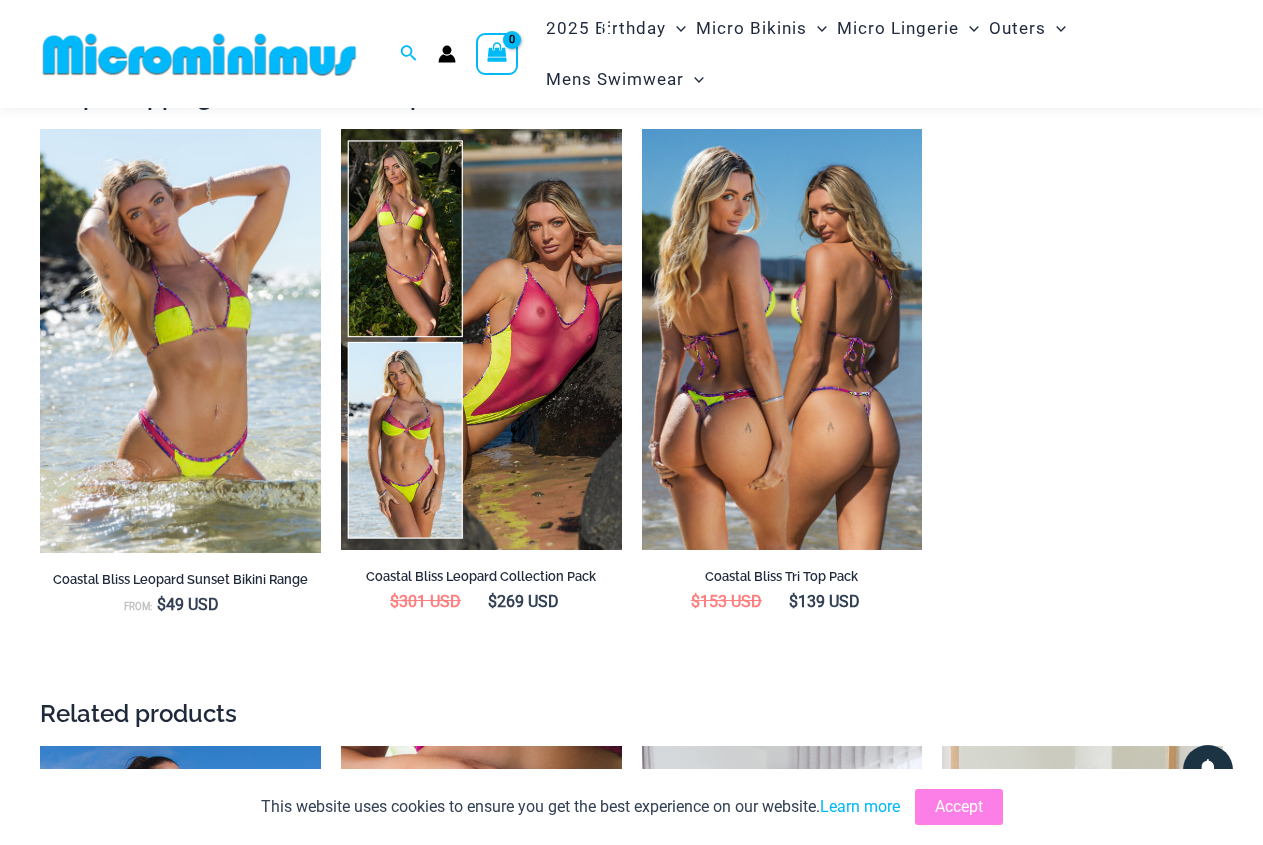 click at bounding box center [782, 339] 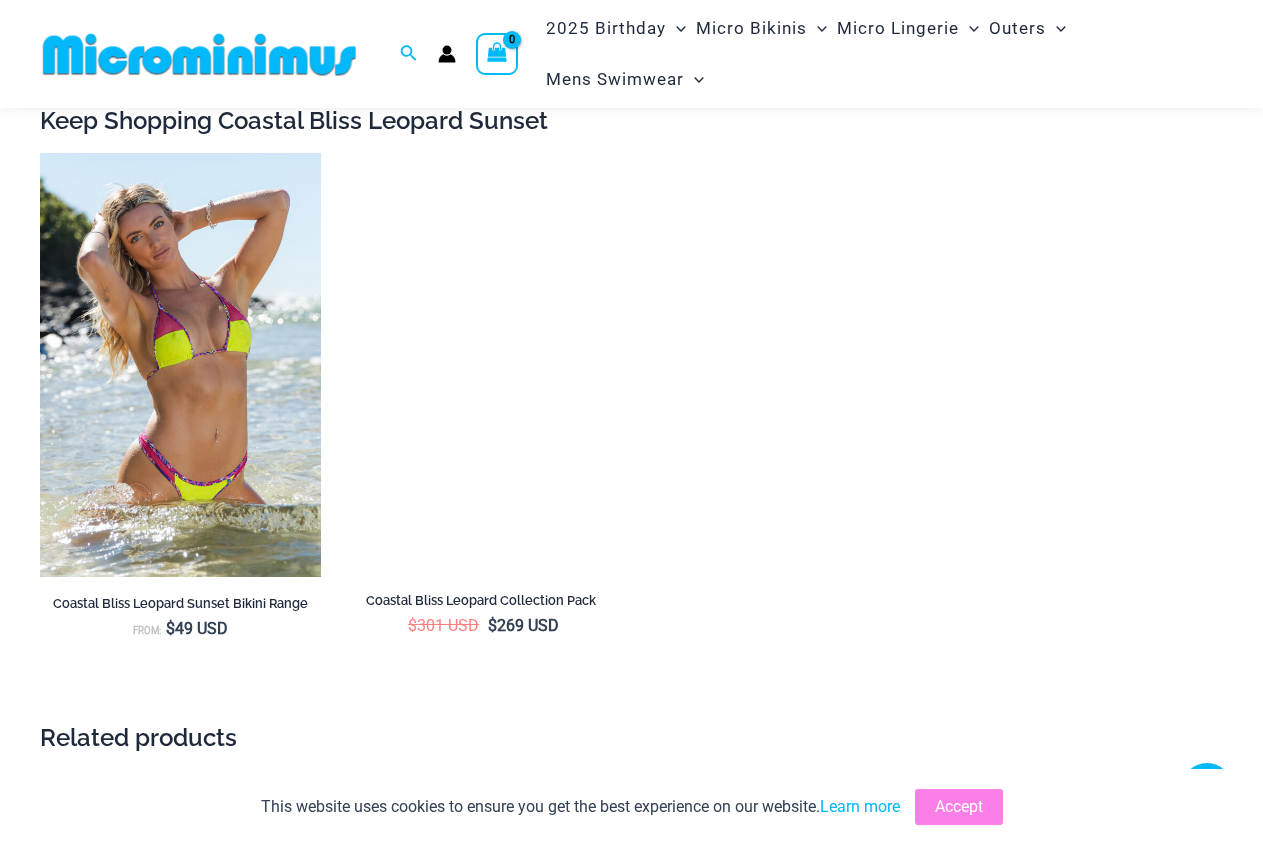 scroll, scrollTop: 3448, scrollLeft: 0, axis: vertical 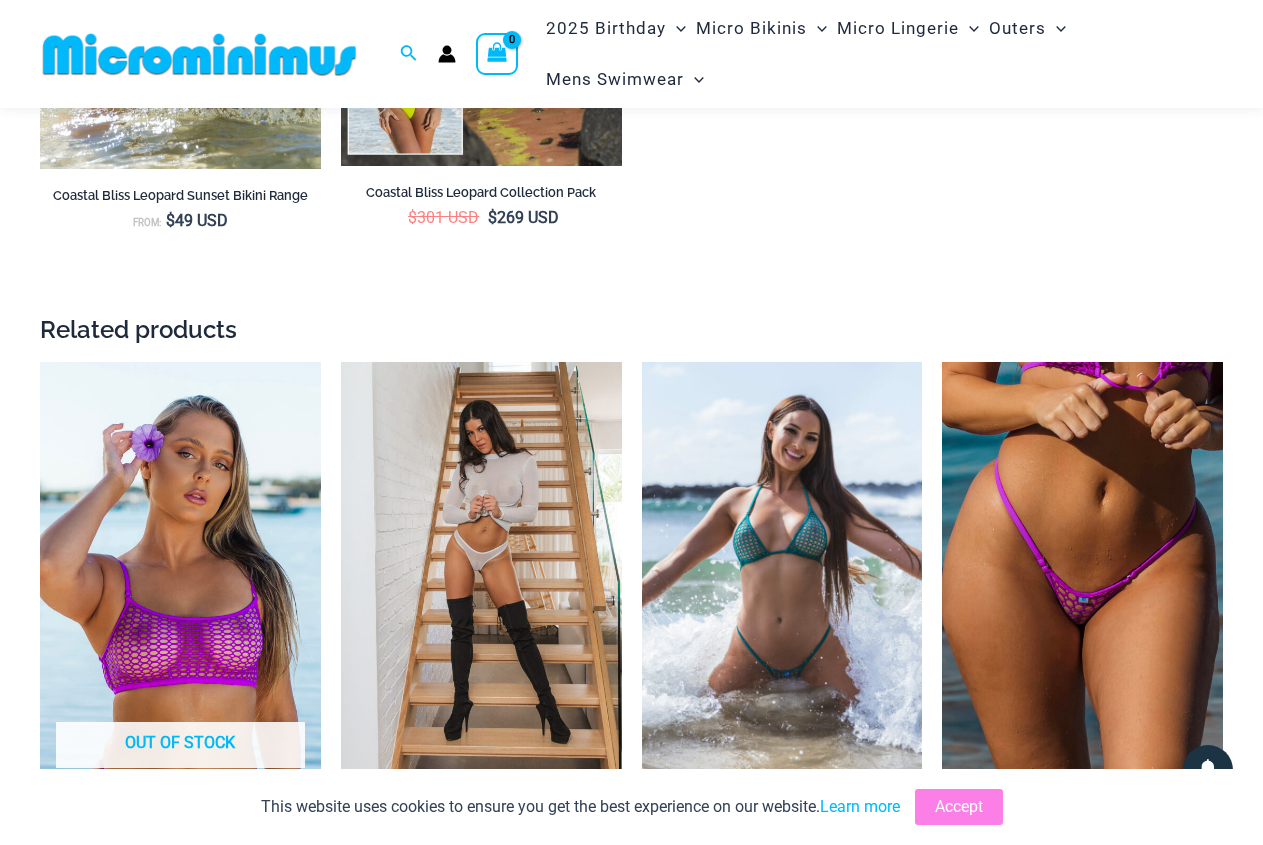 click at bounding box center (782, 572) 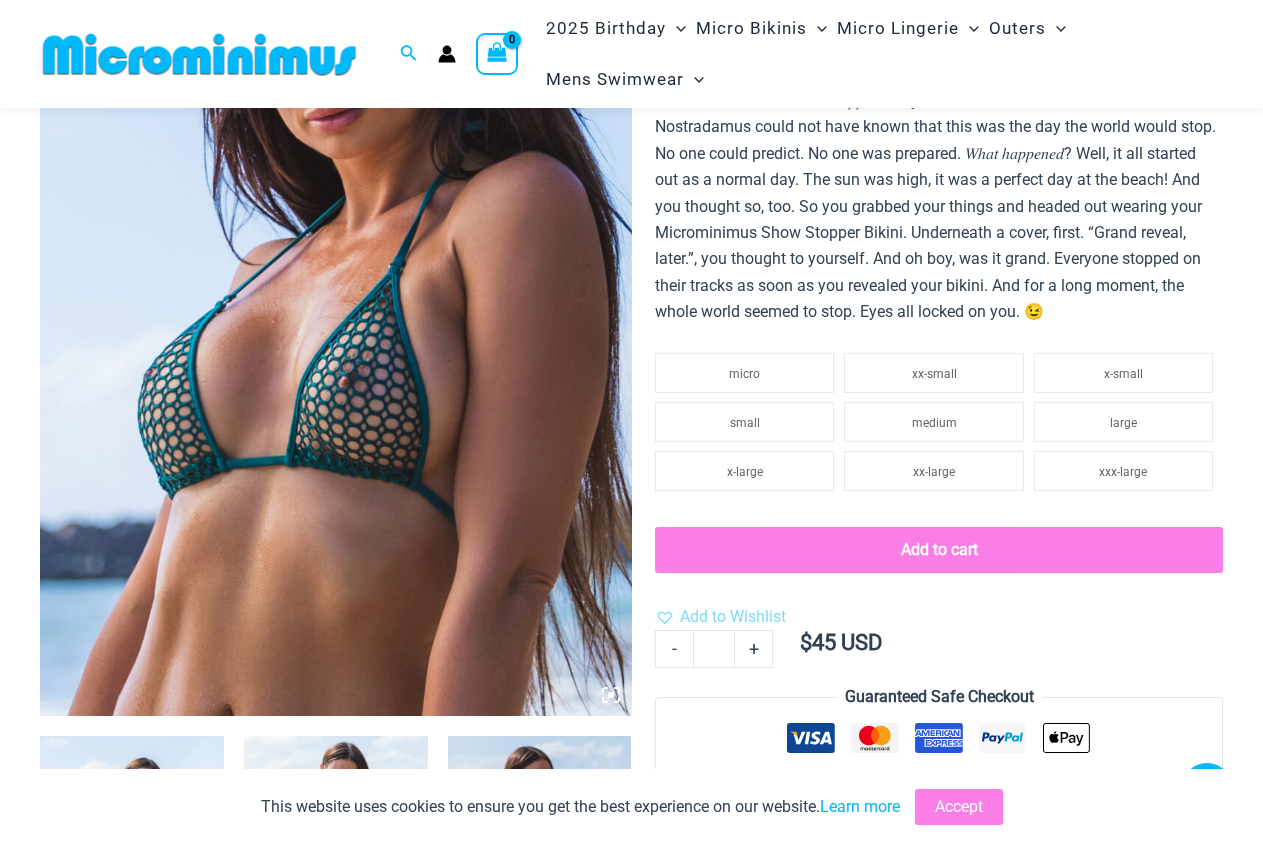 scroll, scrollTop: 694, scrollLeft: 0, axis: vertical 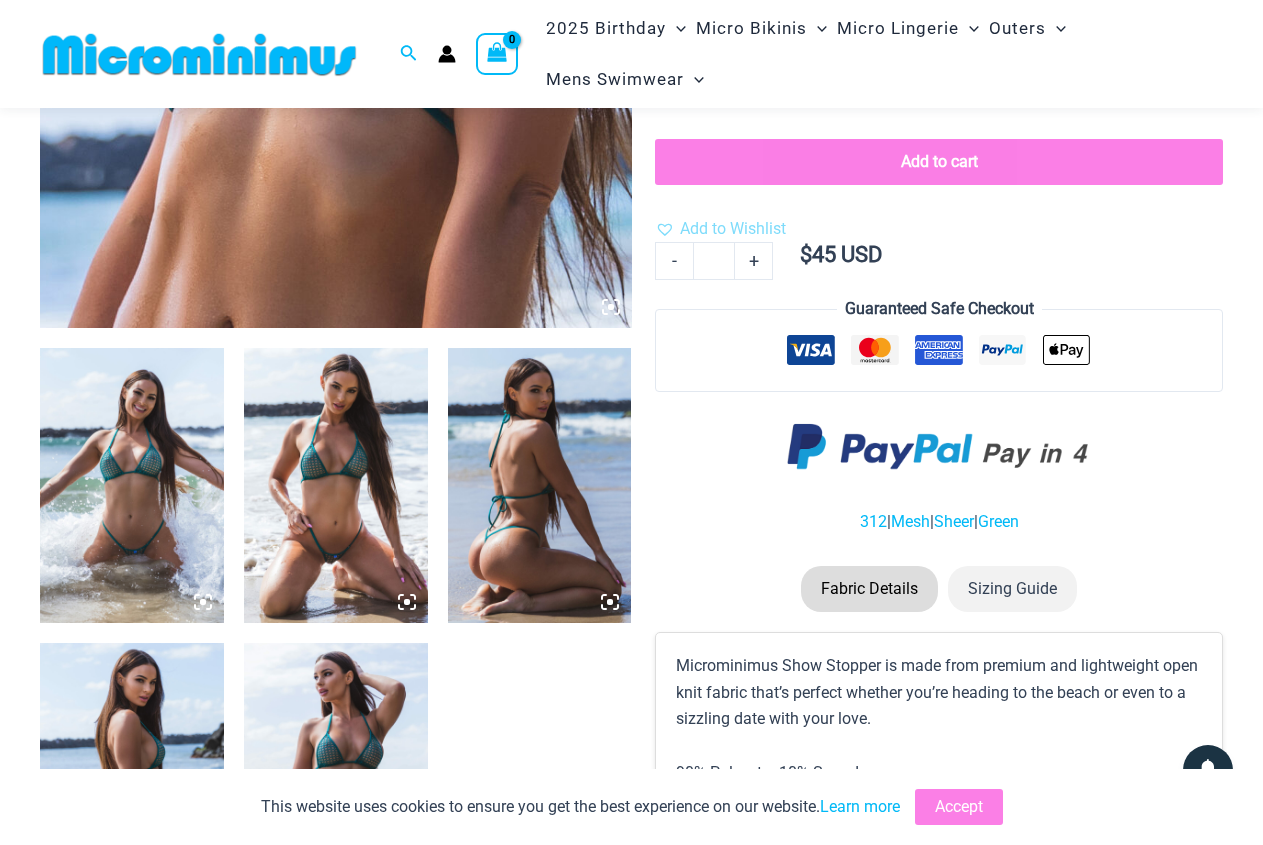 click at bounding box center [336, 486] 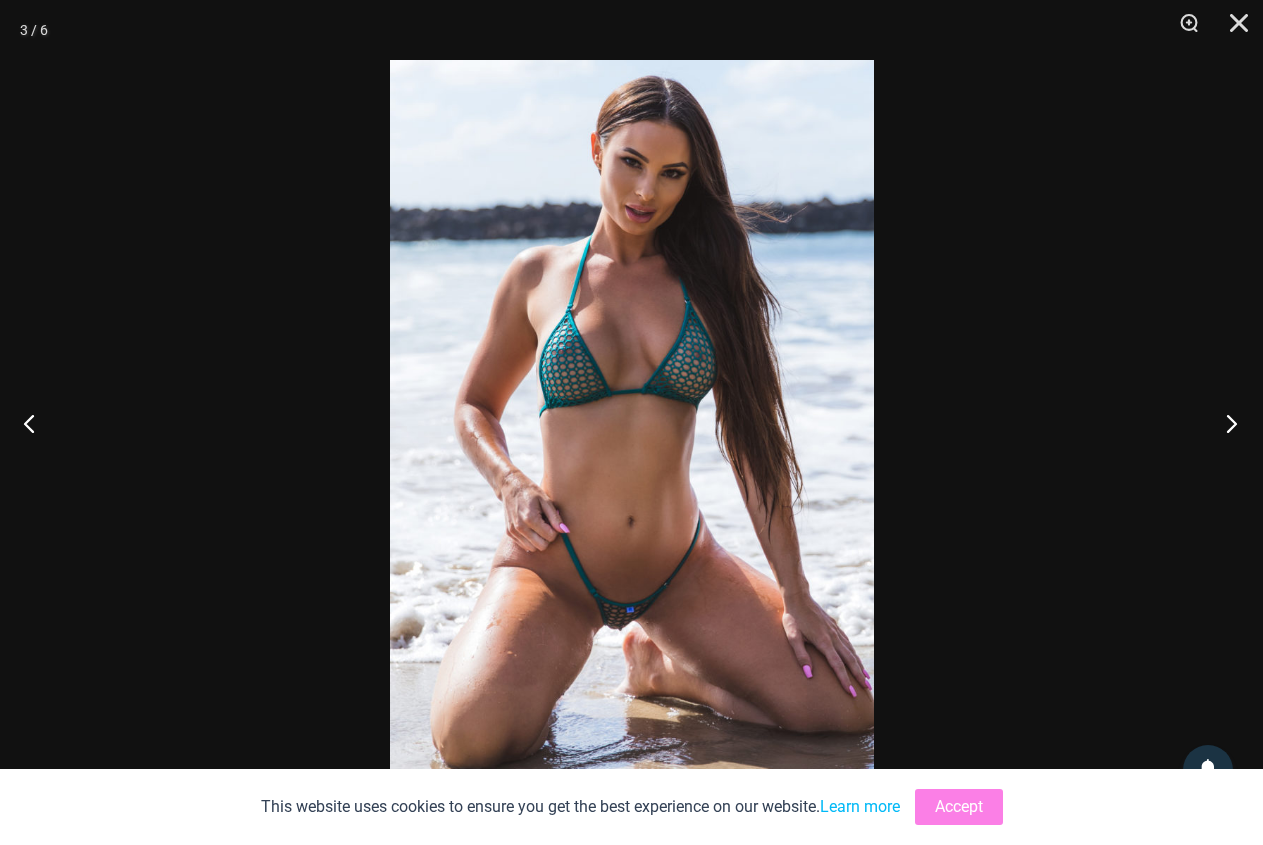 click at bounding box center [1225, 423] 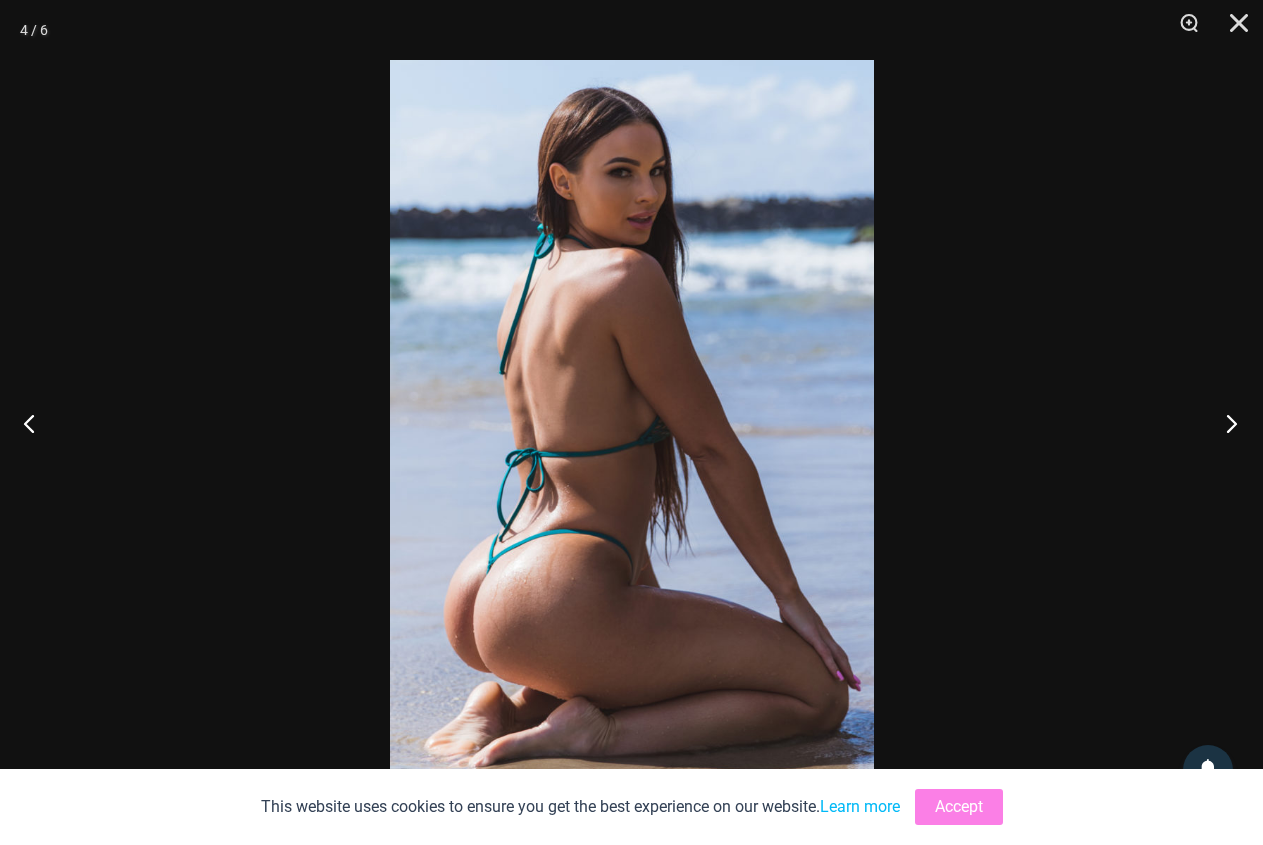 click at bounding box center (1225, 423) 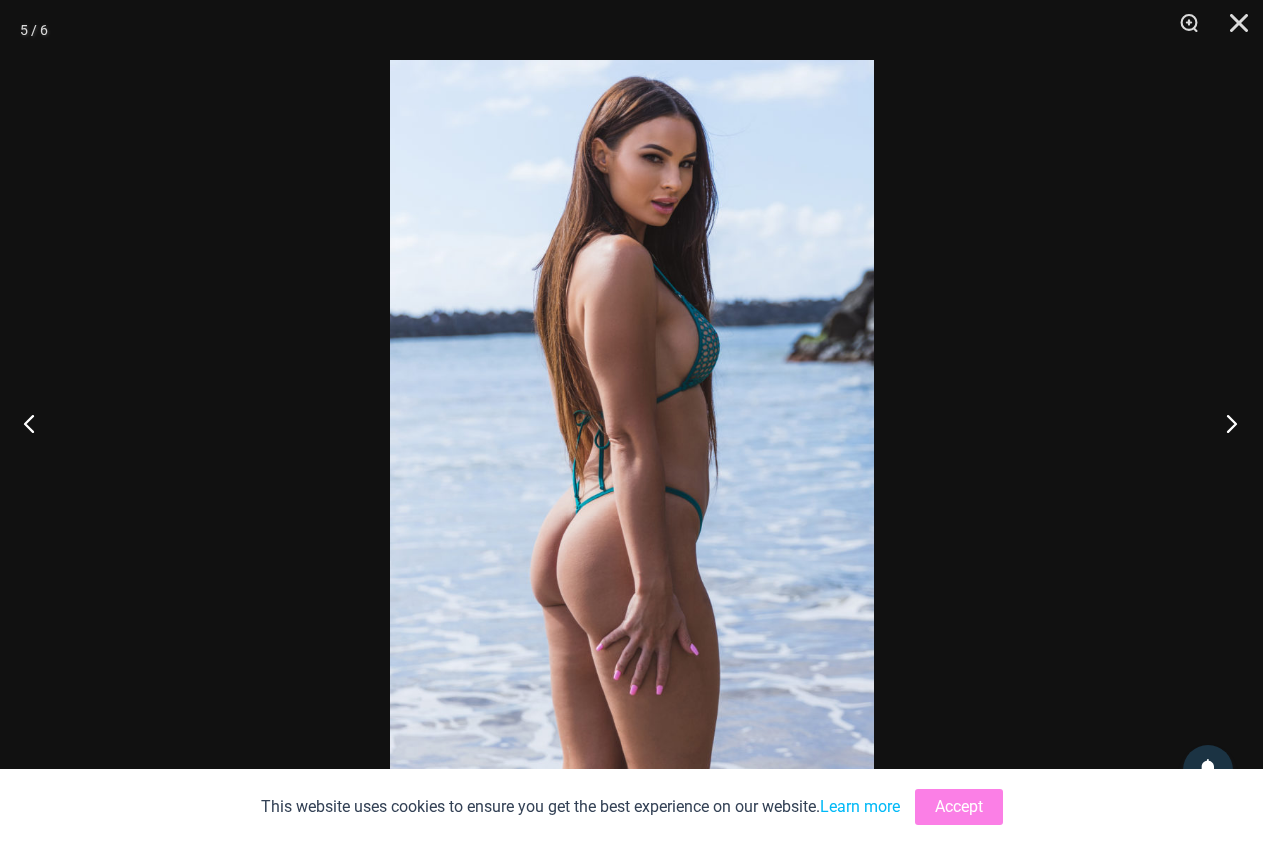 click at bounding box center (1225, 423) 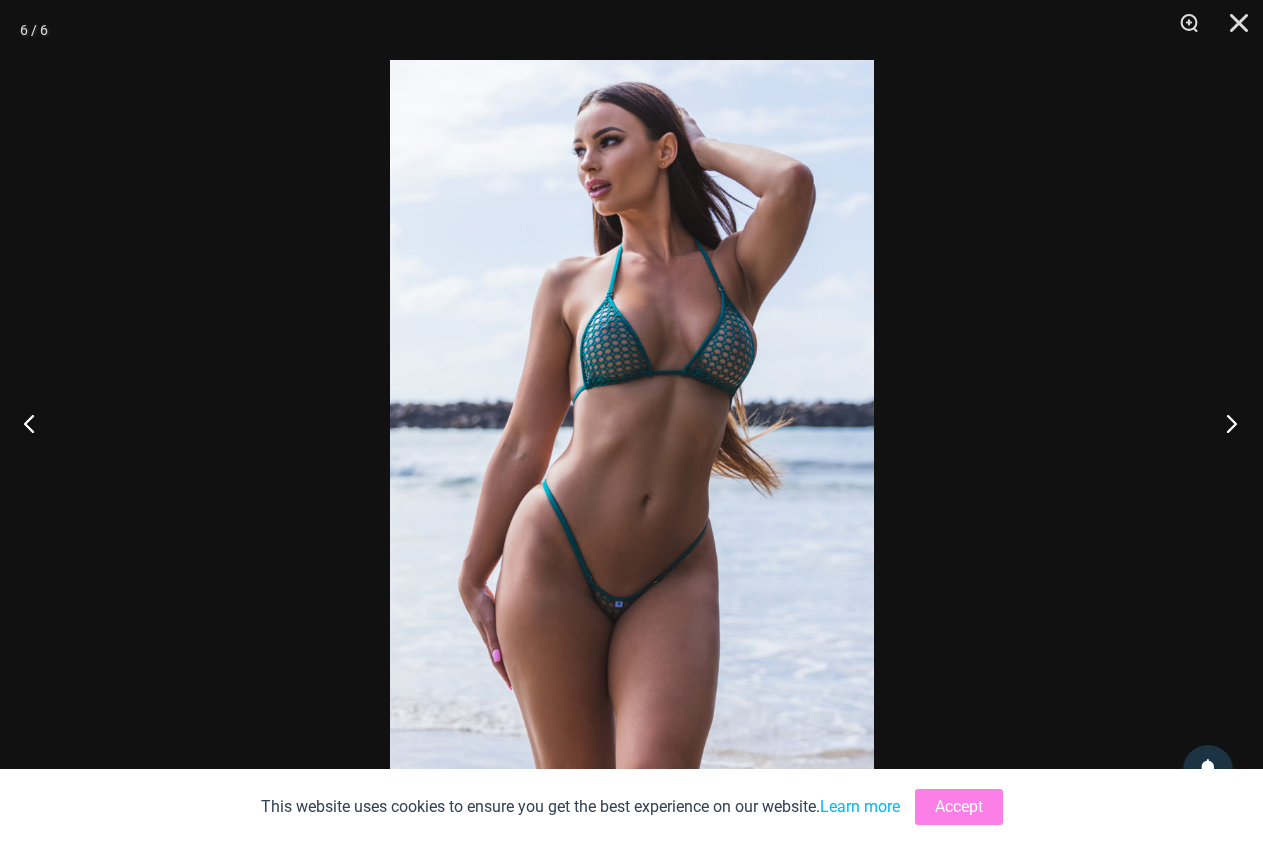 click at bounding box center (1225, 423) 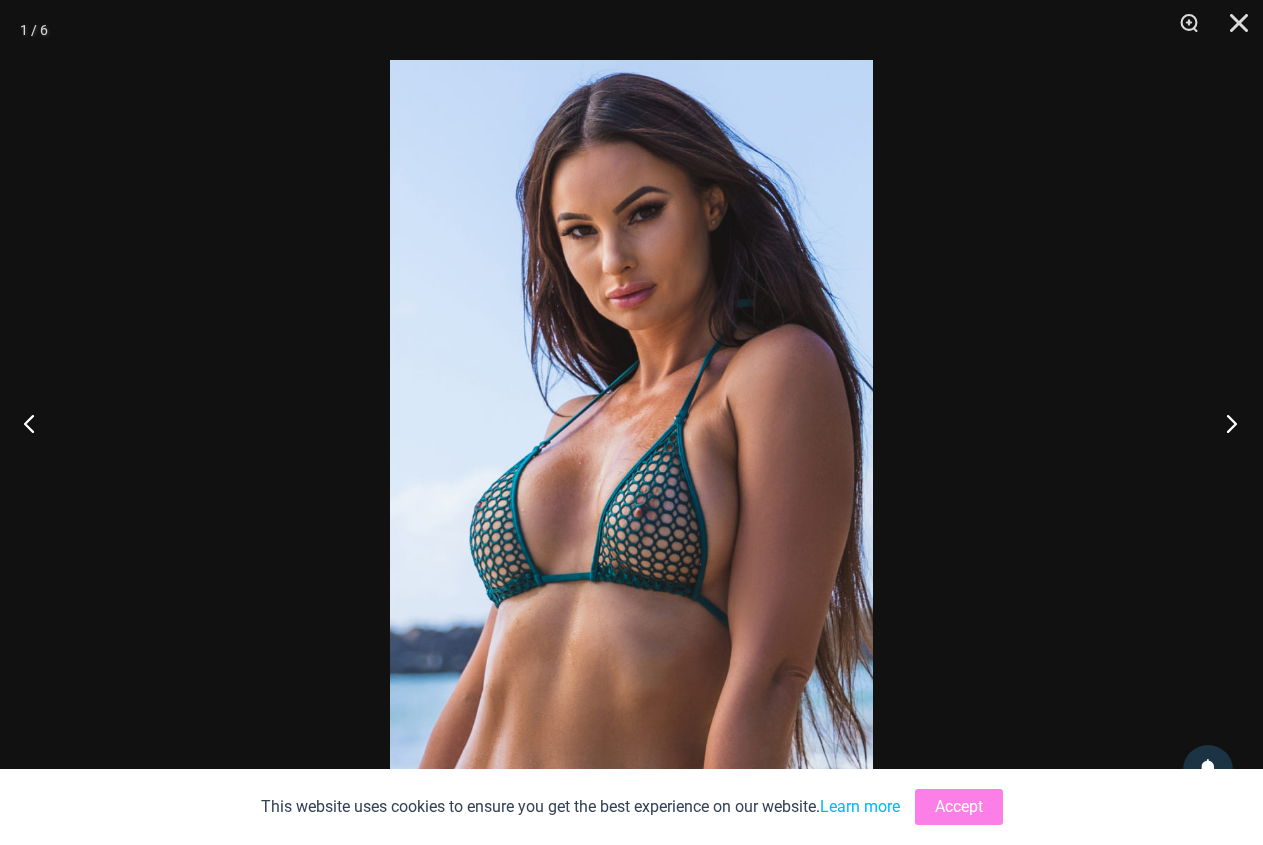 click at bounding box center (1225, 423) 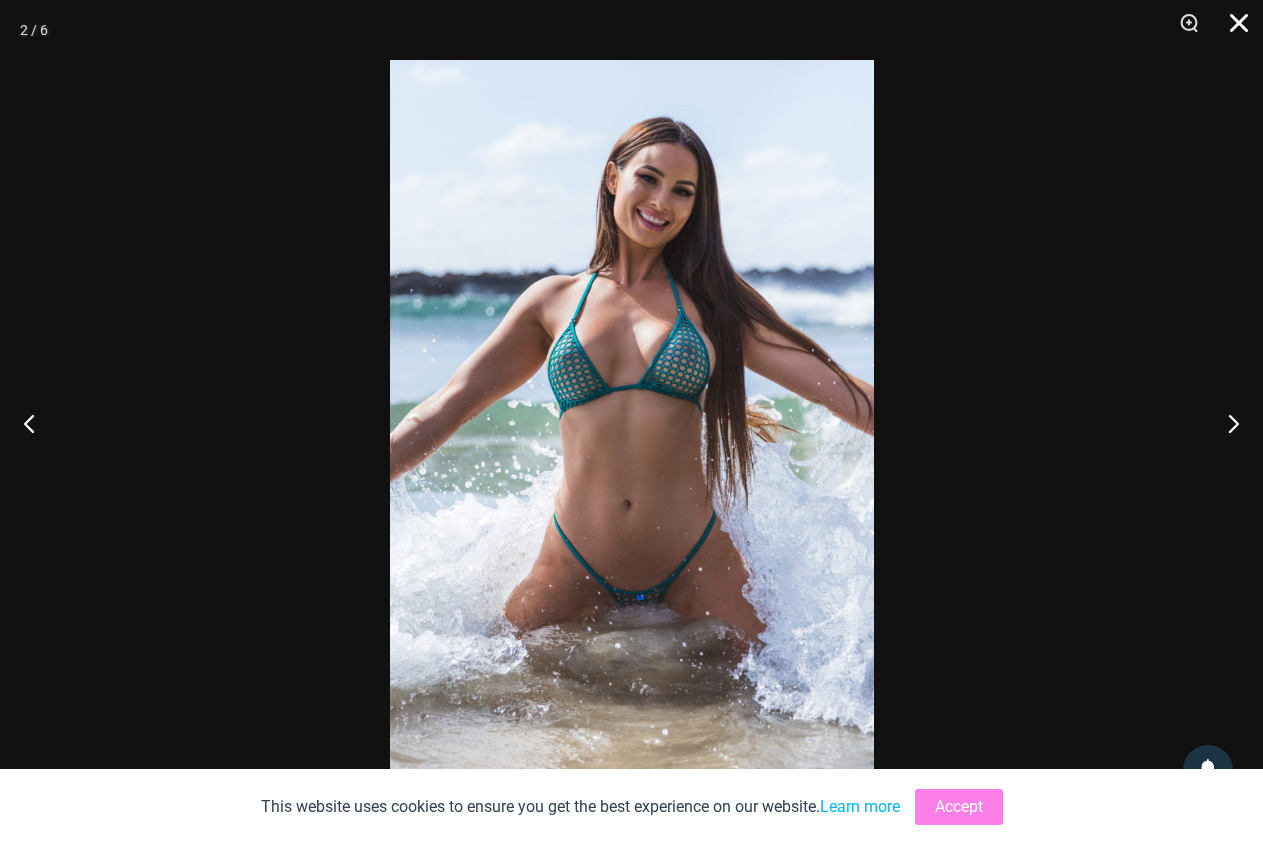 click at bounding box center (1232, 30) 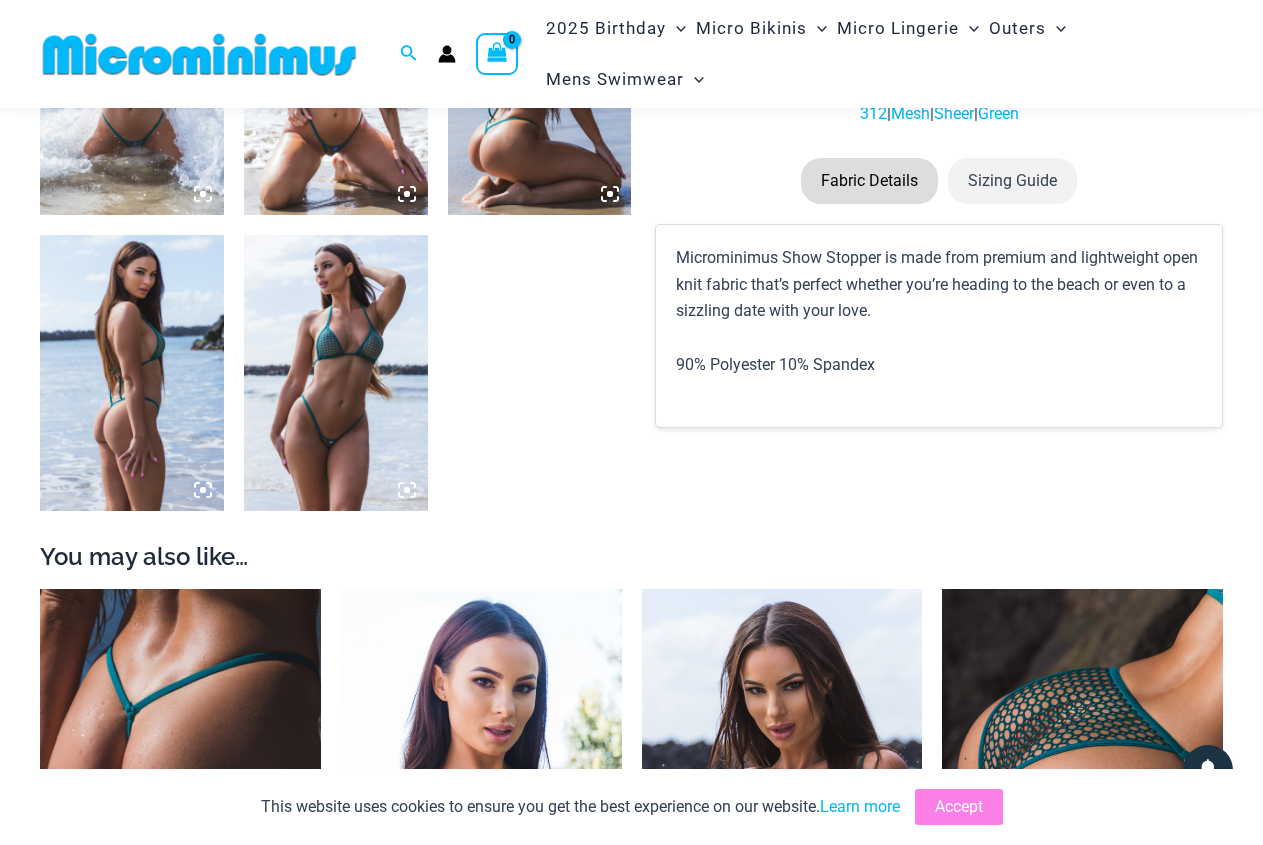 scroll, scrollTop: 1510, scrollLeft: 0, axis: vertical 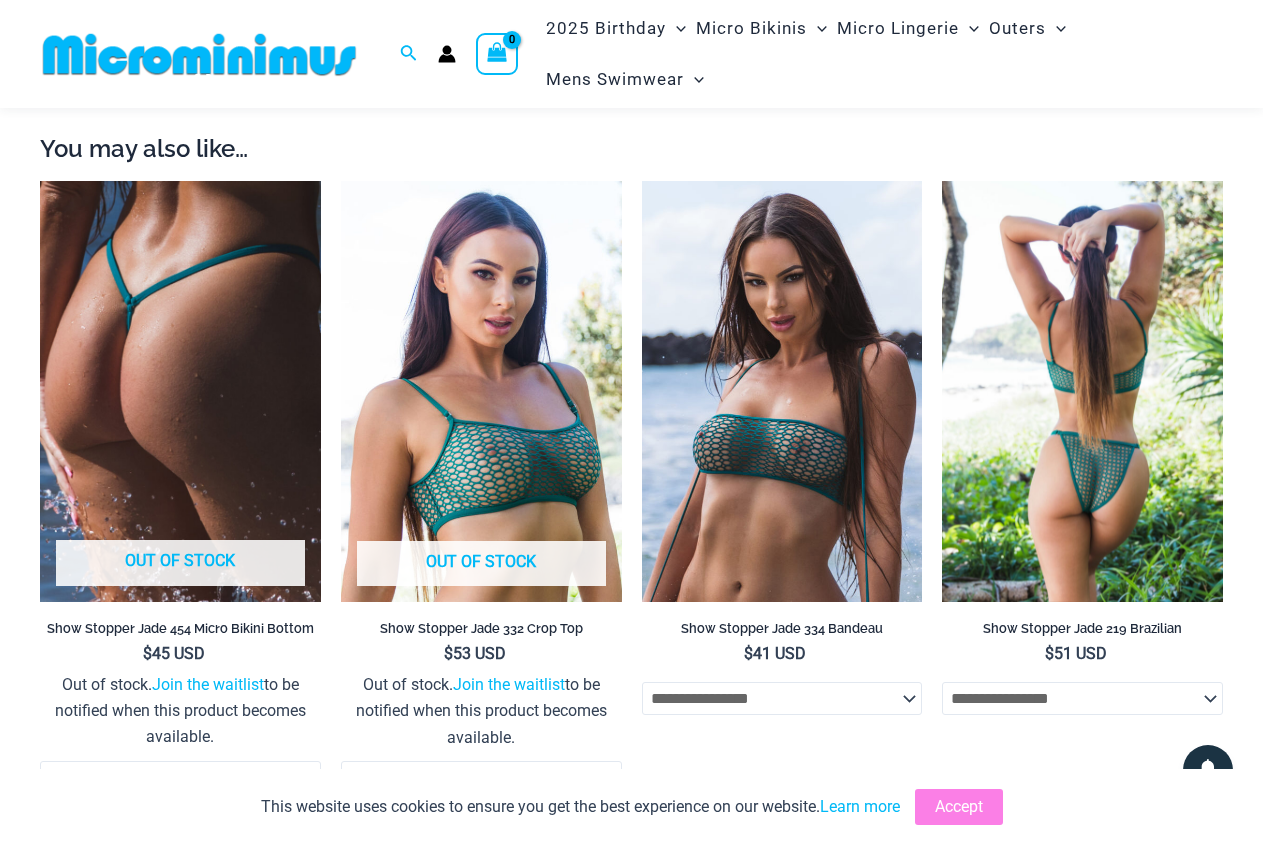 click at bounding box center (1082, 391) 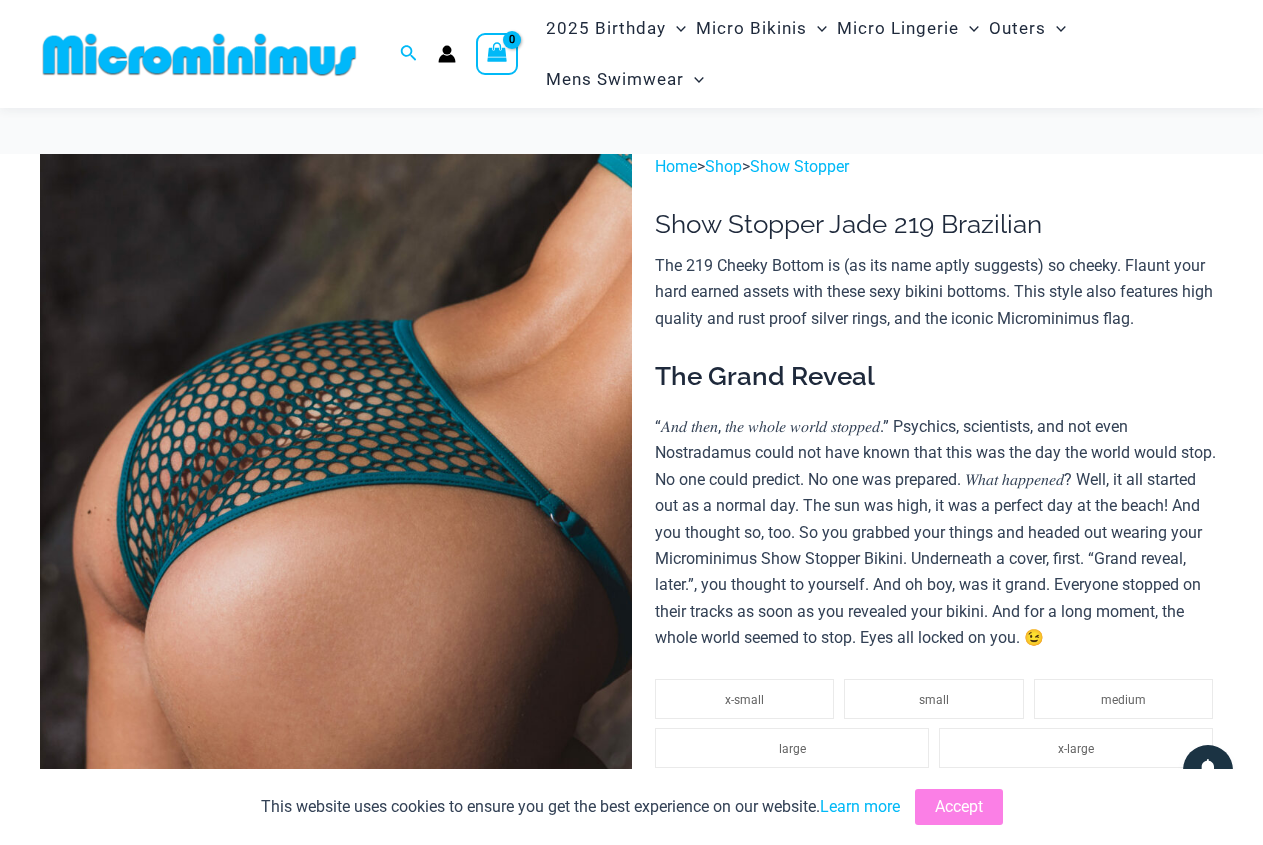 scroll, scrollTop: 408, scrollLeft: 0, axis: vertical 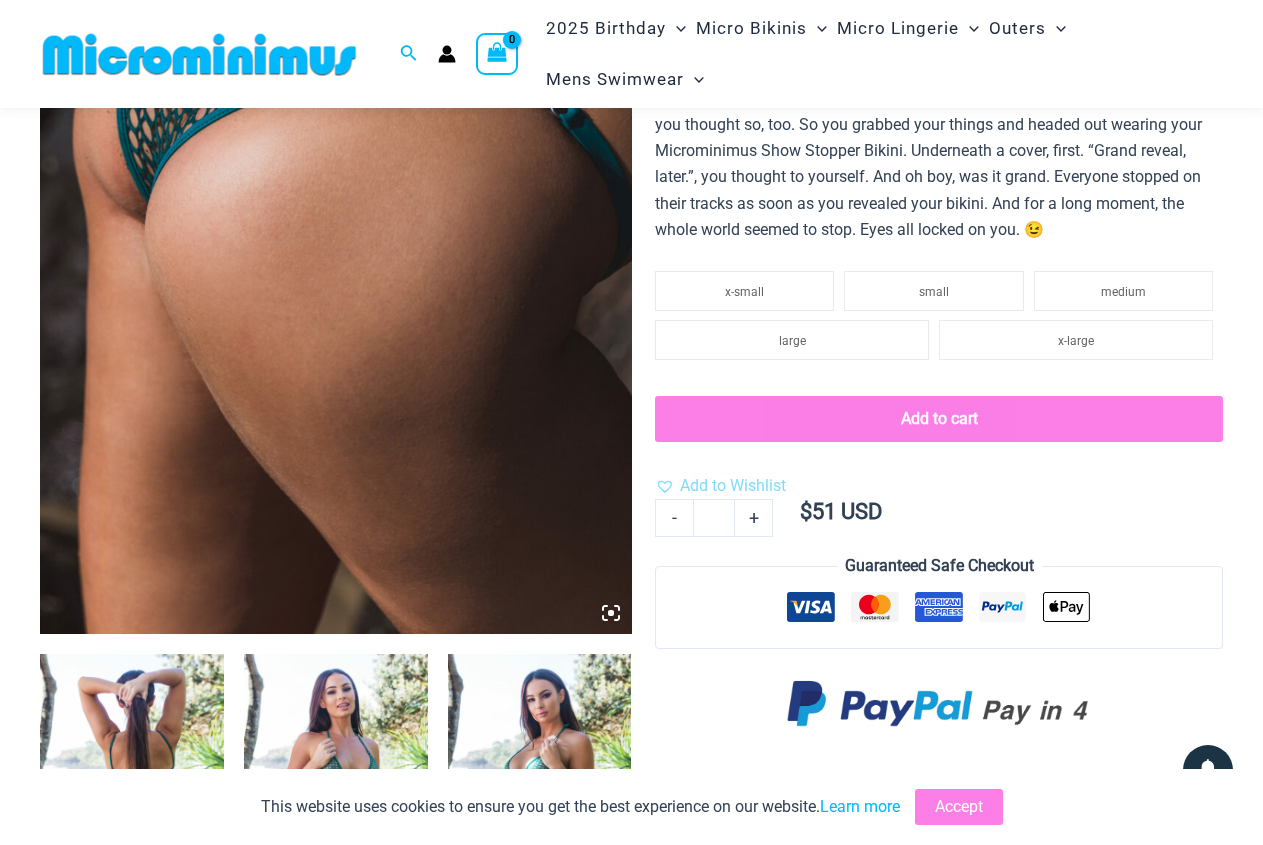 click at bounding box center (336, 189) 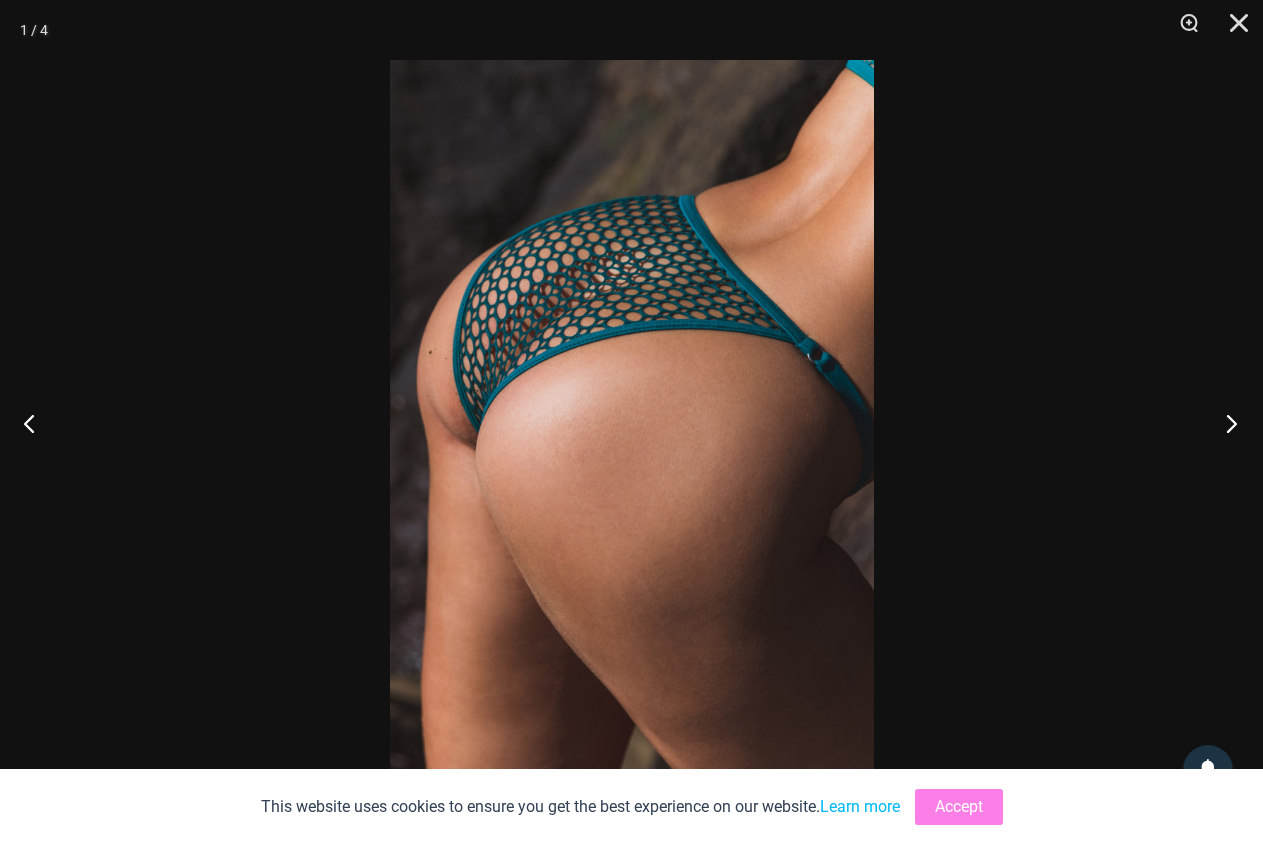 click at bounding box center (1225, 423) 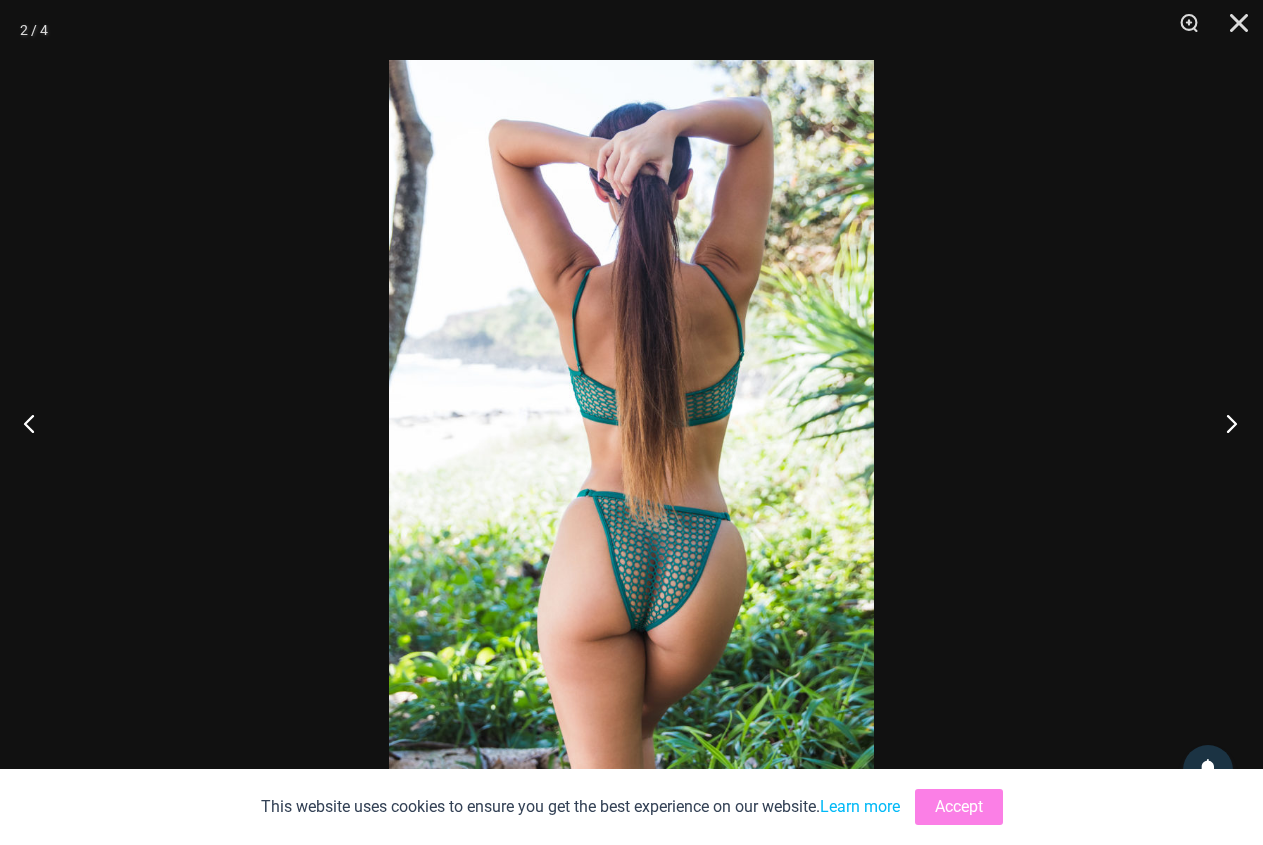 click at bounding box center (1225, 423) 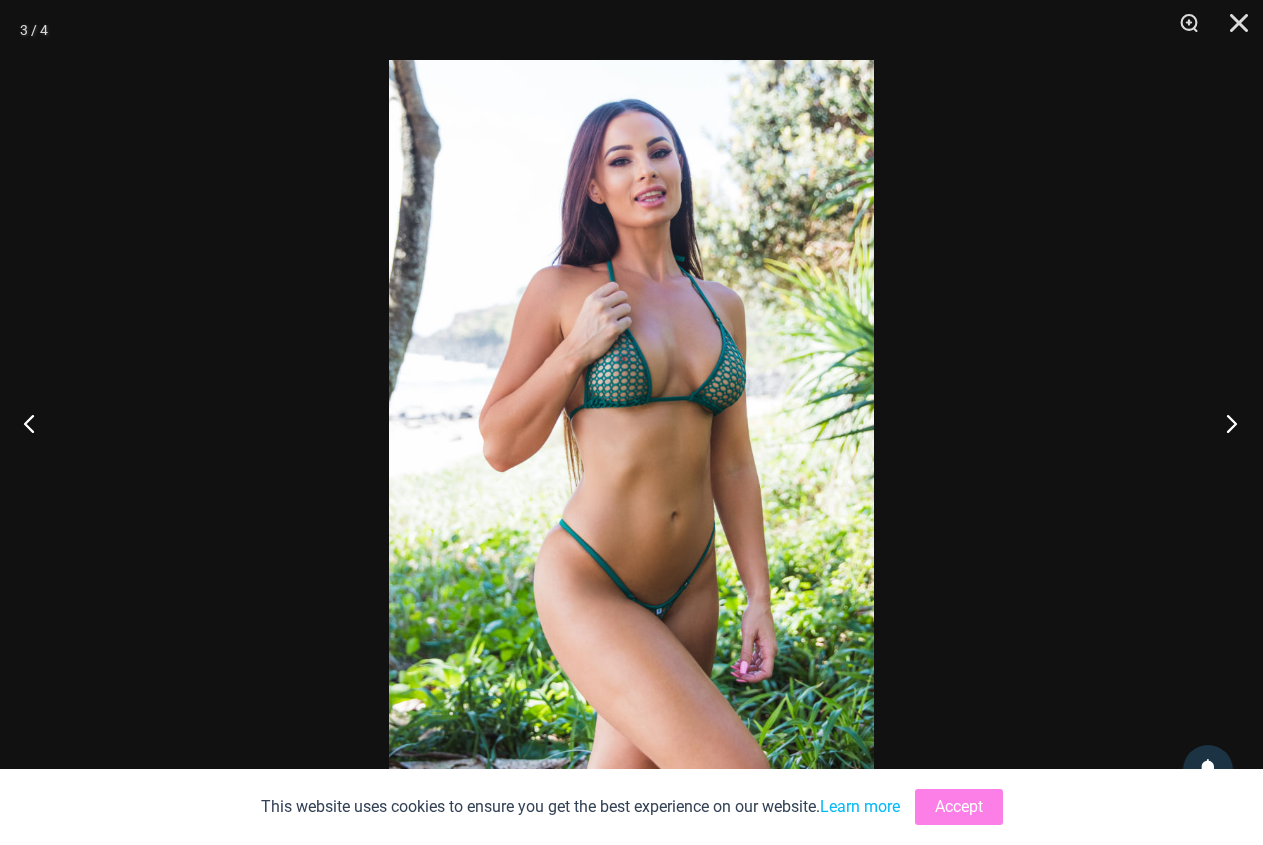 click at bounding box center [1225, 423] 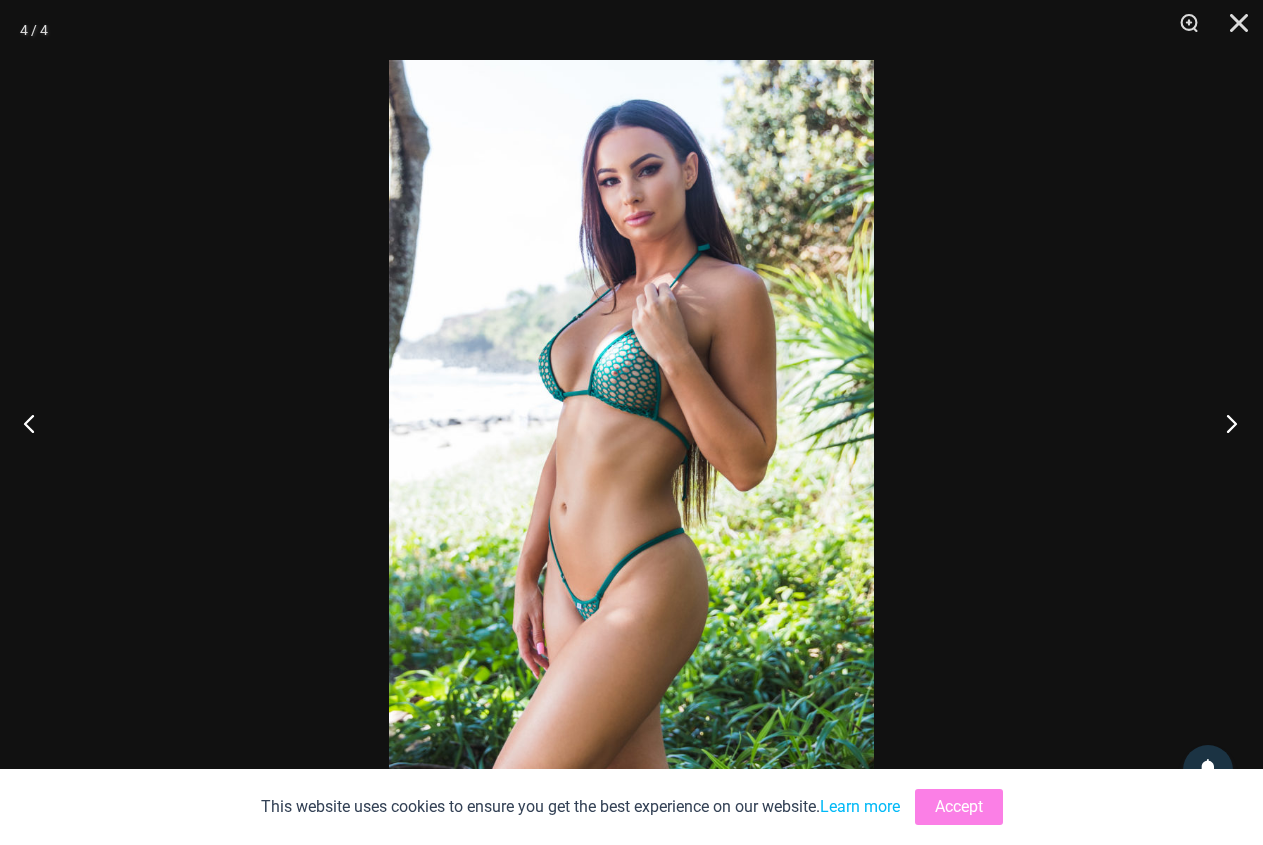 click at bounding box center [1225, 423] 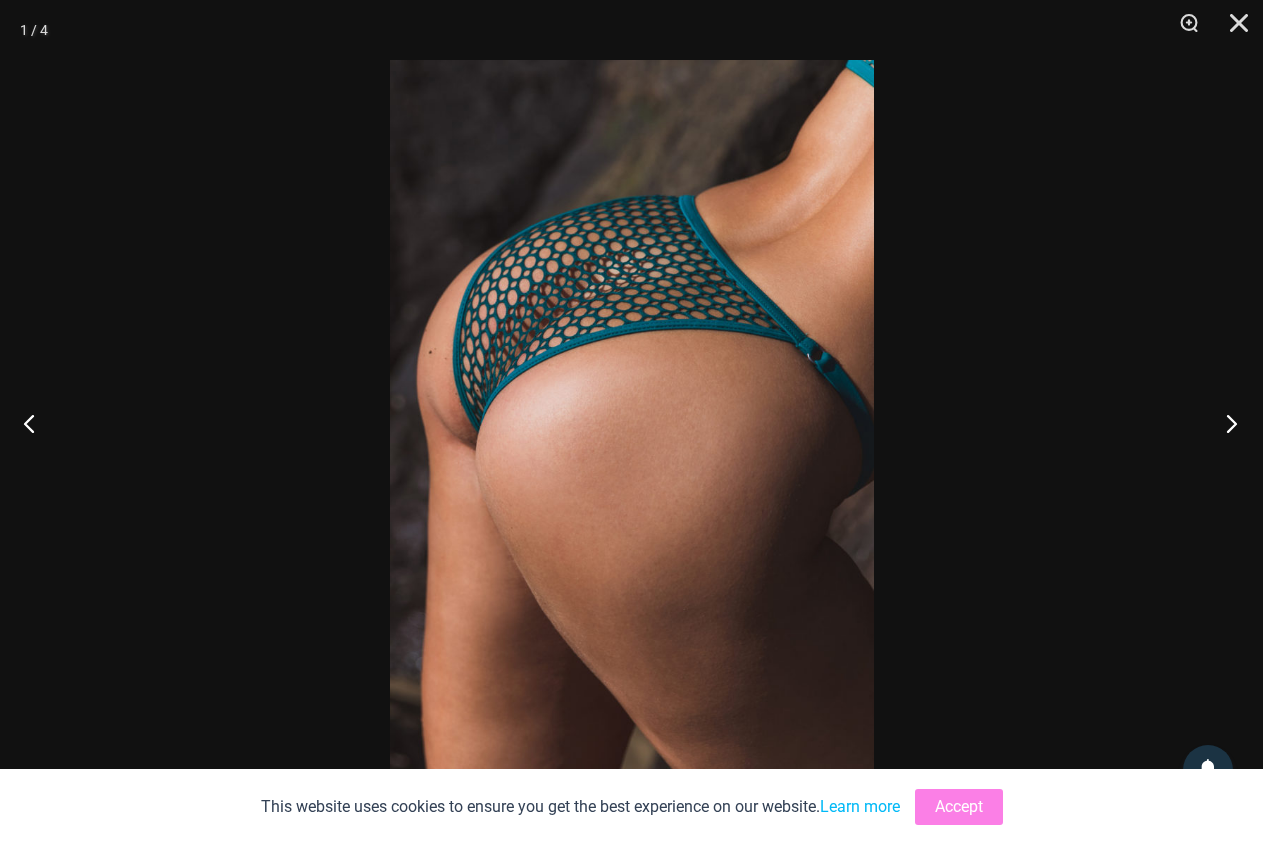 click at bounding box center [1225, 423] 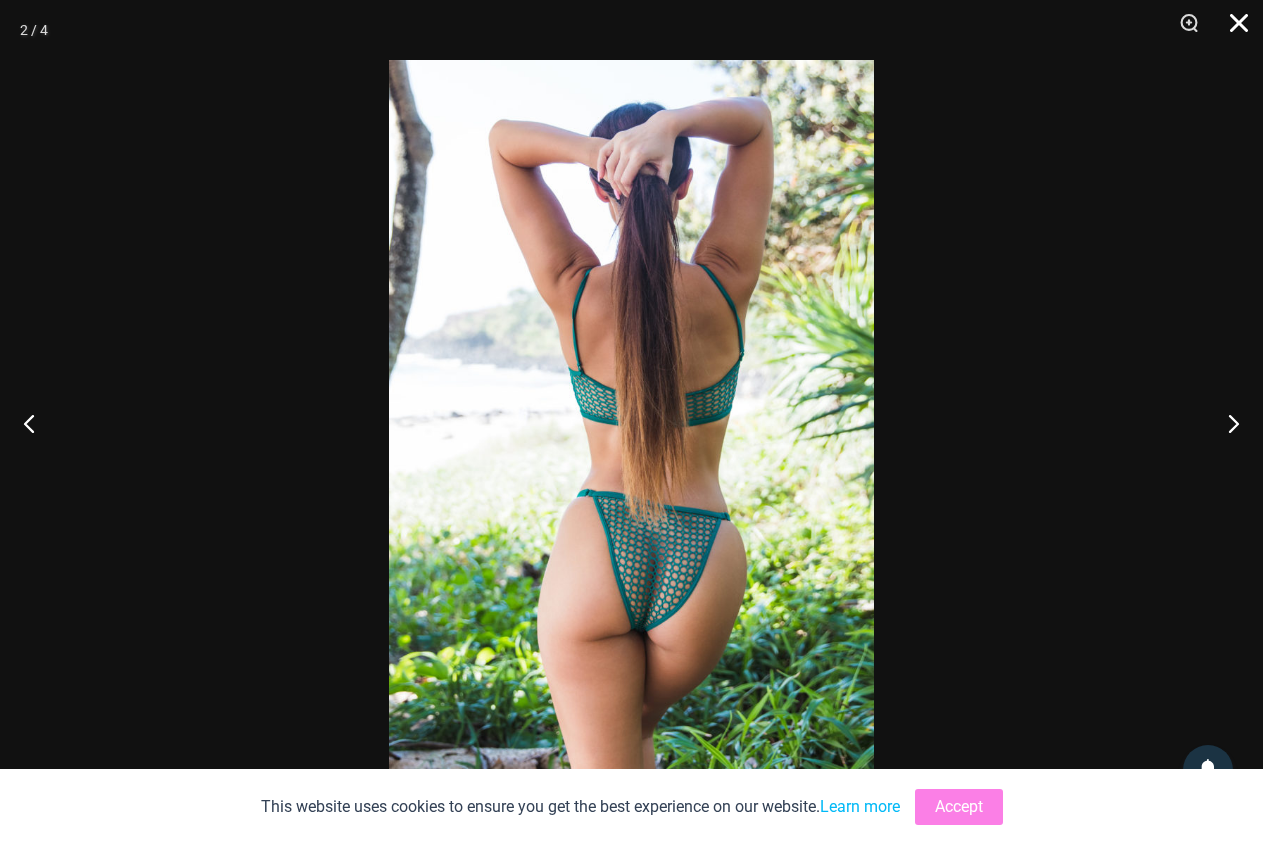 click at bounding box center (1232, 30) 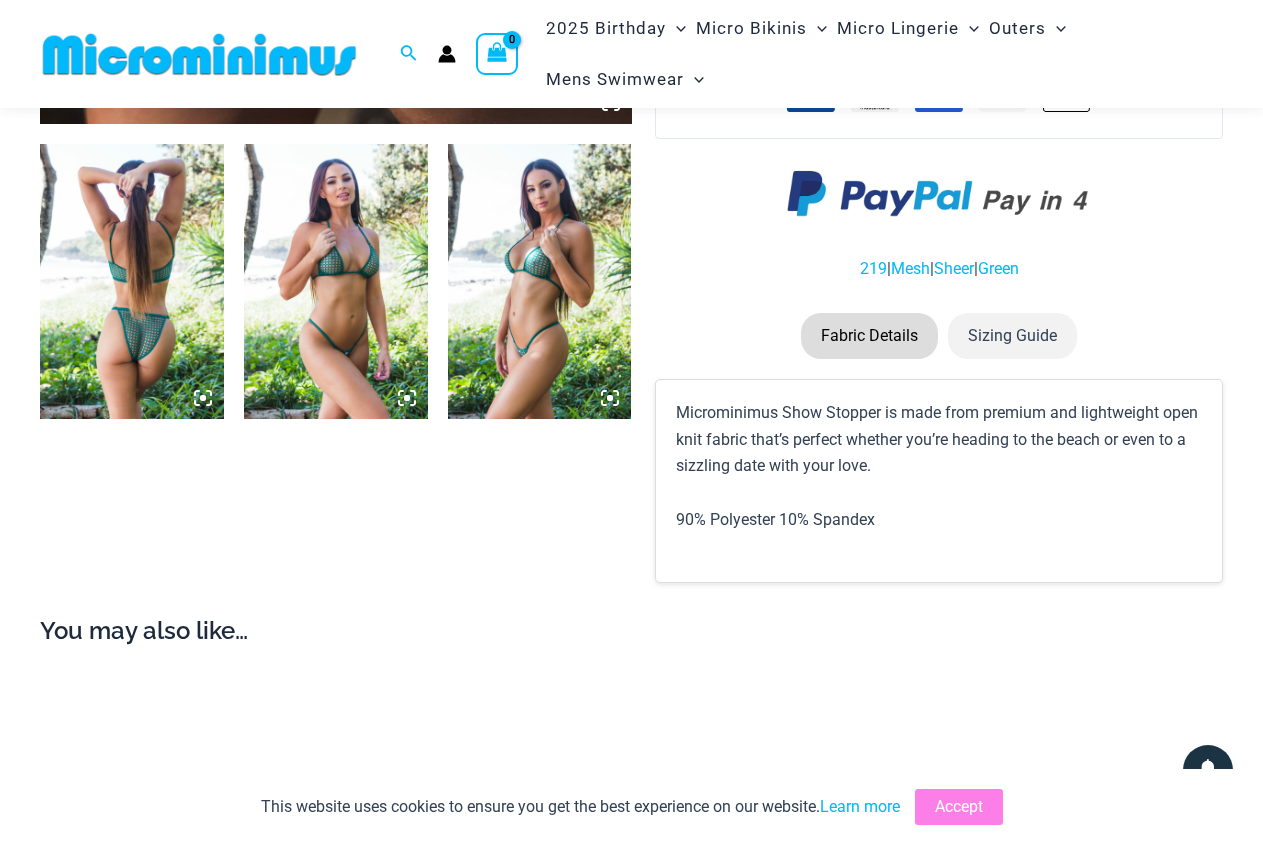 scroll, scrollTop: 1408, scrollLeft: 0, axis: vertical 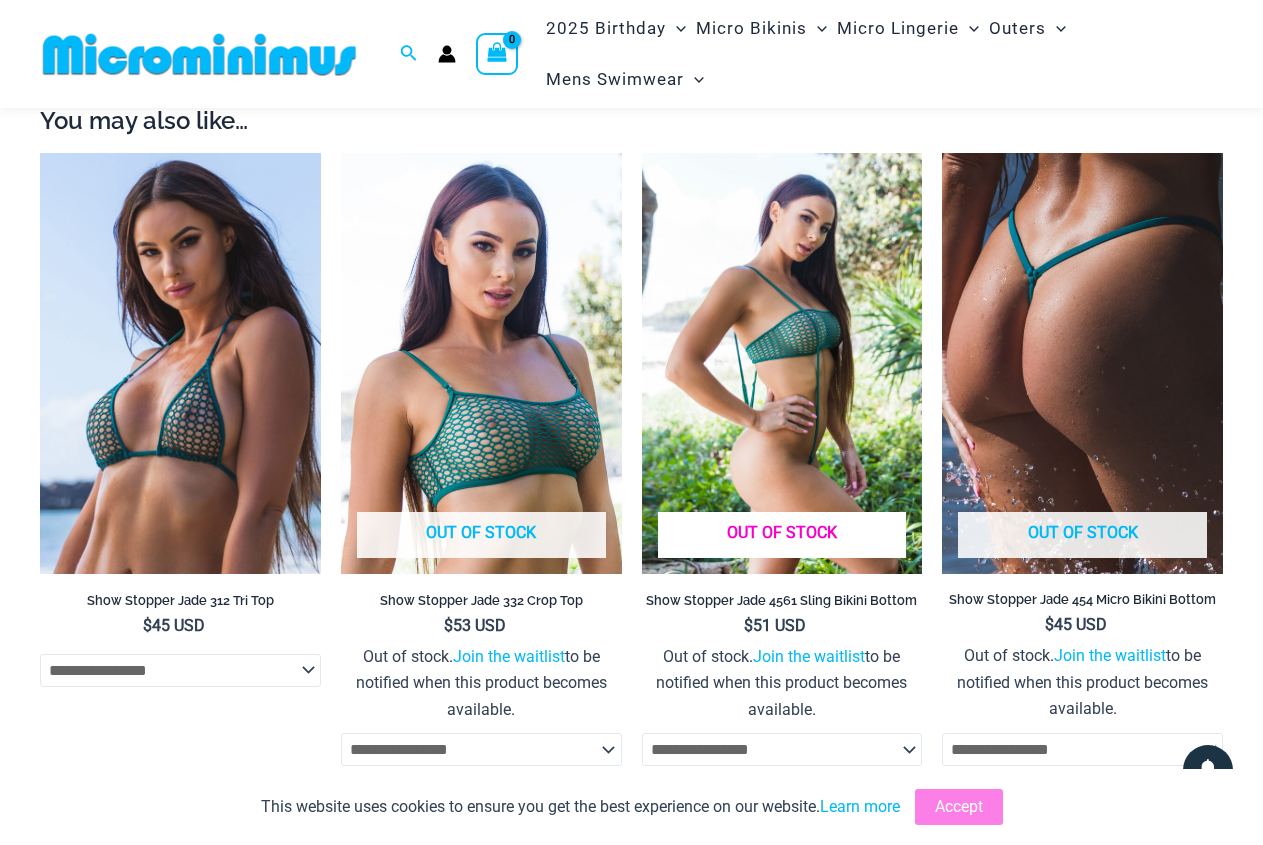 click at bounding box center [782, 363] 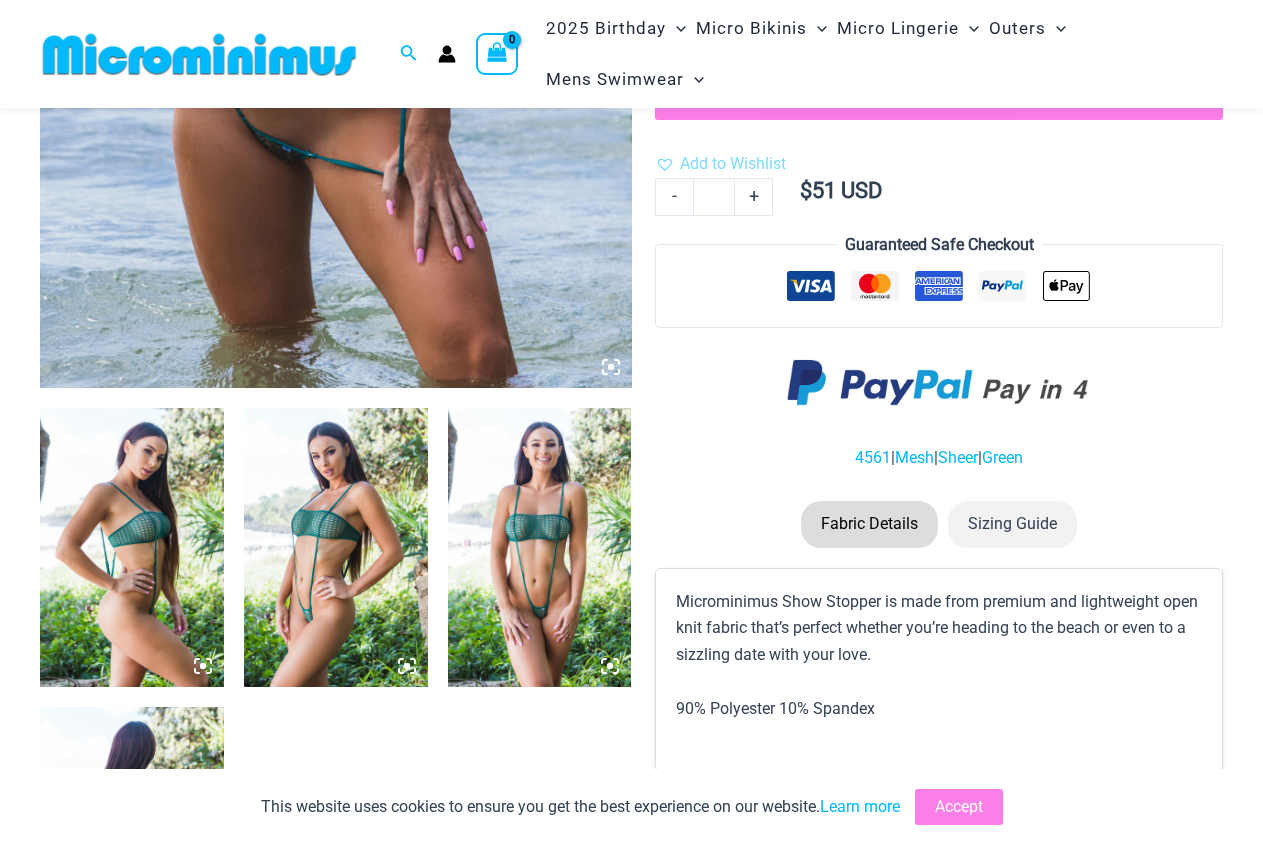 scroll, scrollTop: 286, scrollLeft: 0, axis: vertical 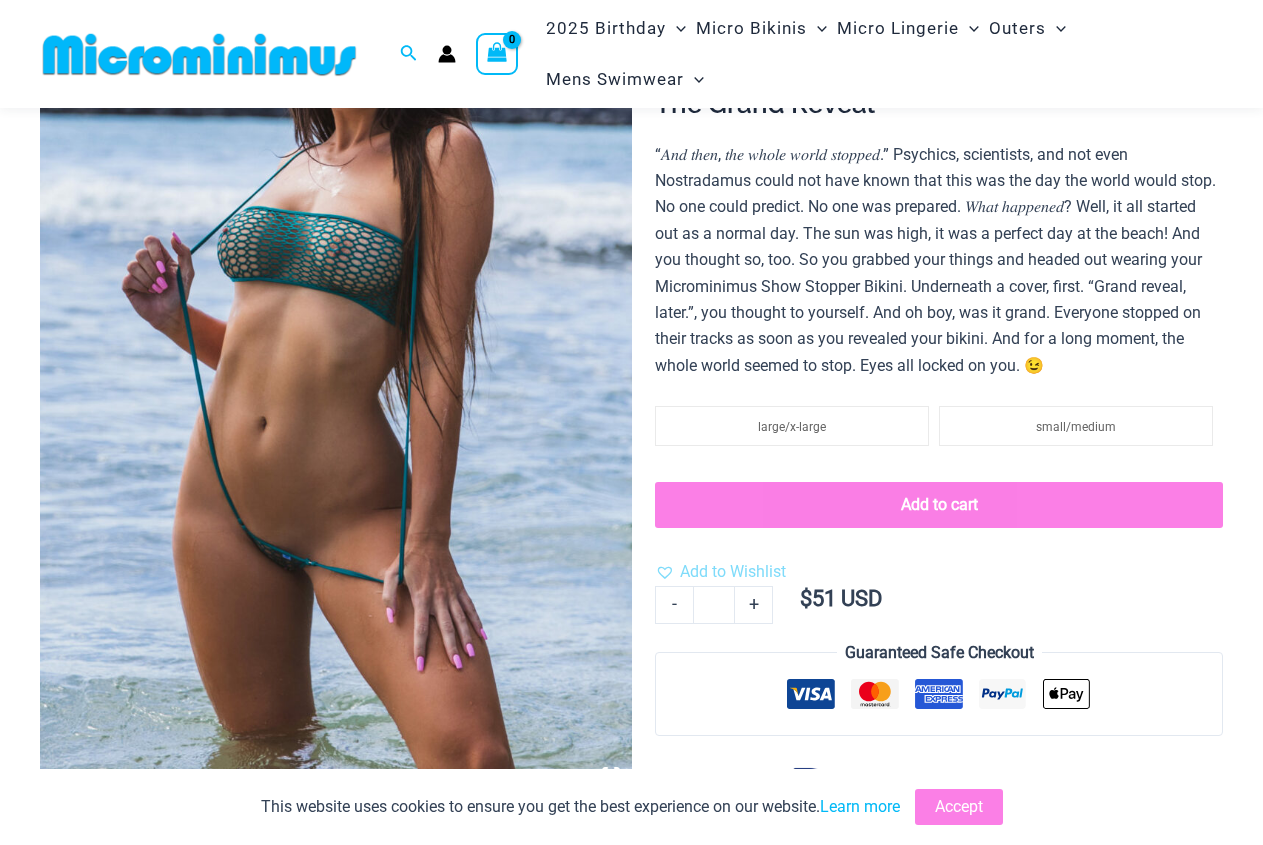 click at bounding box center [336, 351] 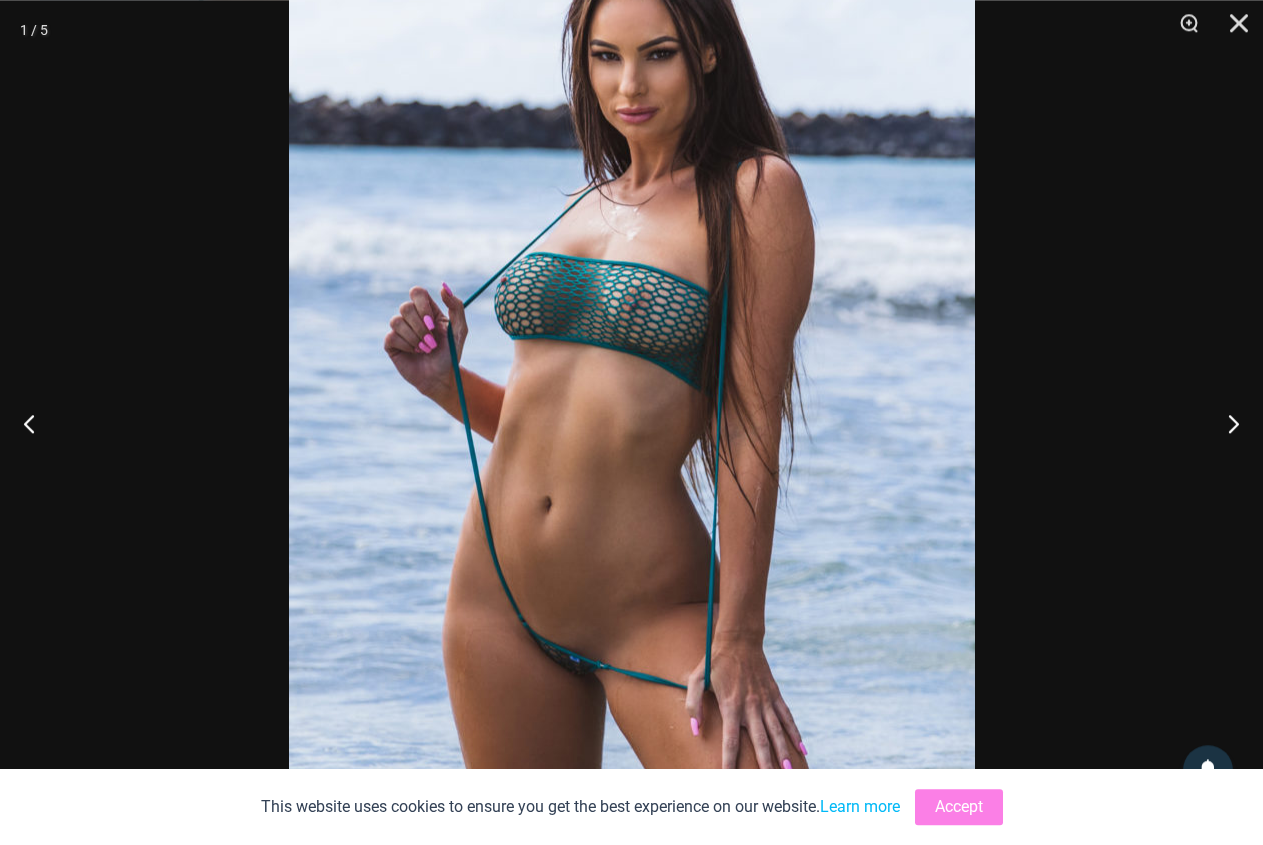 scroll, scrollTop: 913, scrollLeft: 0, axis: vertical 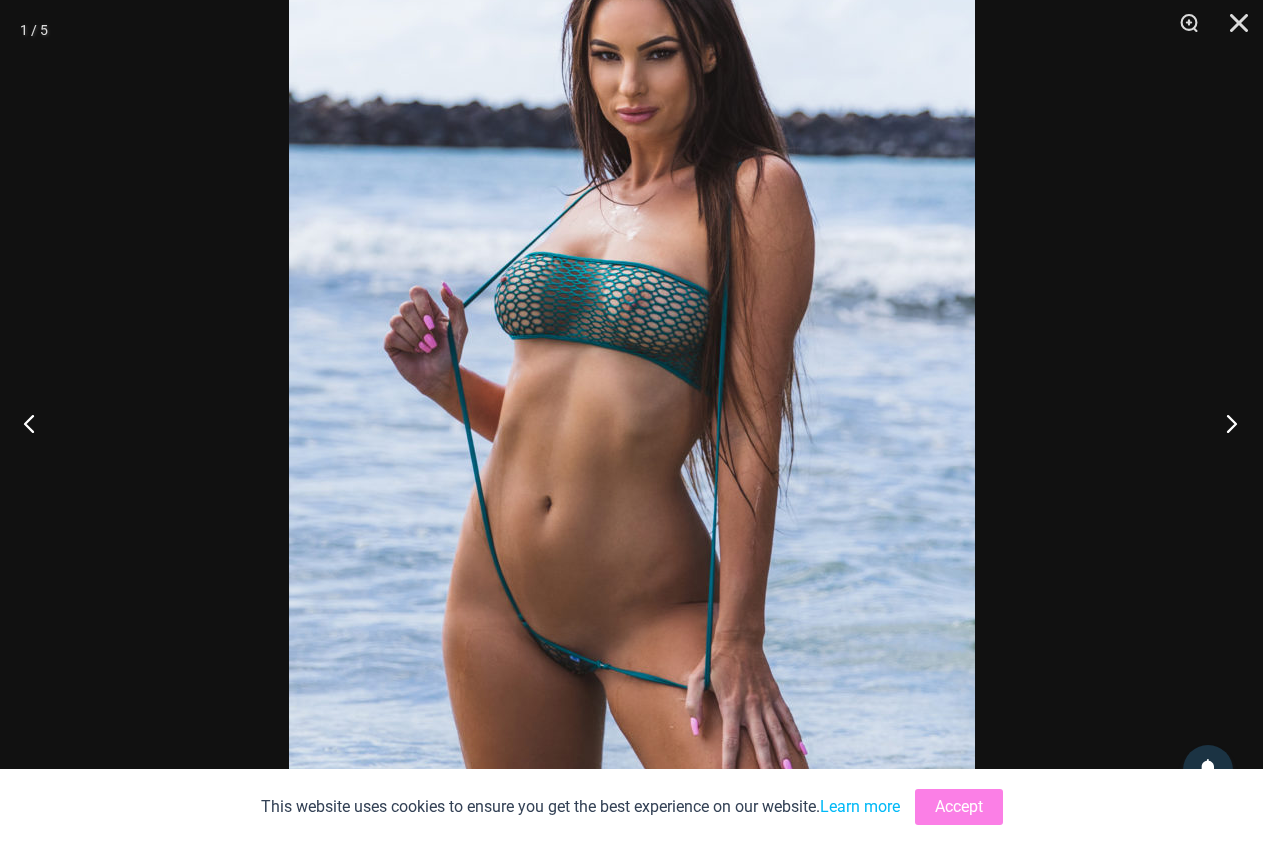 click at bounding box center (1225, 423) 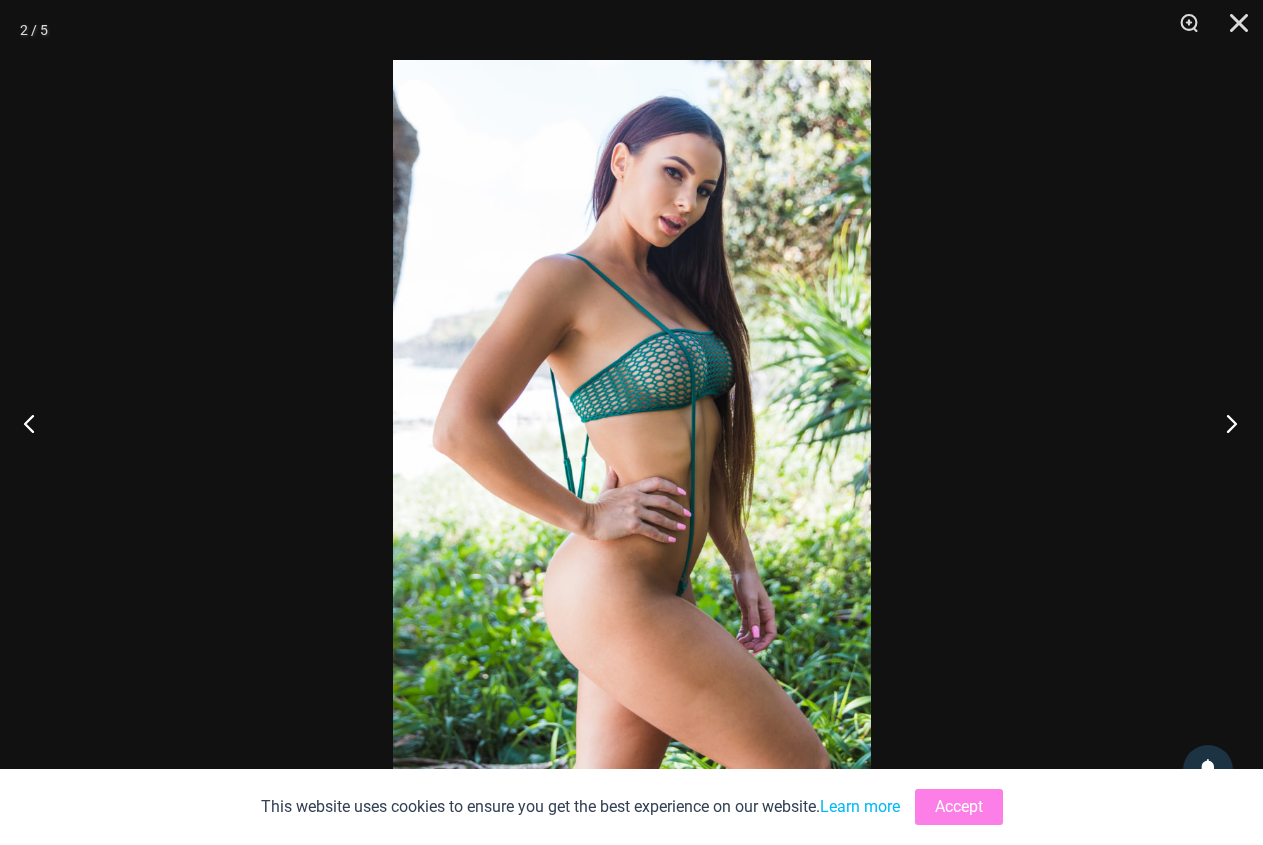 click at bounding box center (1225, 423) 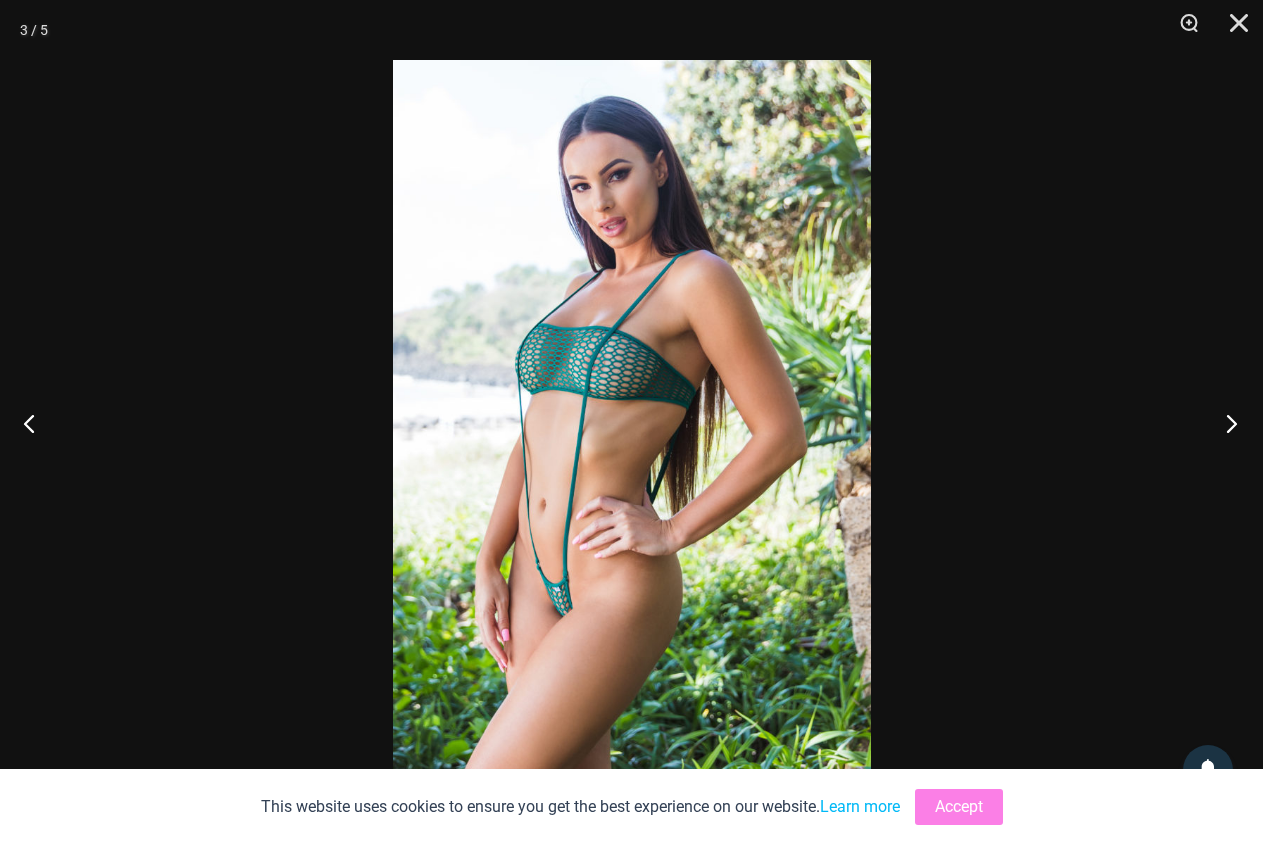 click at bounding box center (1225, 423) 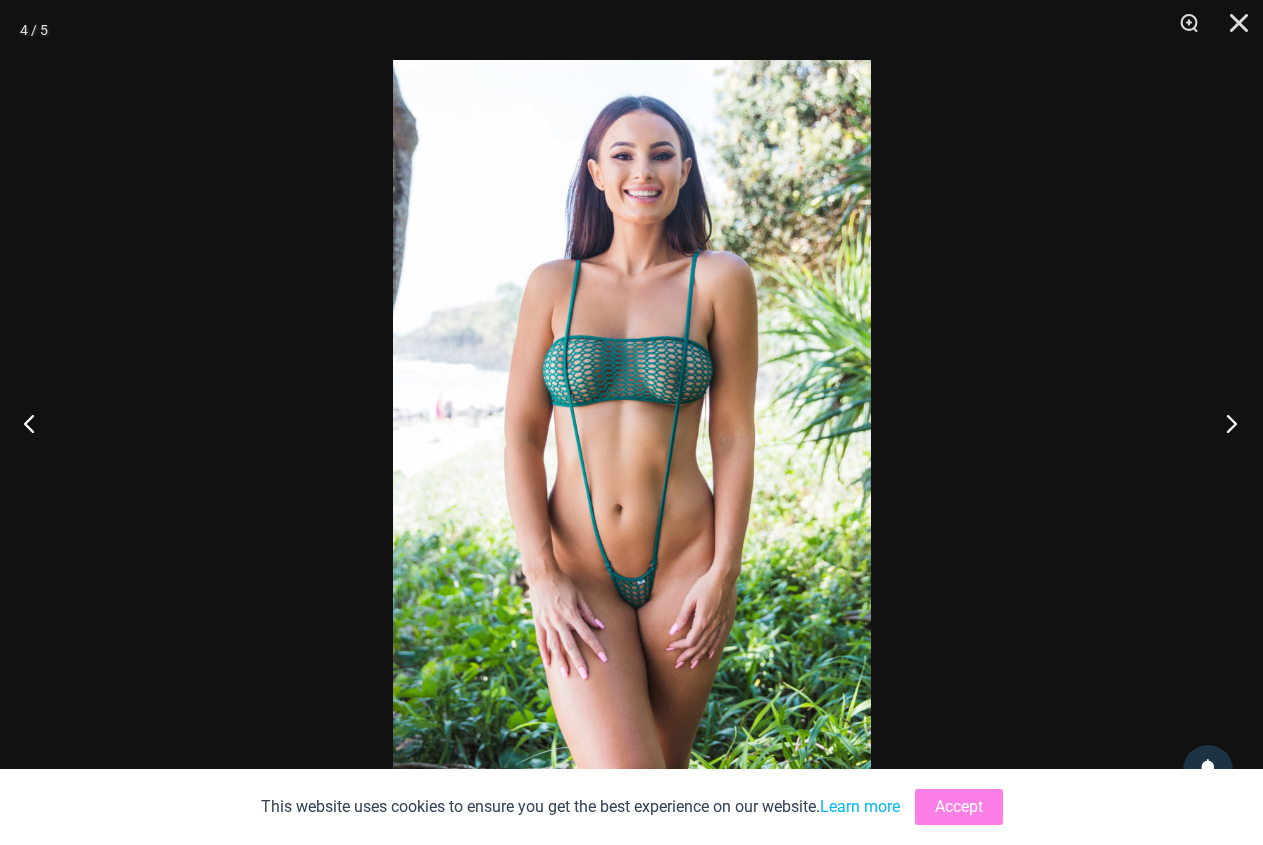 click at bounding box center (1225, 423) 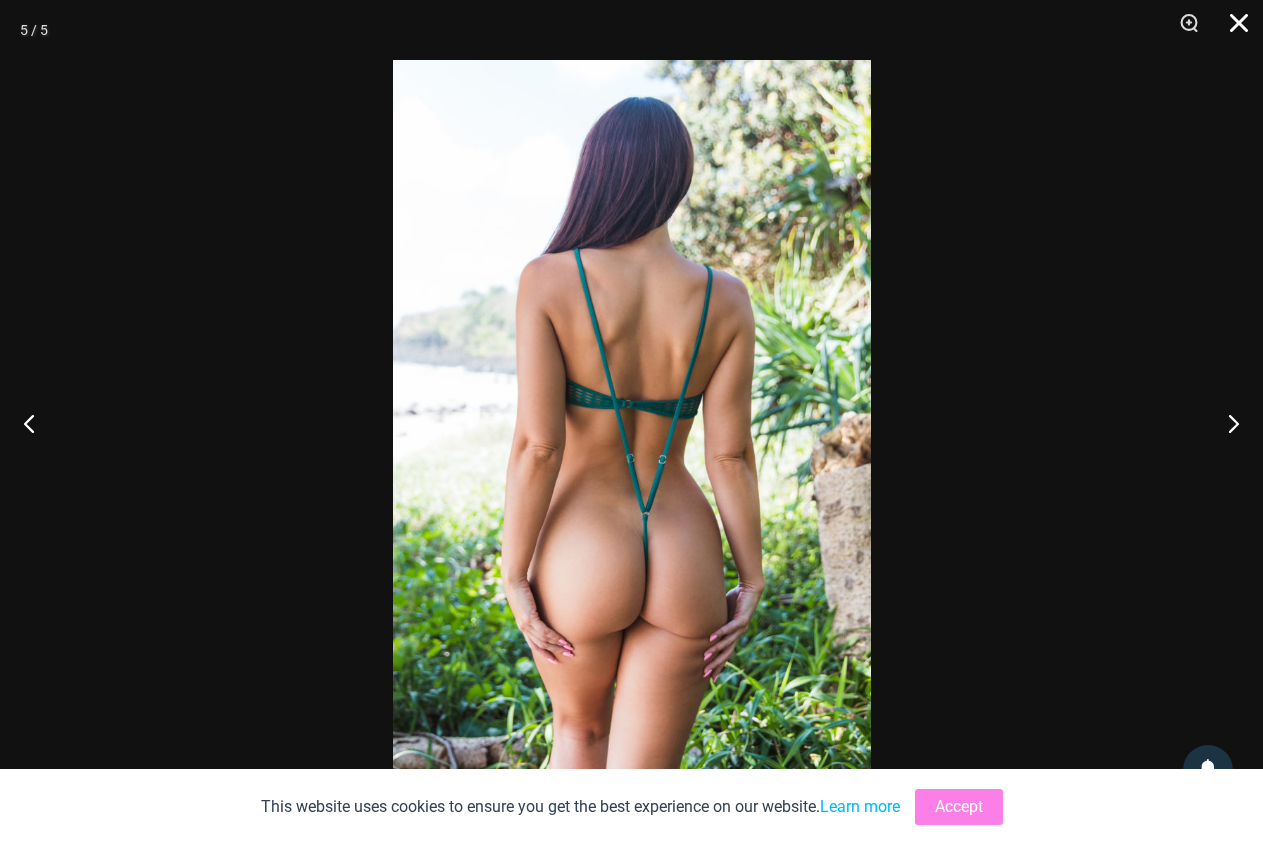 click at bounding box center (1232, 30) 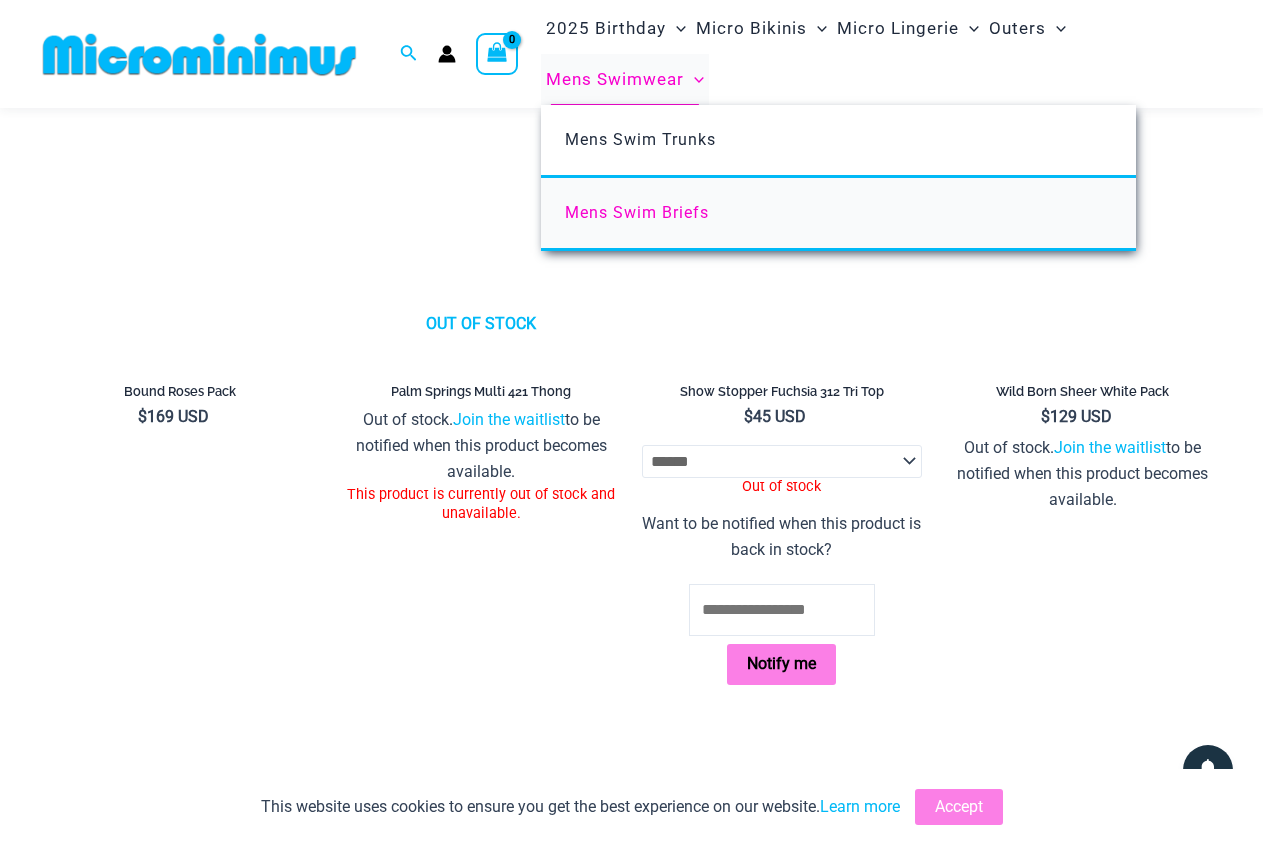 scroll, scrollTop: 4177, scrollLeft: 0, axis: vertical 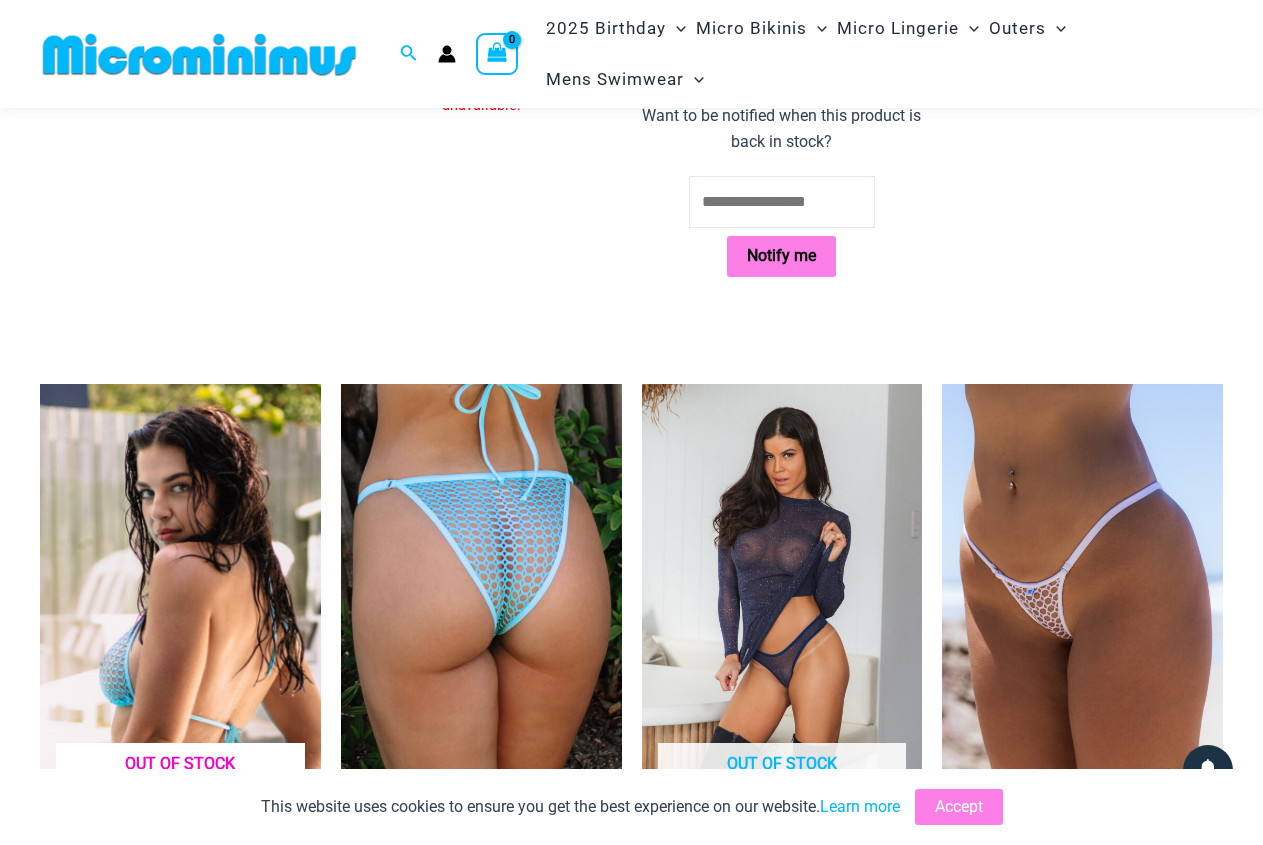 click at bounding box center [180, 594] 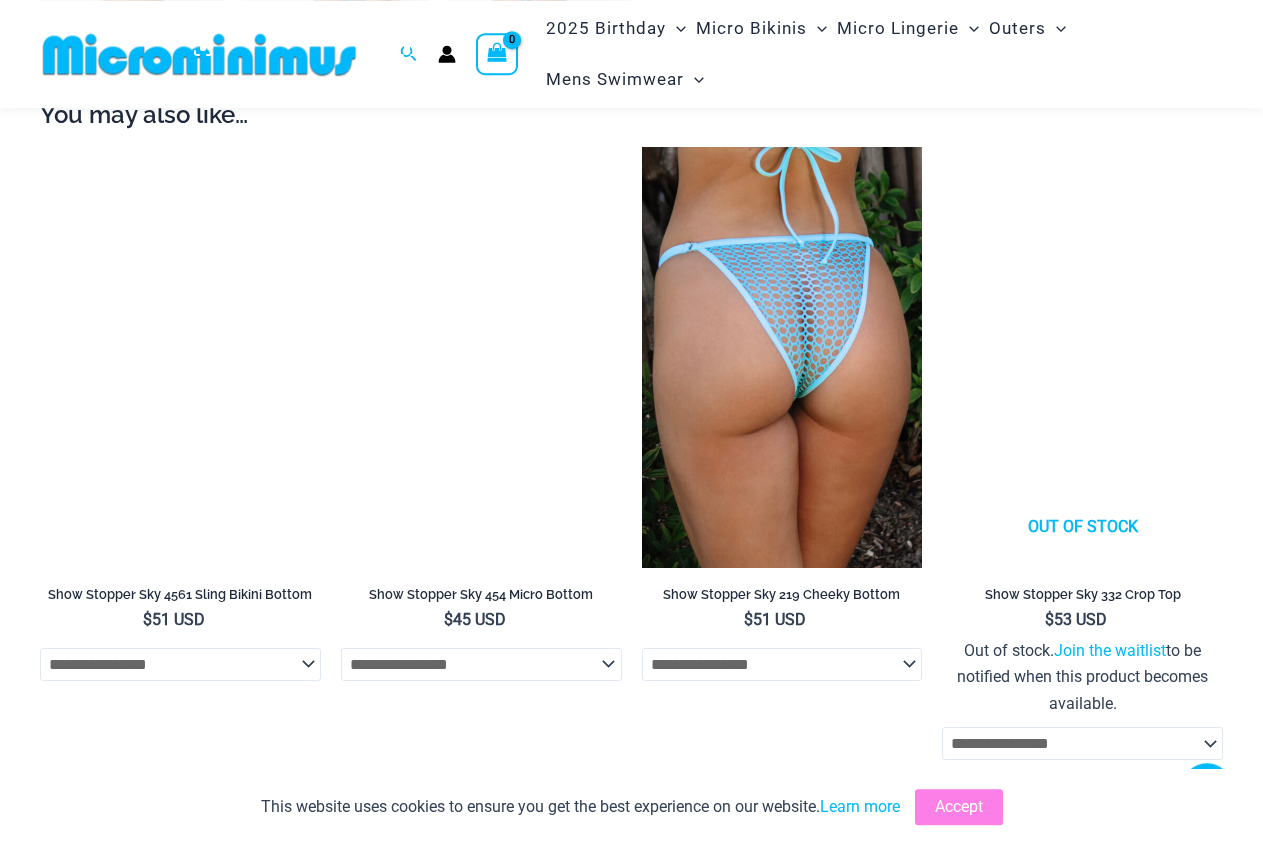scroll, scrollTop: 1918, scrollLeft: 0, axis: vertical 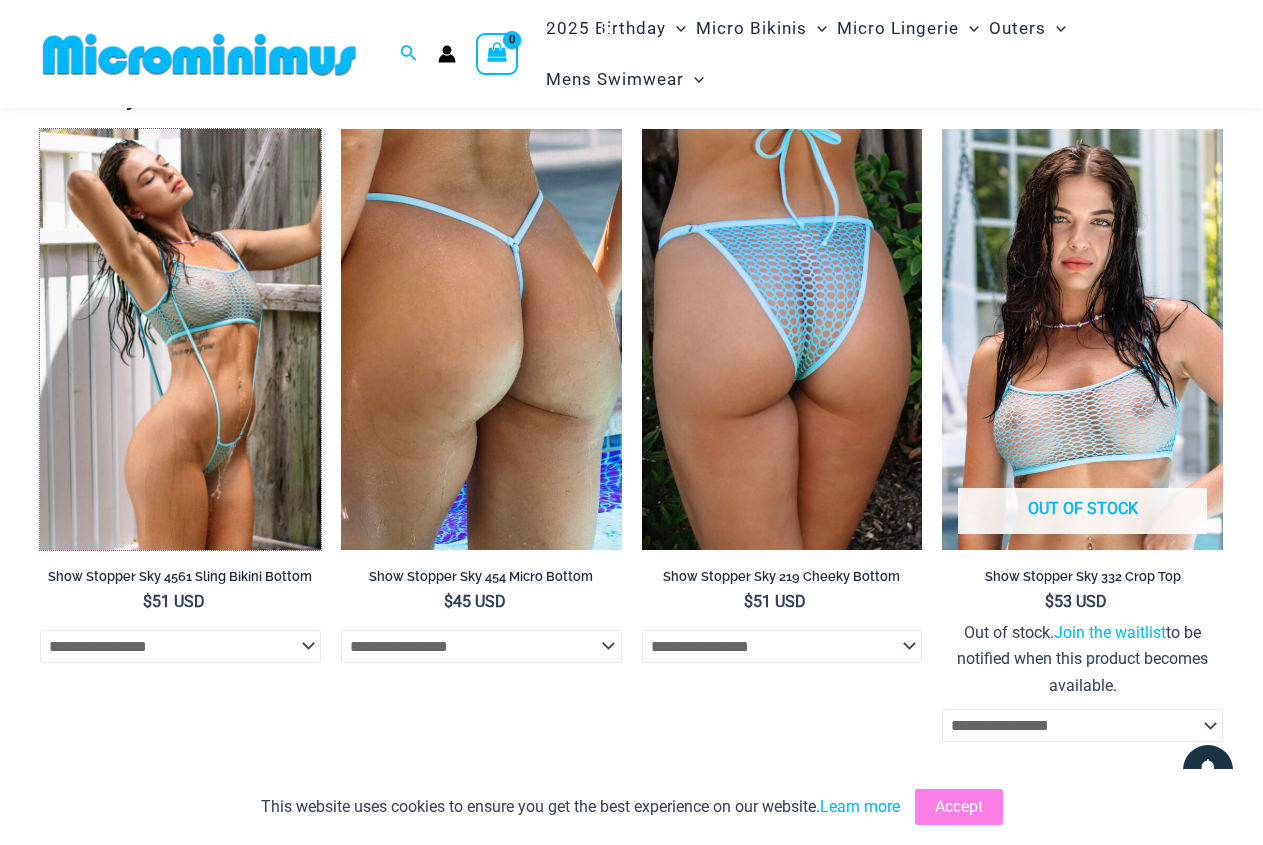 click at bounding box center (40, 129) 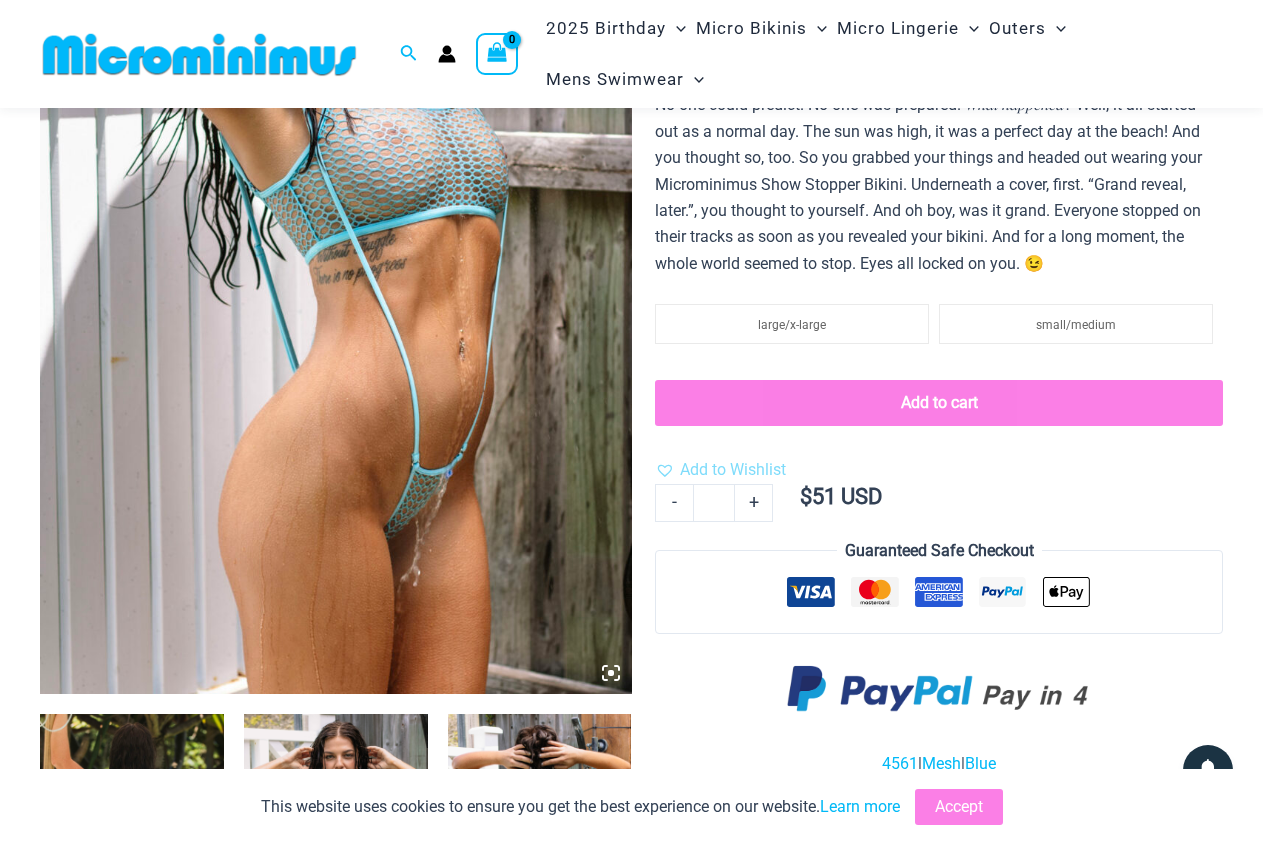 scroll, scrollTop: 796, scrollLeft: 0, axis: vertical 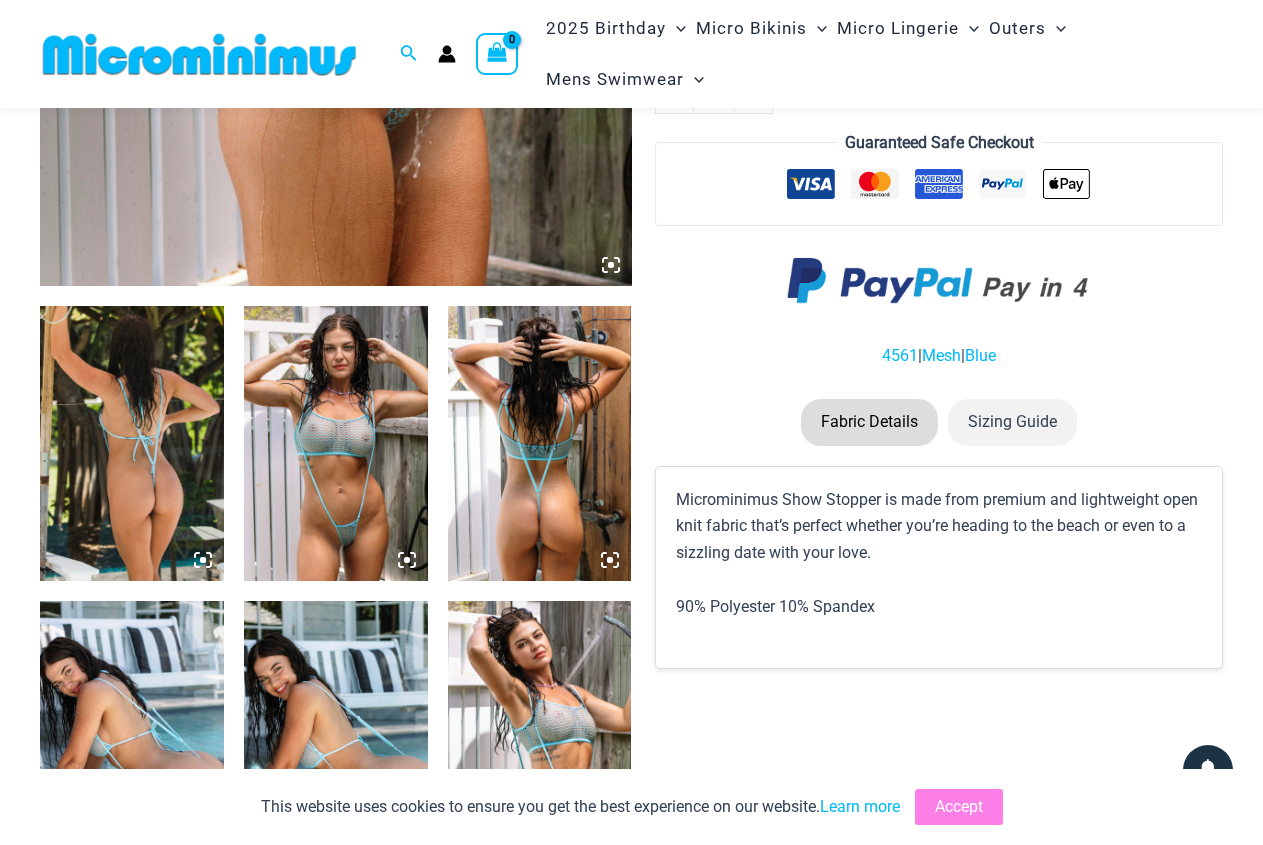 click at bounding box center [336, 444] 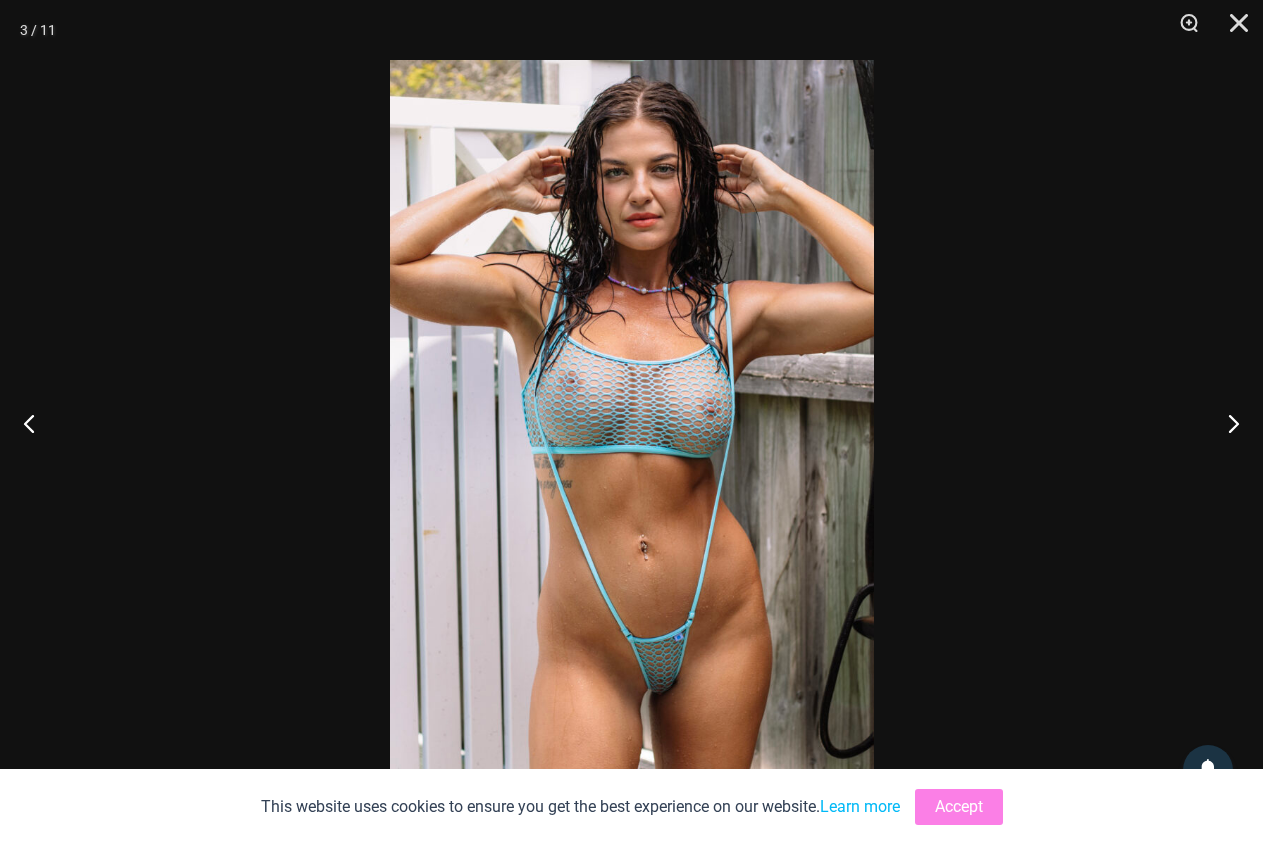 click at bounding box center [632, 422] 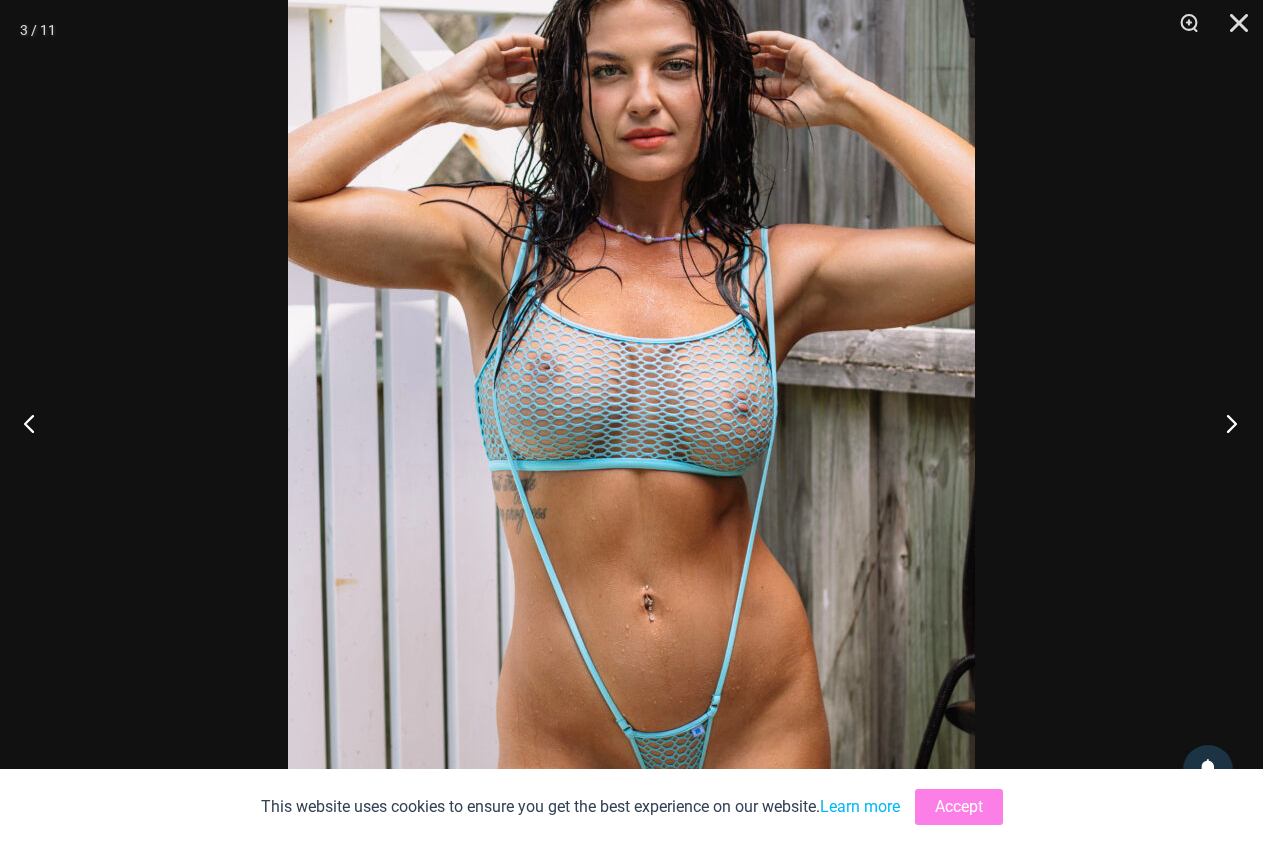 click at bounding box center [1225, 423] 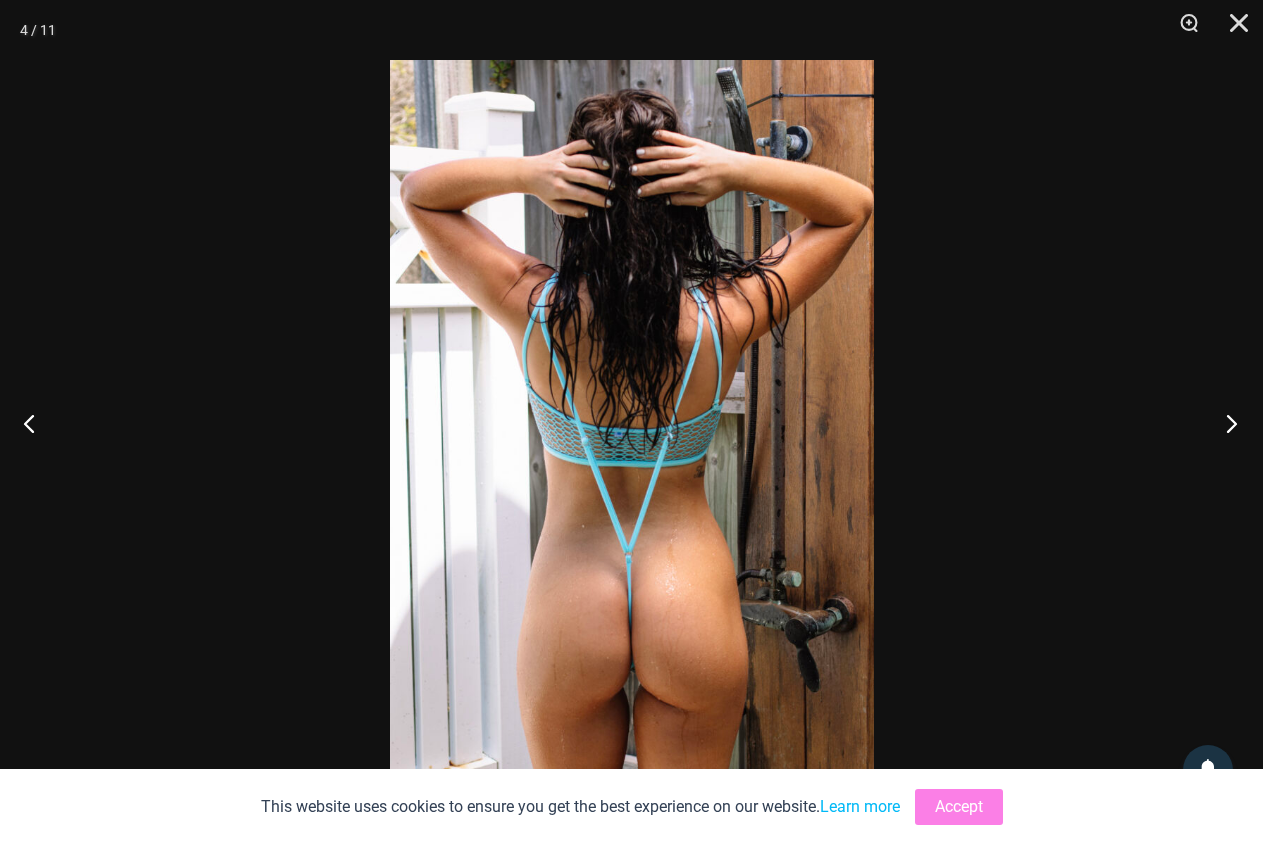 click at bounding box center (1225, 423) 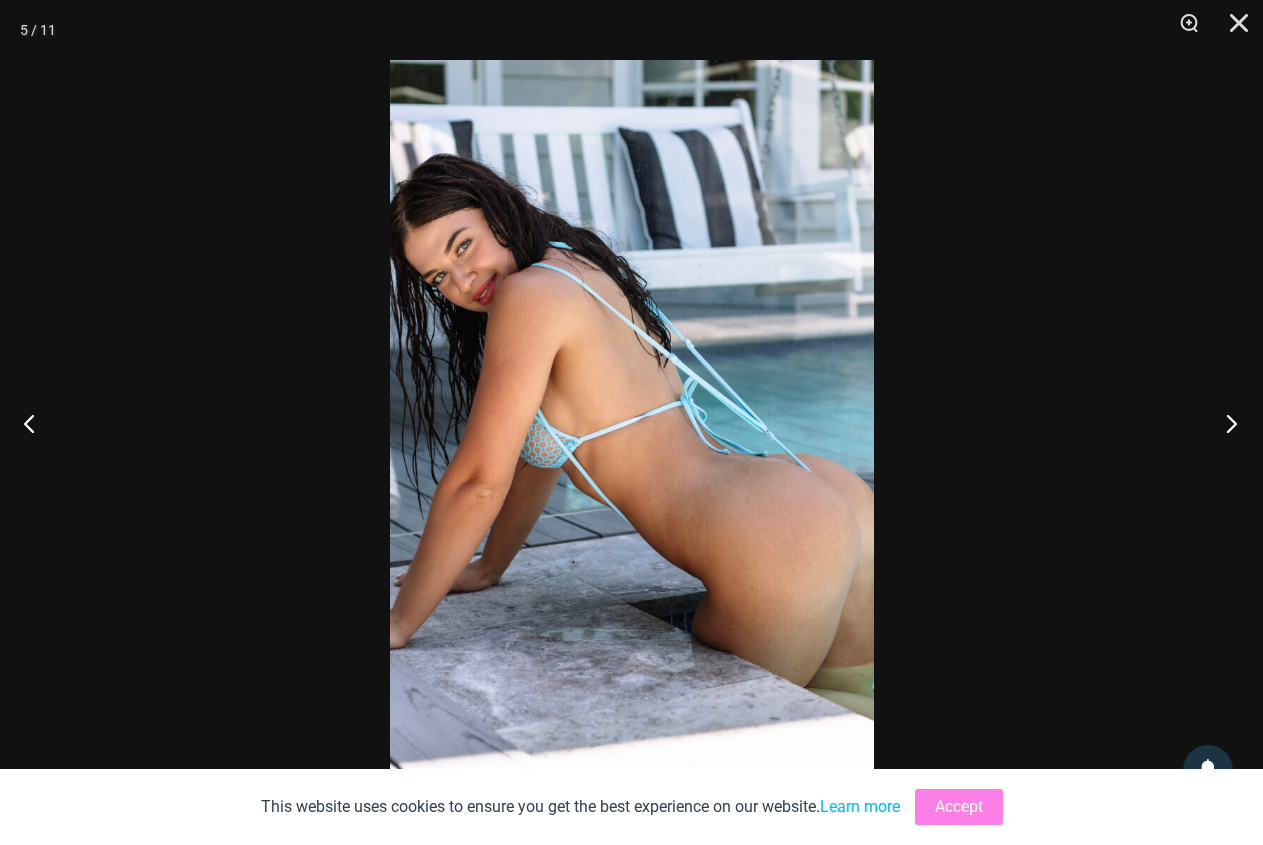 click at bounding box center (1225, 423) 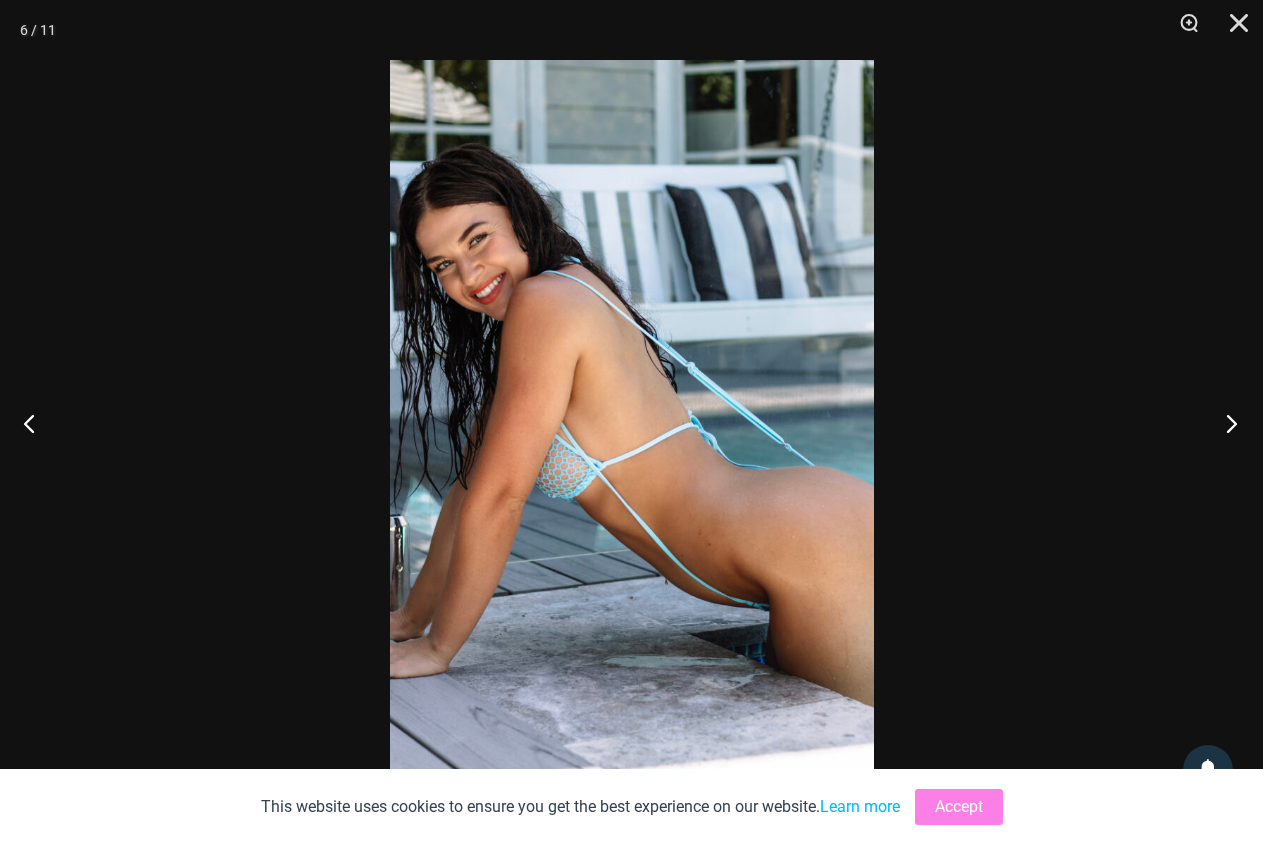 click at bounding box center [1225, 423] 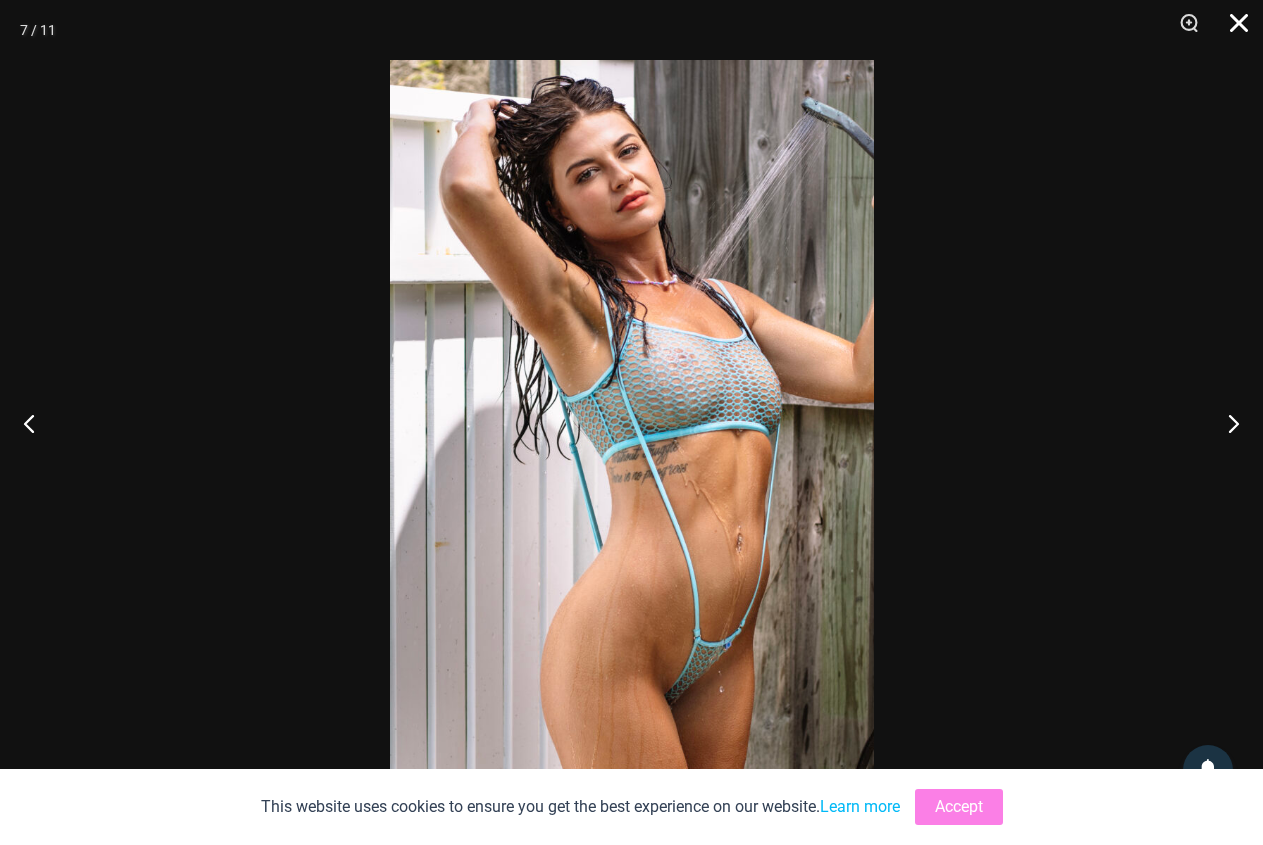 click at bounding box center [1232, 30] 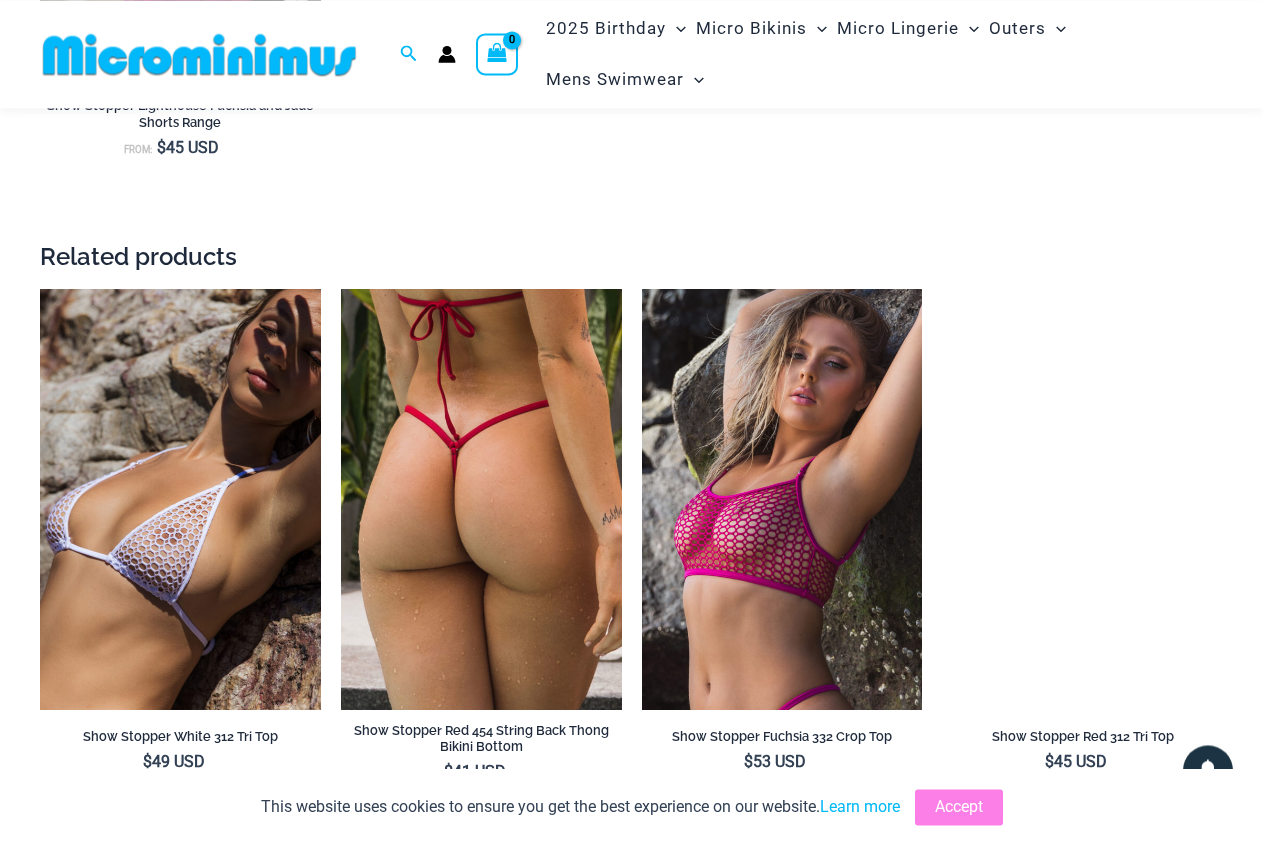 scroll, scrollTop: 3550, scrollLeft: 0, axis: vertical 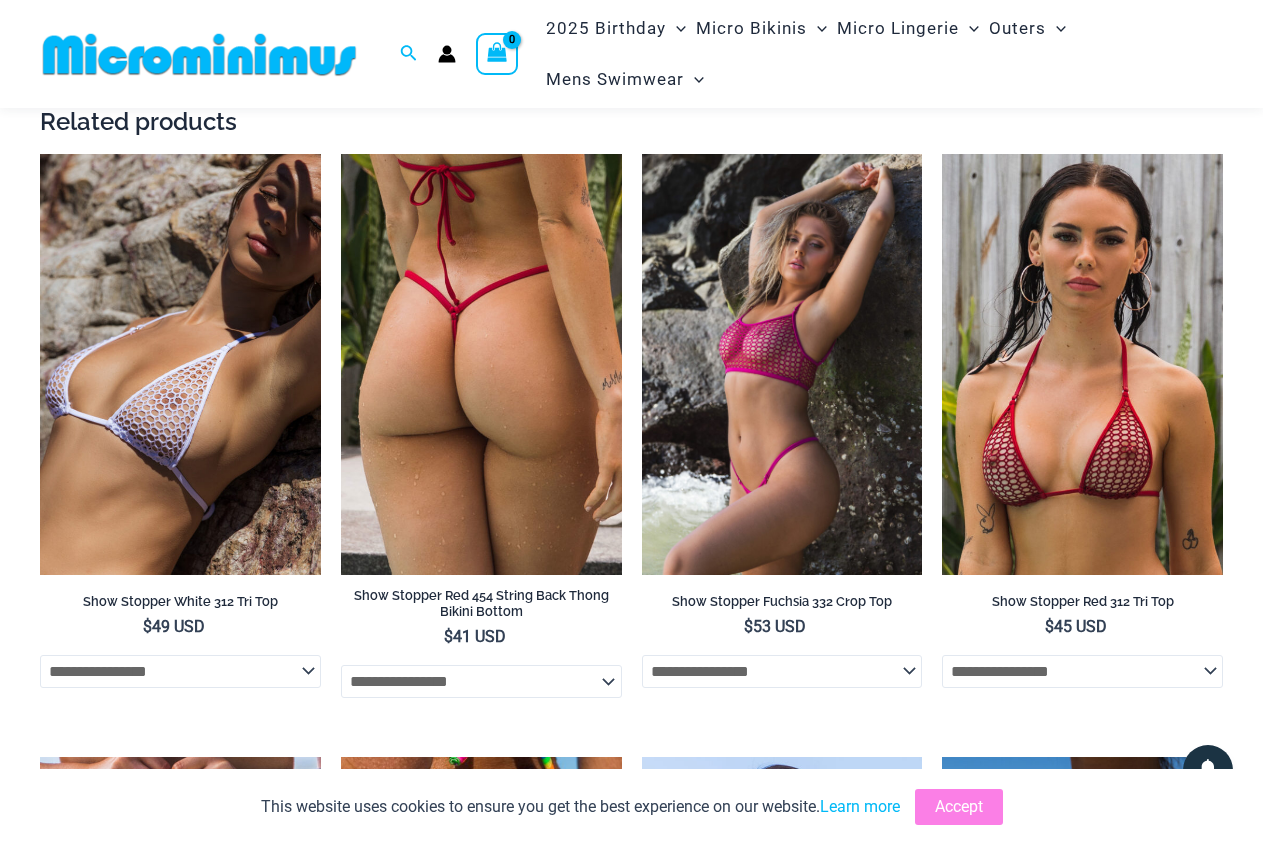 click at bounding box center (782, 364) 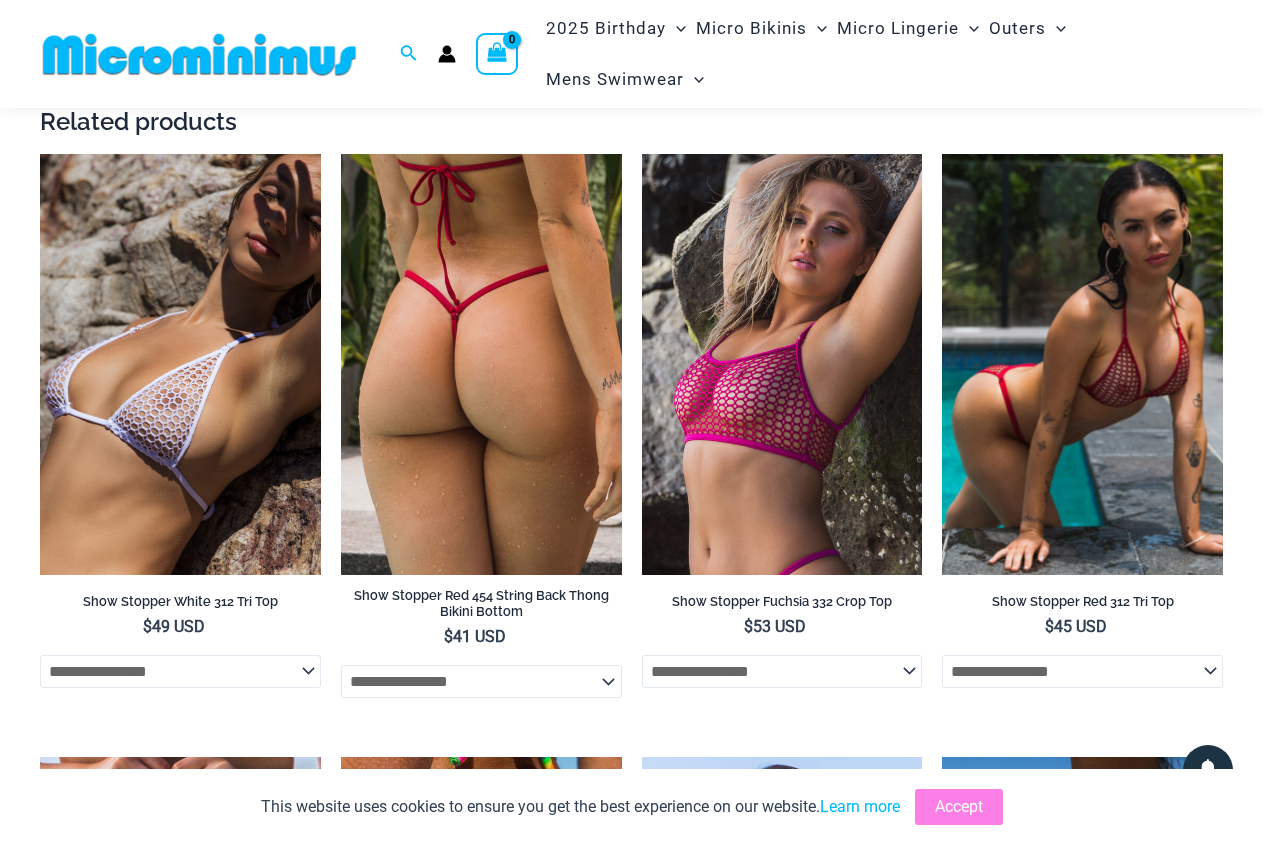 click at bounding box center [1082, 364] 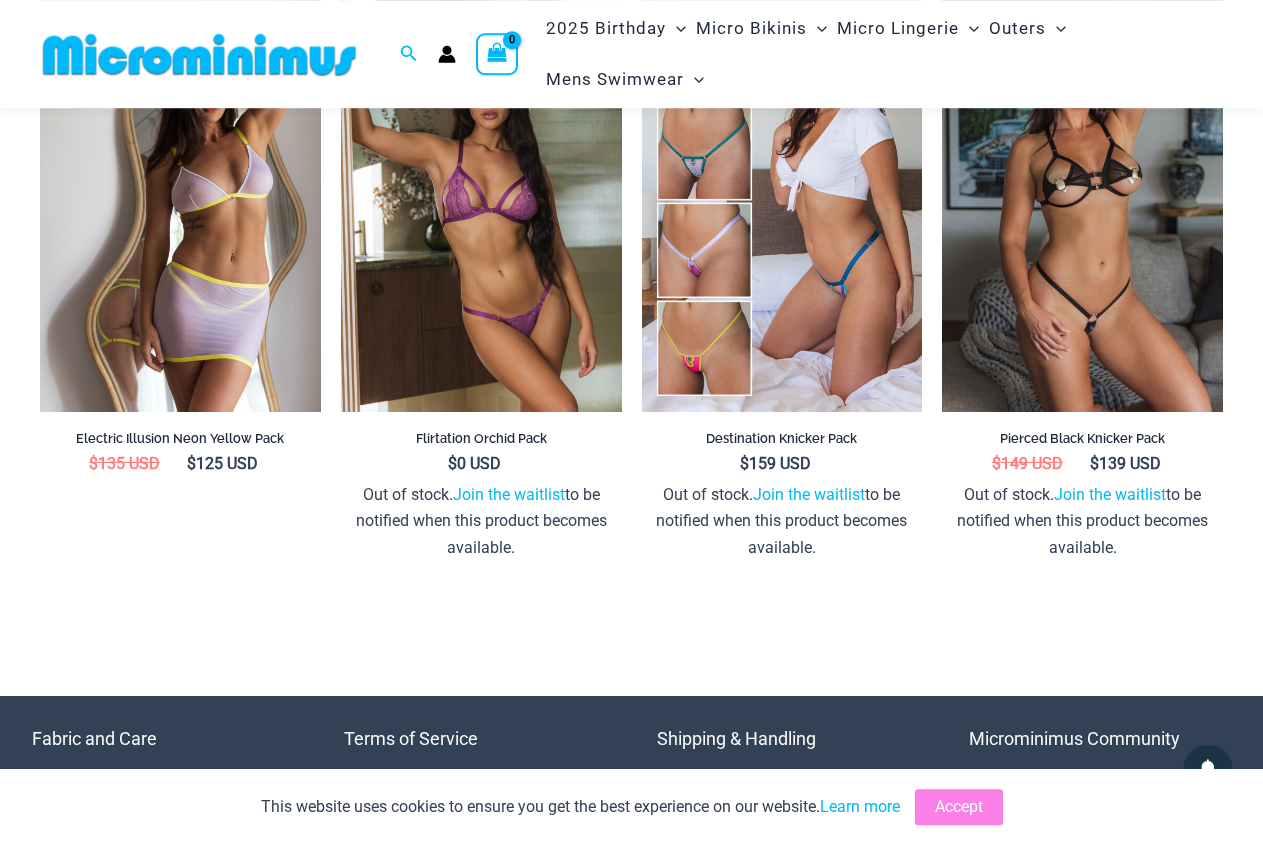 scroll, scrollTop: 6722, scrollLeft: 0, axis: vertical 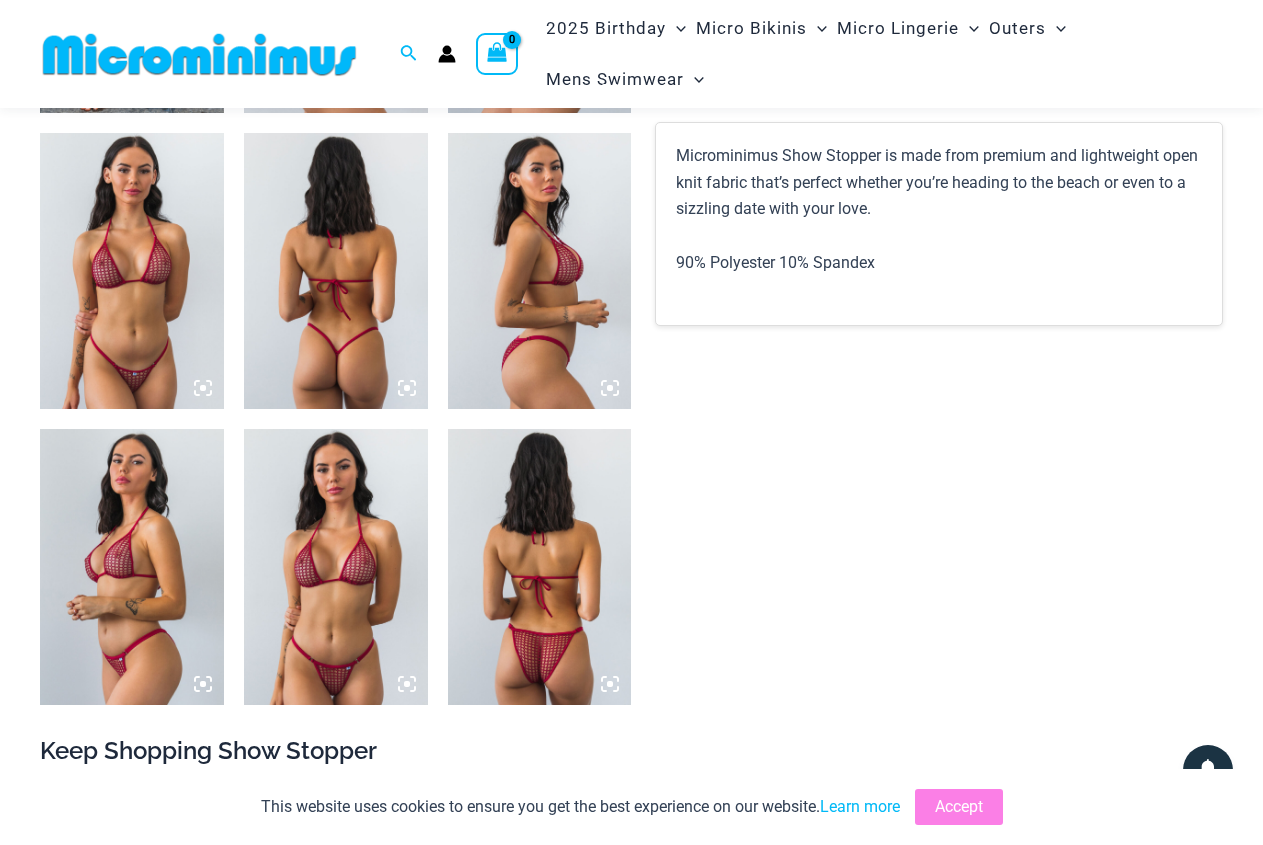 click at bounding box center [132, 271] 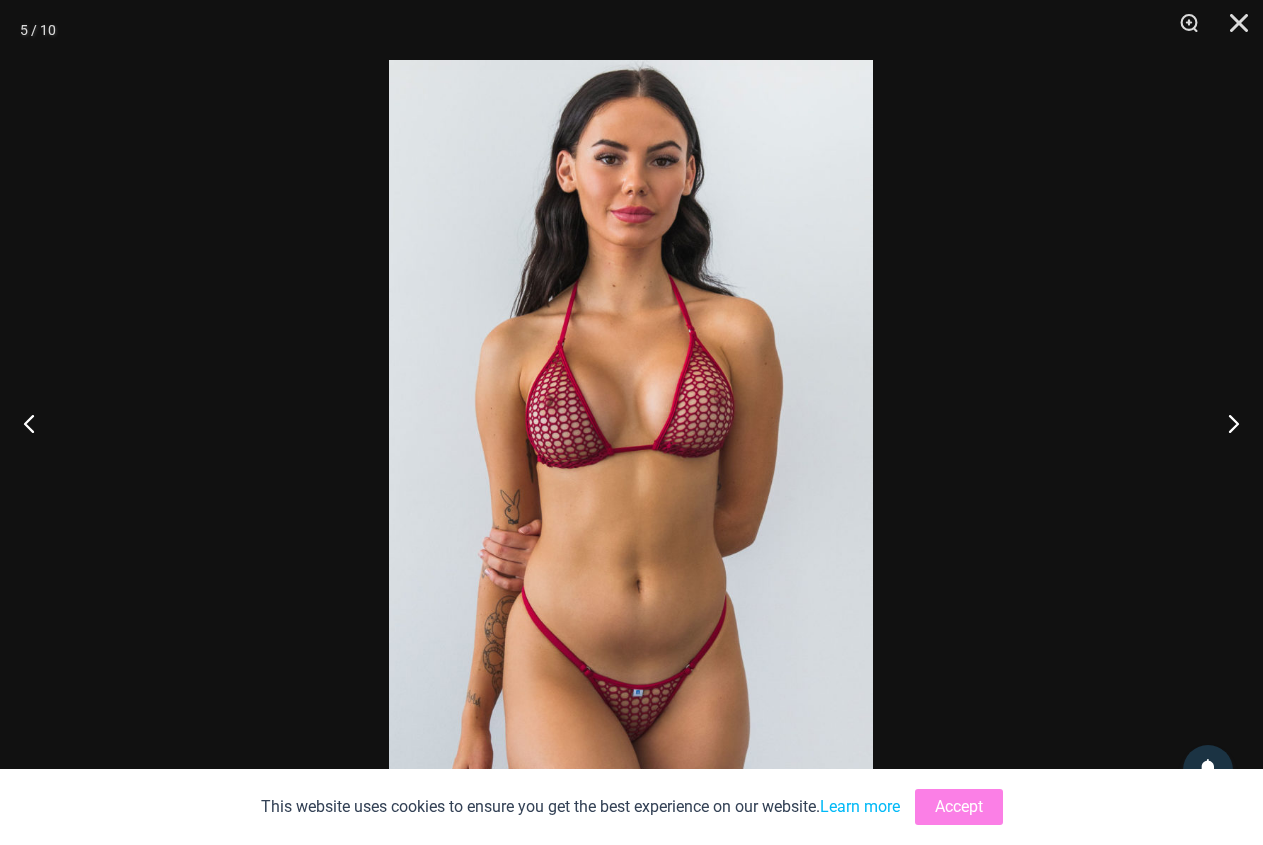 click at bounding box center (631, 422) 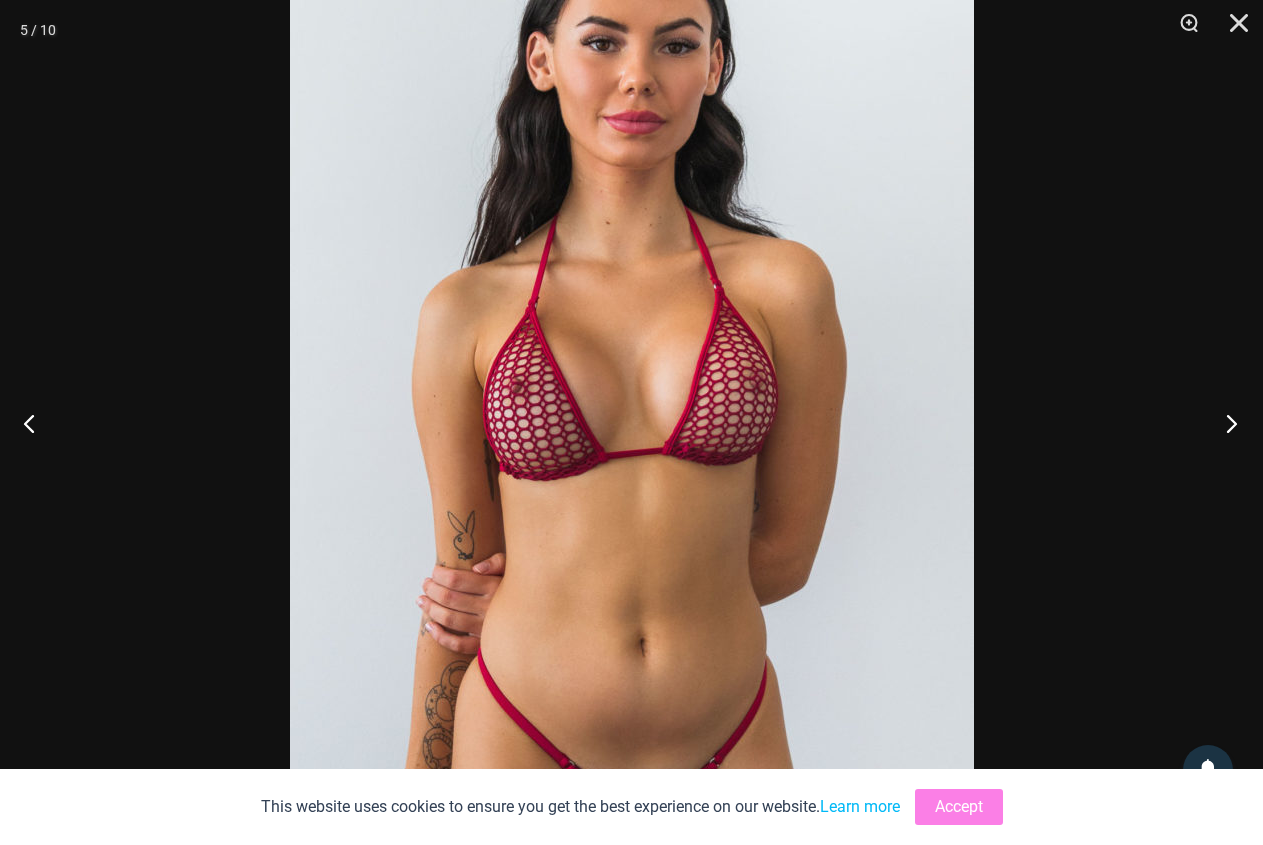 click at bounding box center [1225, 423] 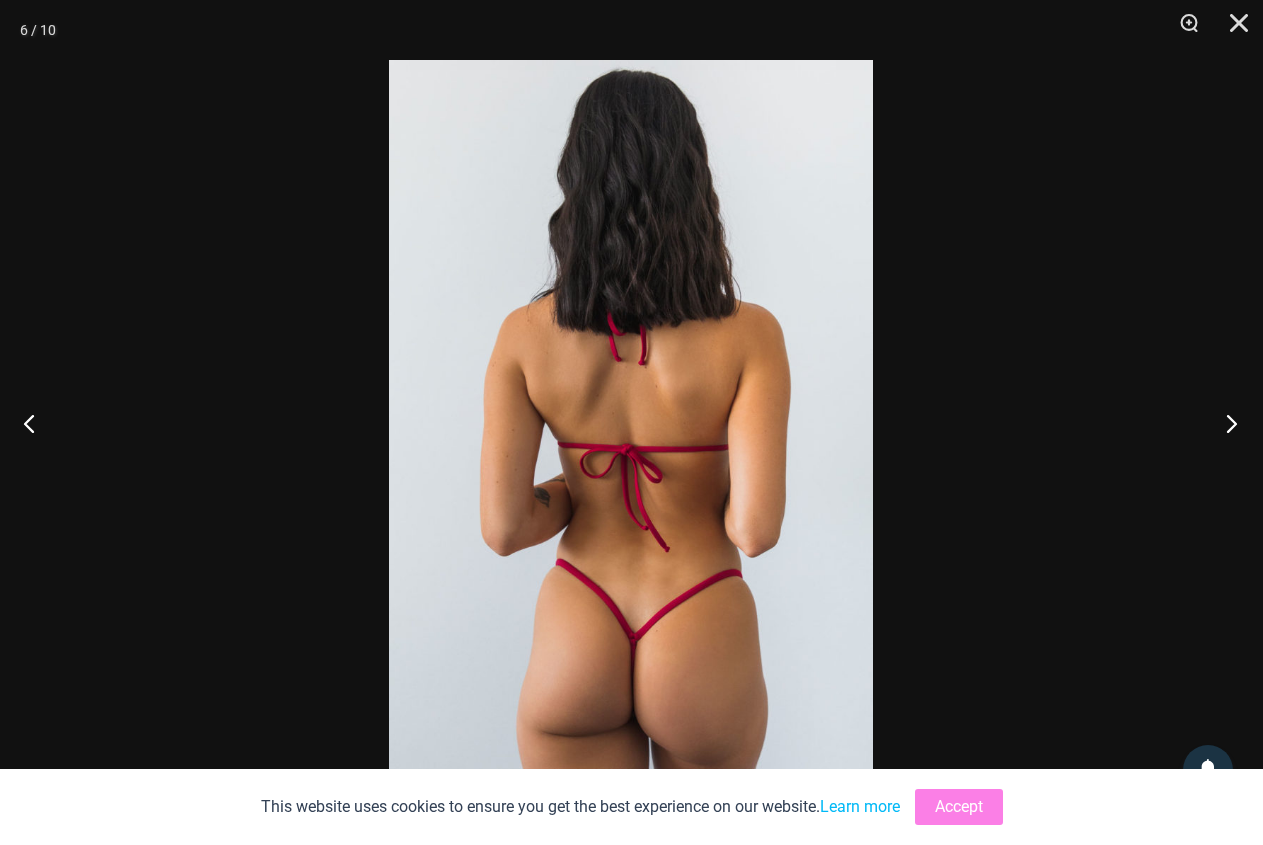click at bounding box center (1225, 423) 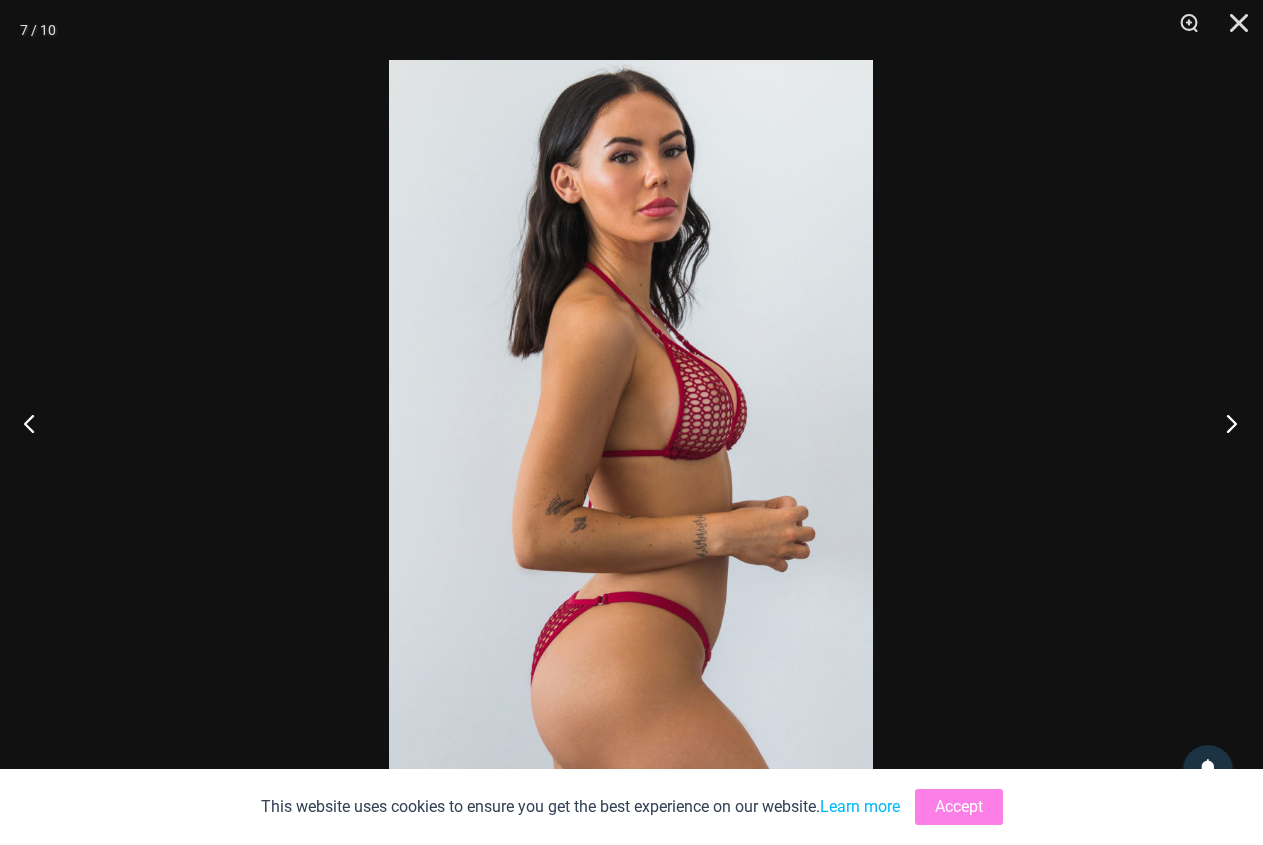 click at bounding box center (1225, 423) 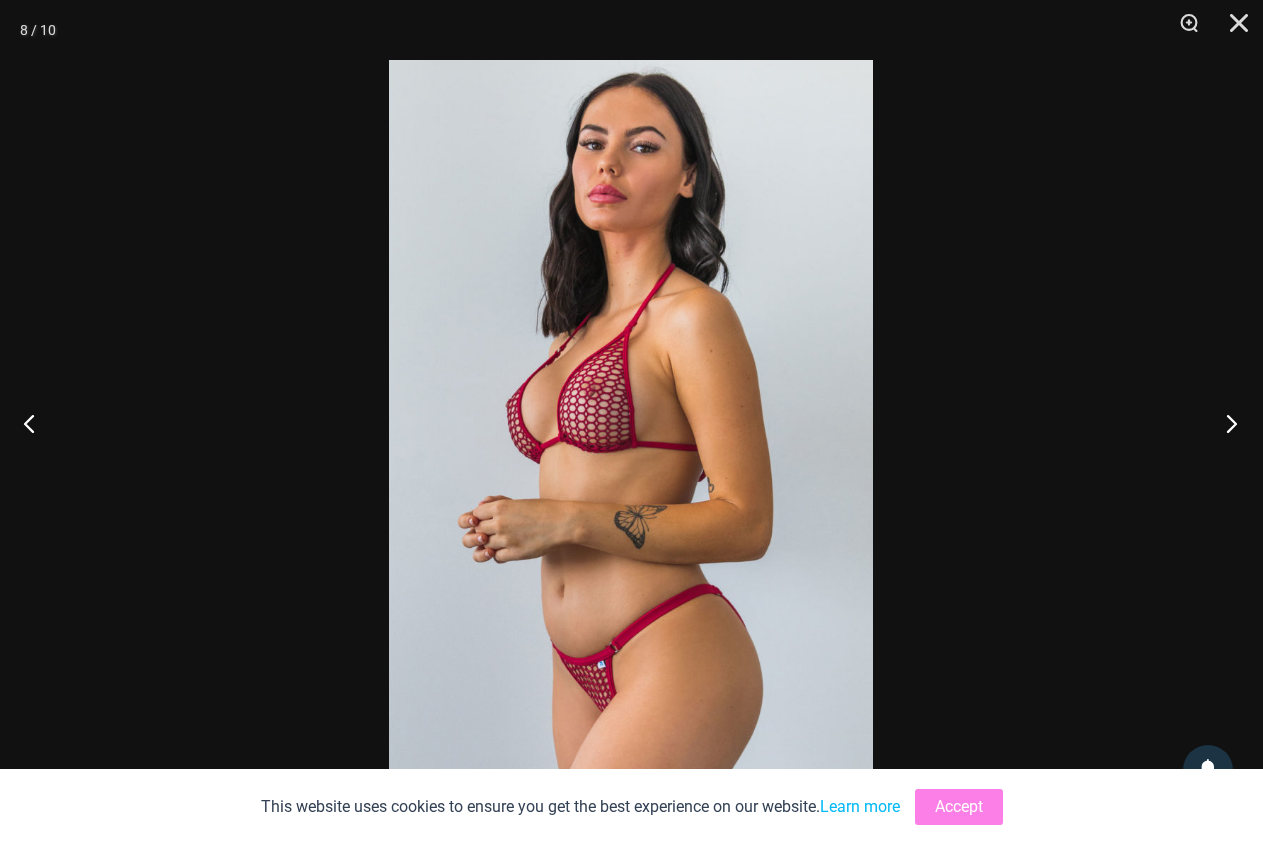 click at bounding box center [1225, 423] 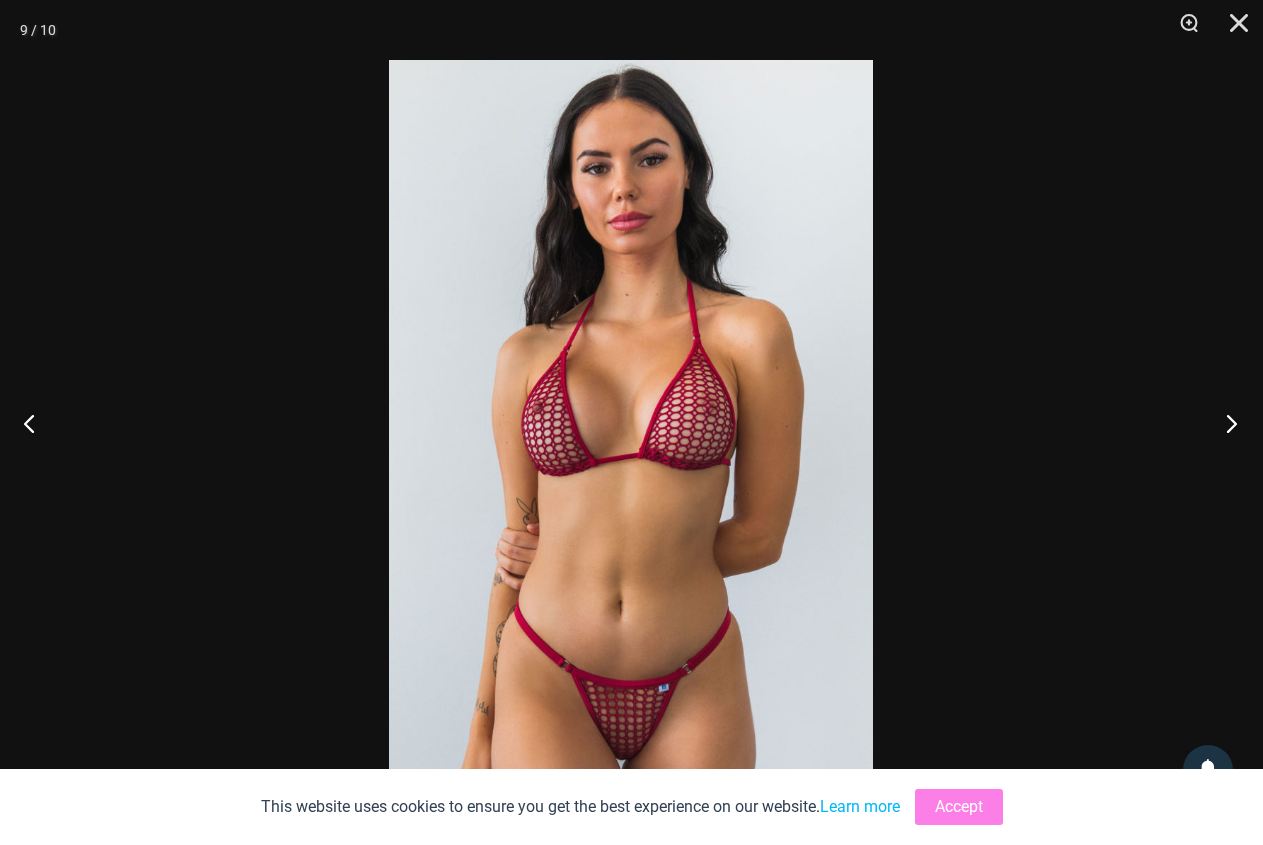 click at bounding box center (1225, 423) 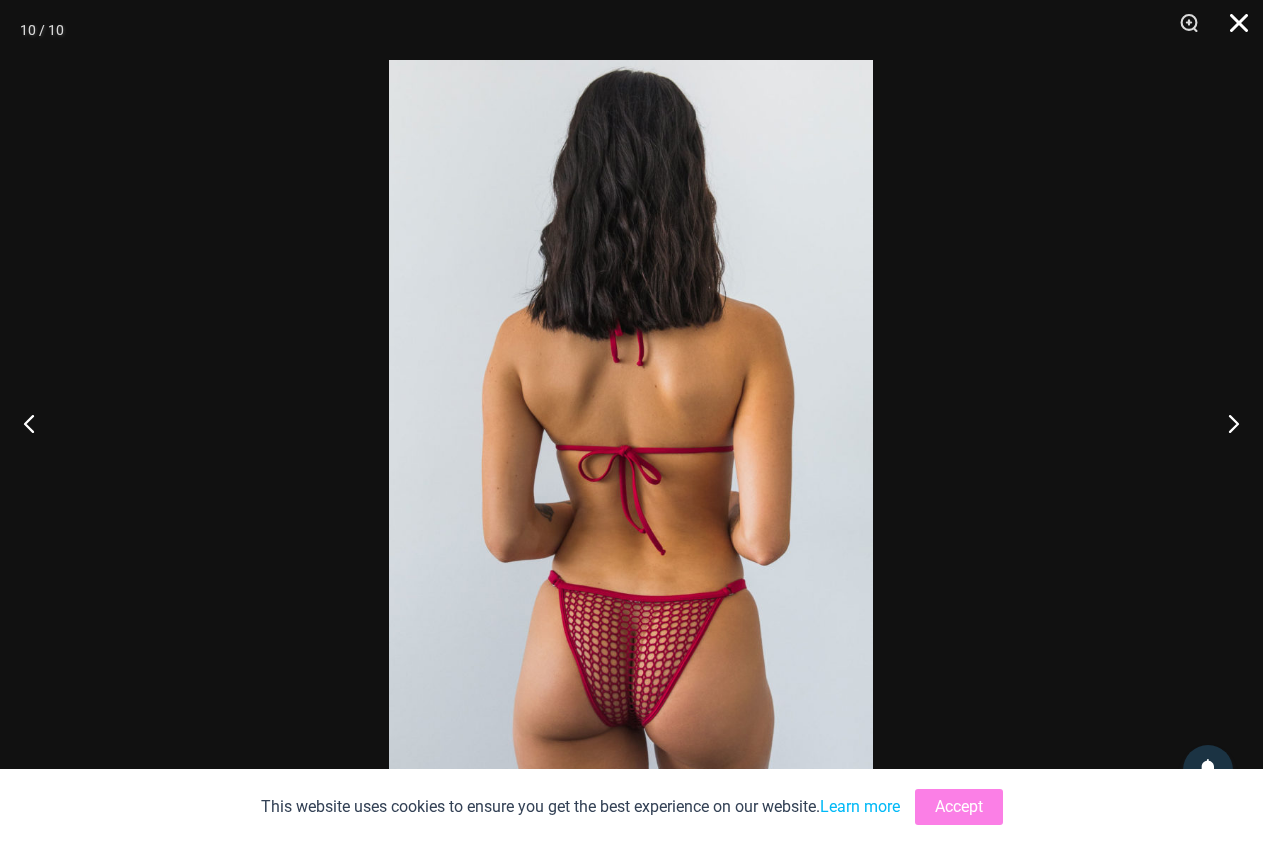 click at bounding box center (1232, 30) 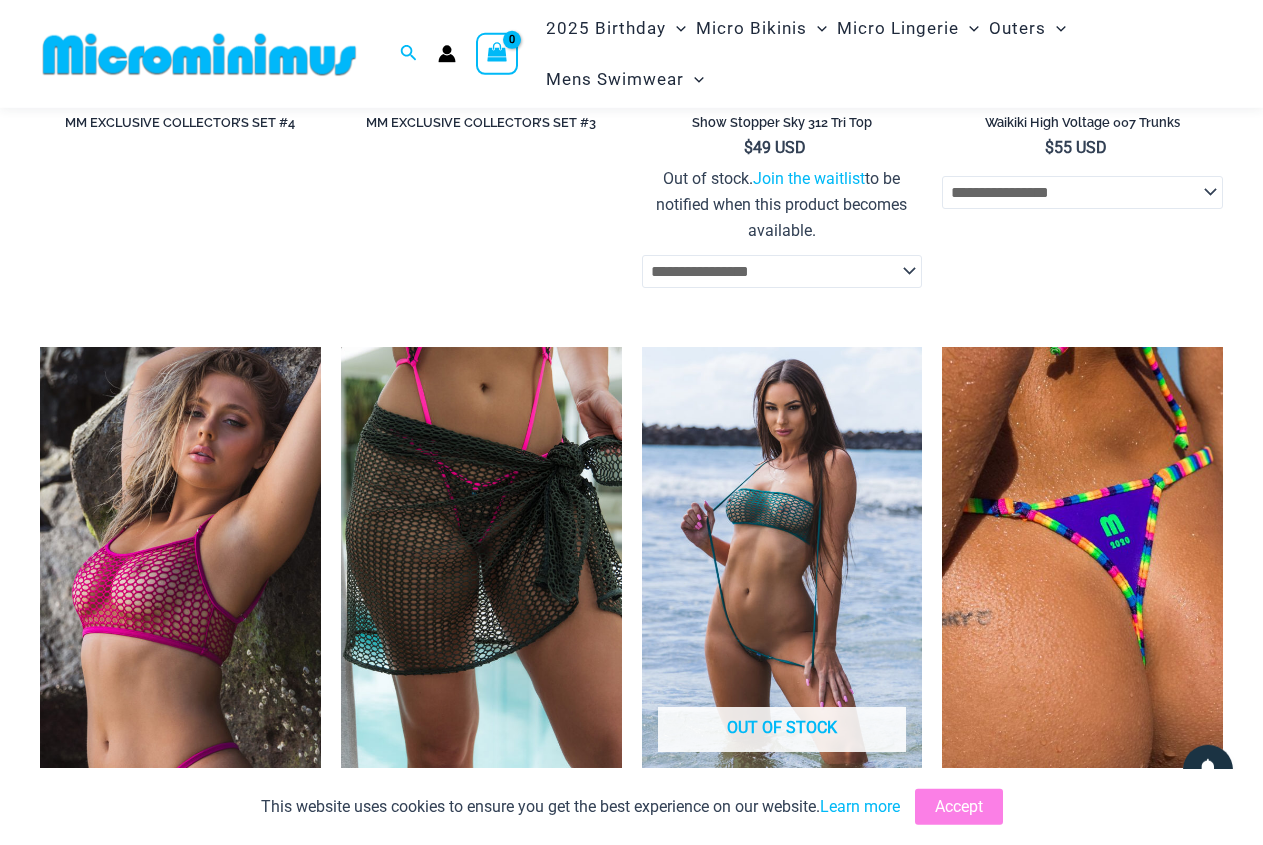 scroll, scrollTop: 3040, scrollLeft: 0, axis: vertical 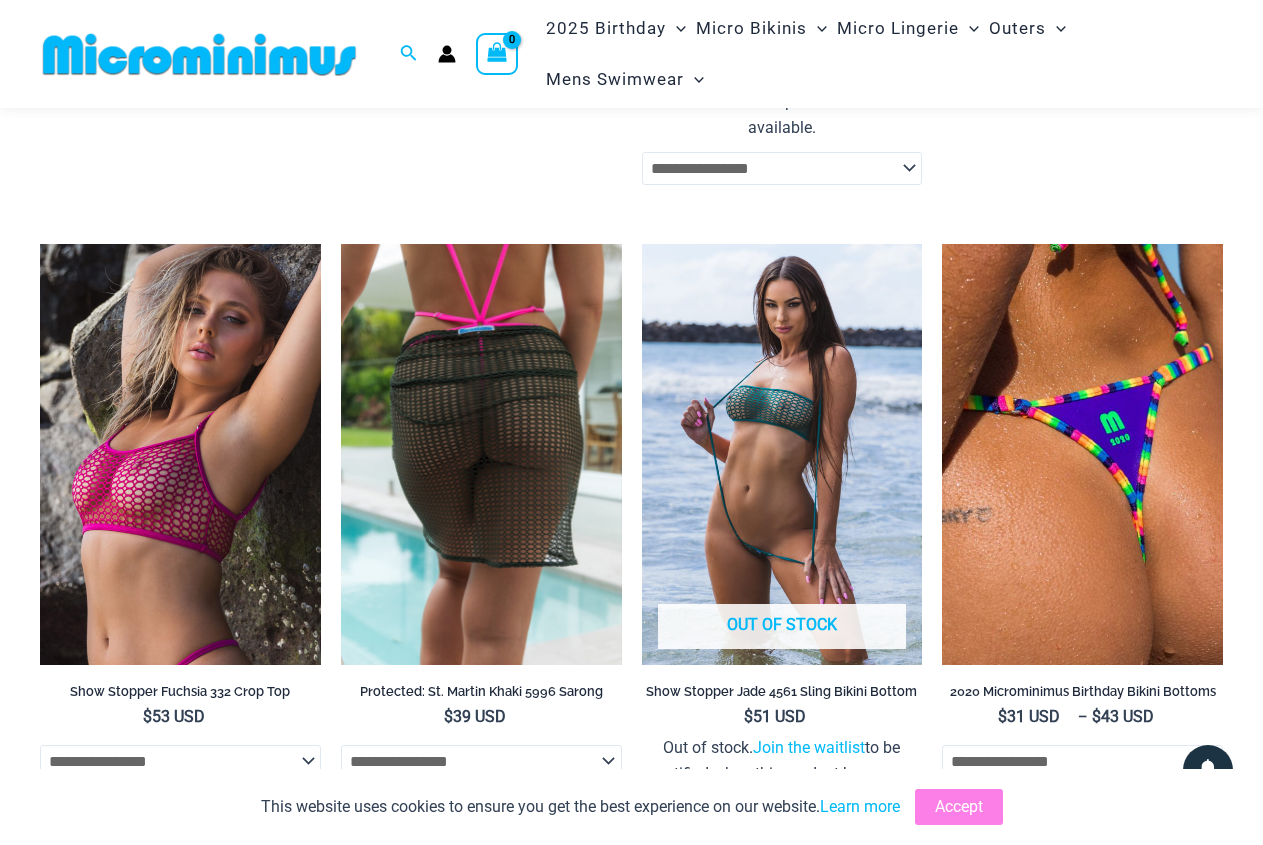 click at bounding box center [481, 454] 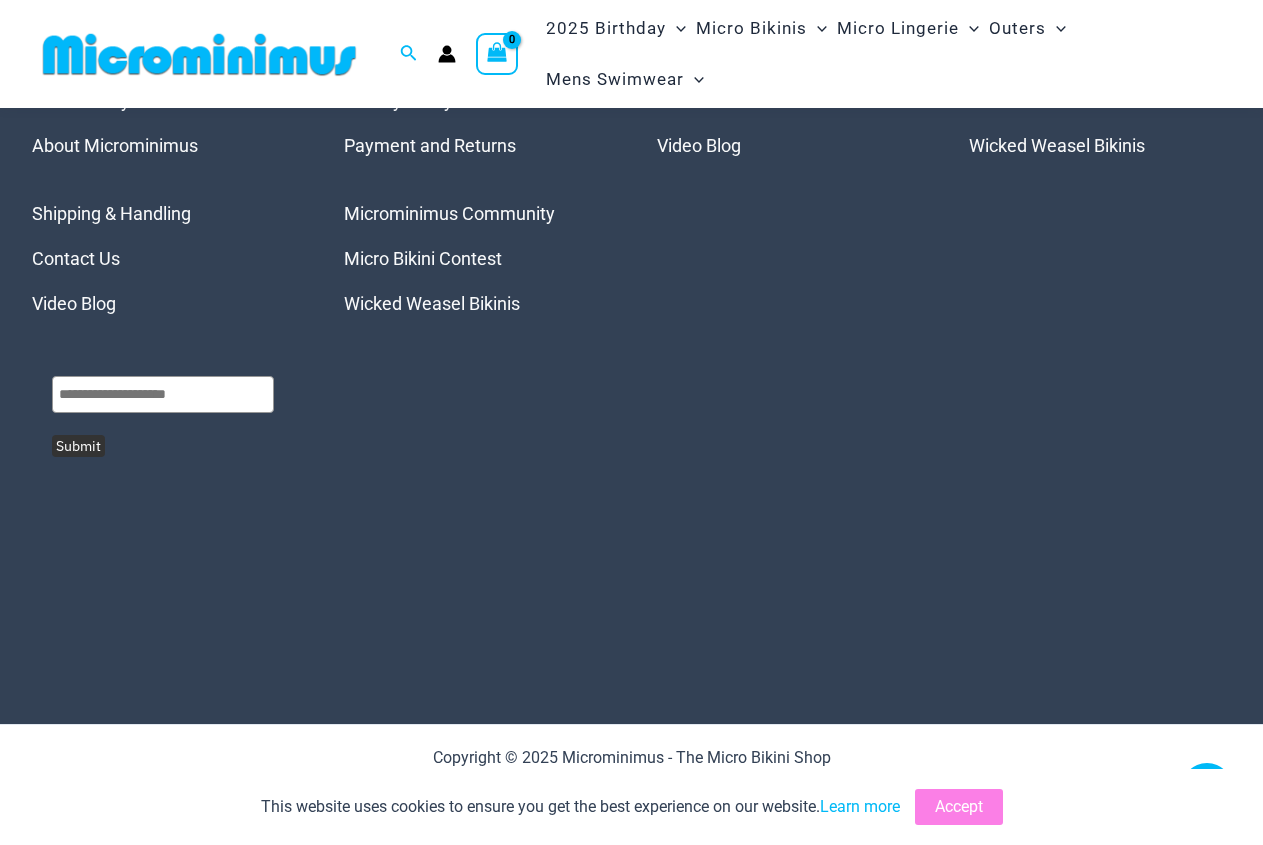 scroll, scrollTop: 0, scrollLeft: 0, axis: both 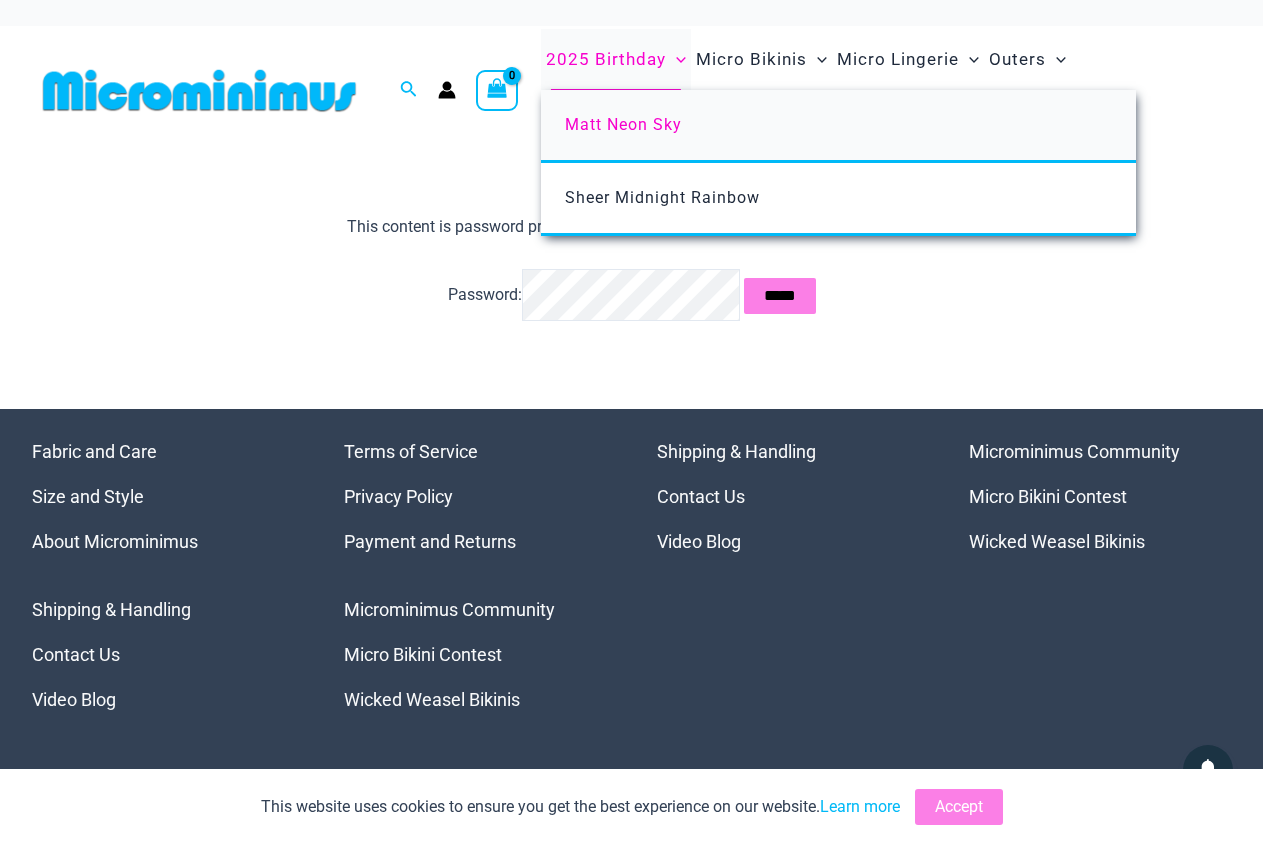 click on "Matt Neon Sky" at bounding box center [623, 124] 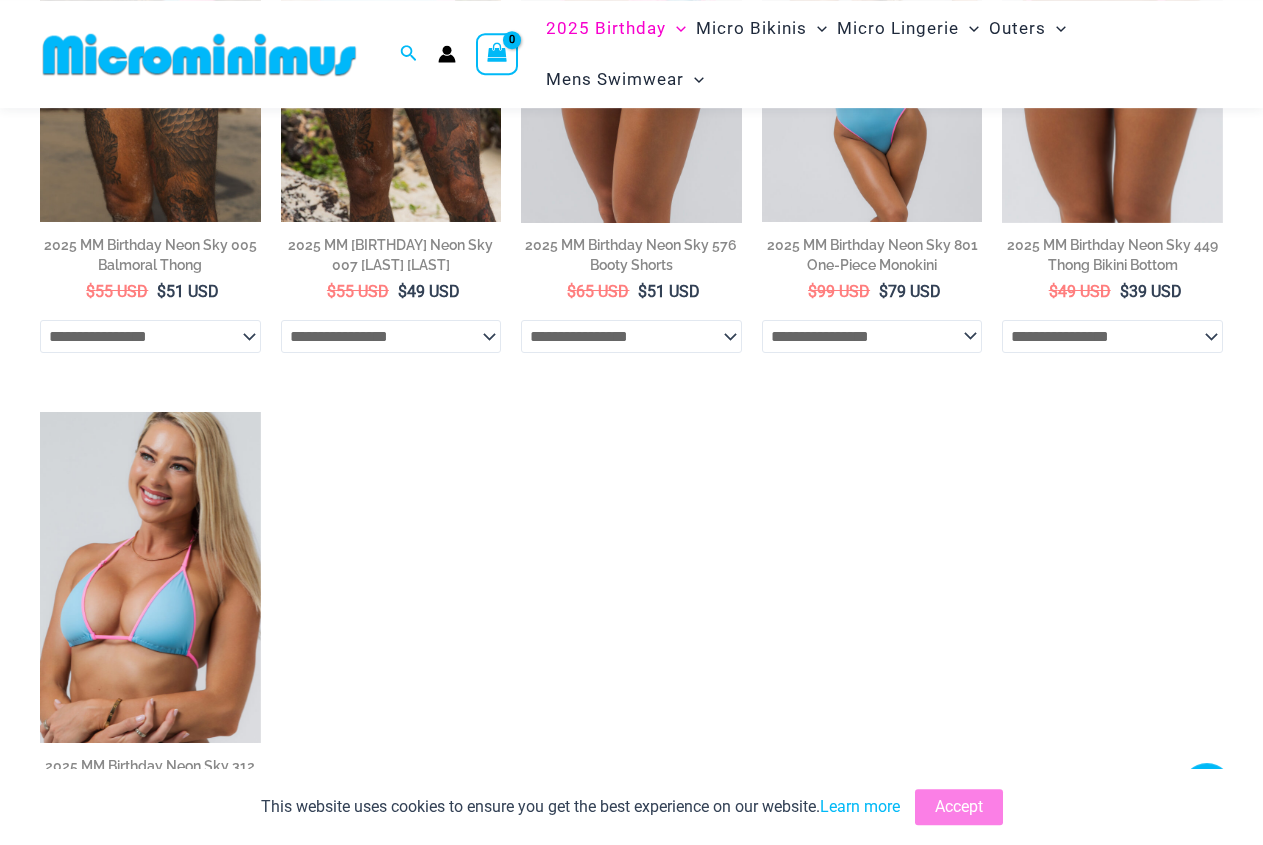 scroll, scrollTop: 1042, scrollLeft: 0, axis: vertical 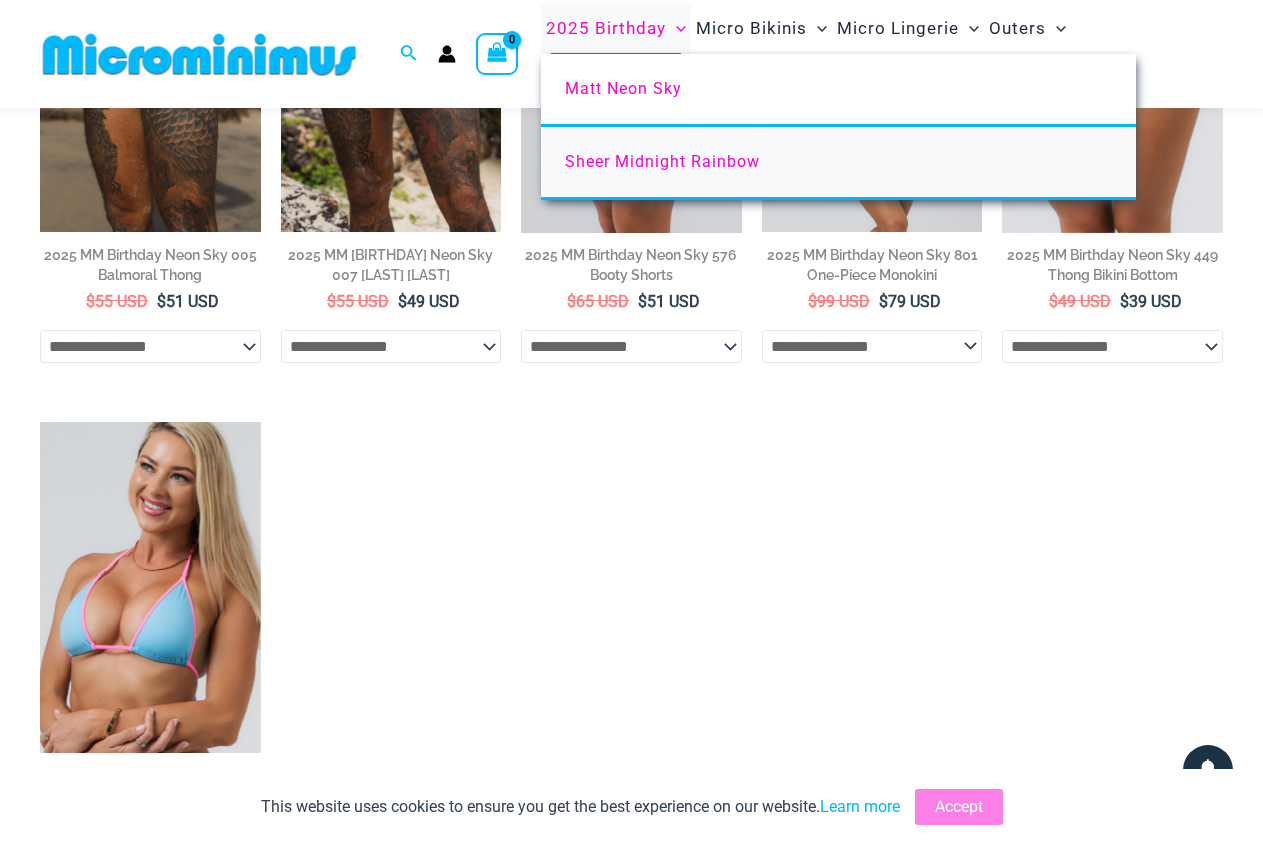 click on "Sheer Midnight Rainbow" at bounding box center [838, 163] 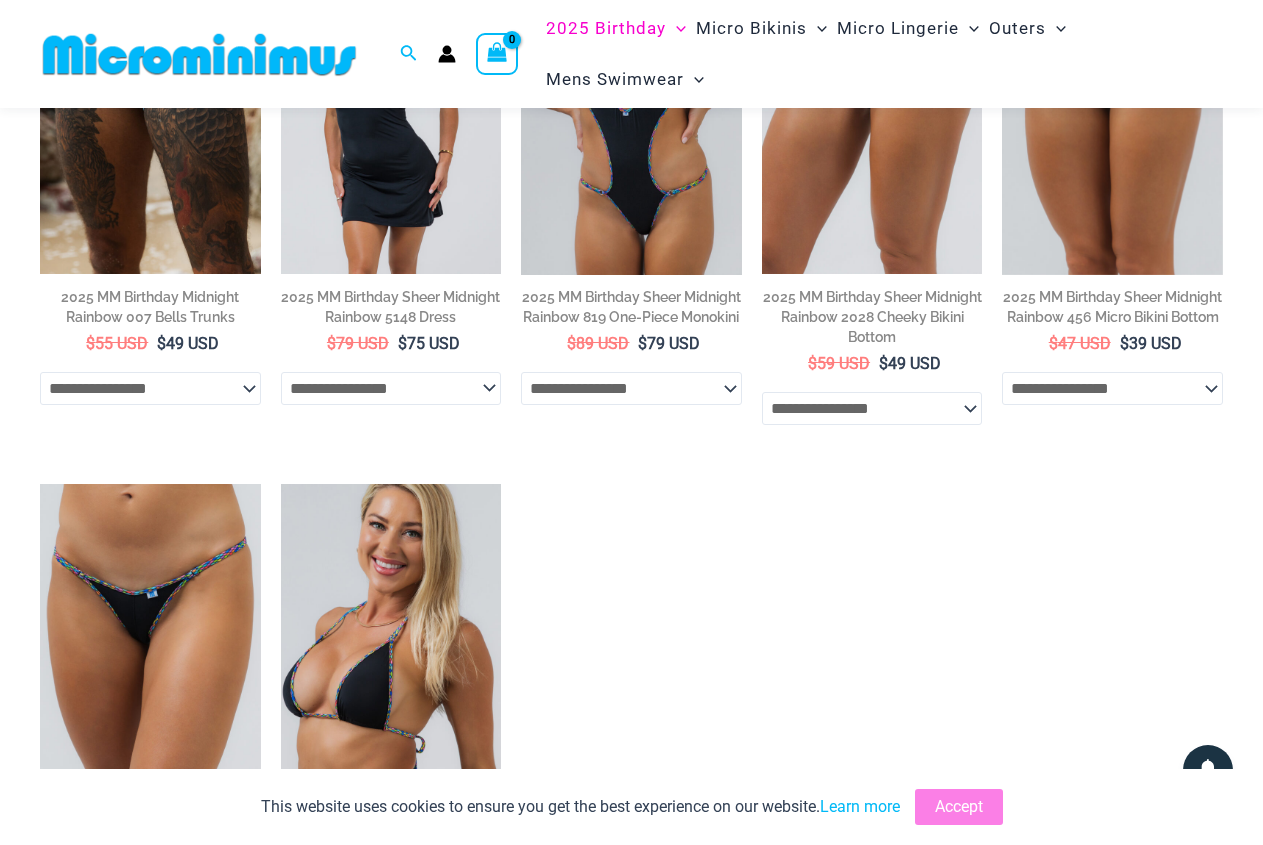 scroll, scrollTop: 490, scrollLeft: 0, axis: vertical 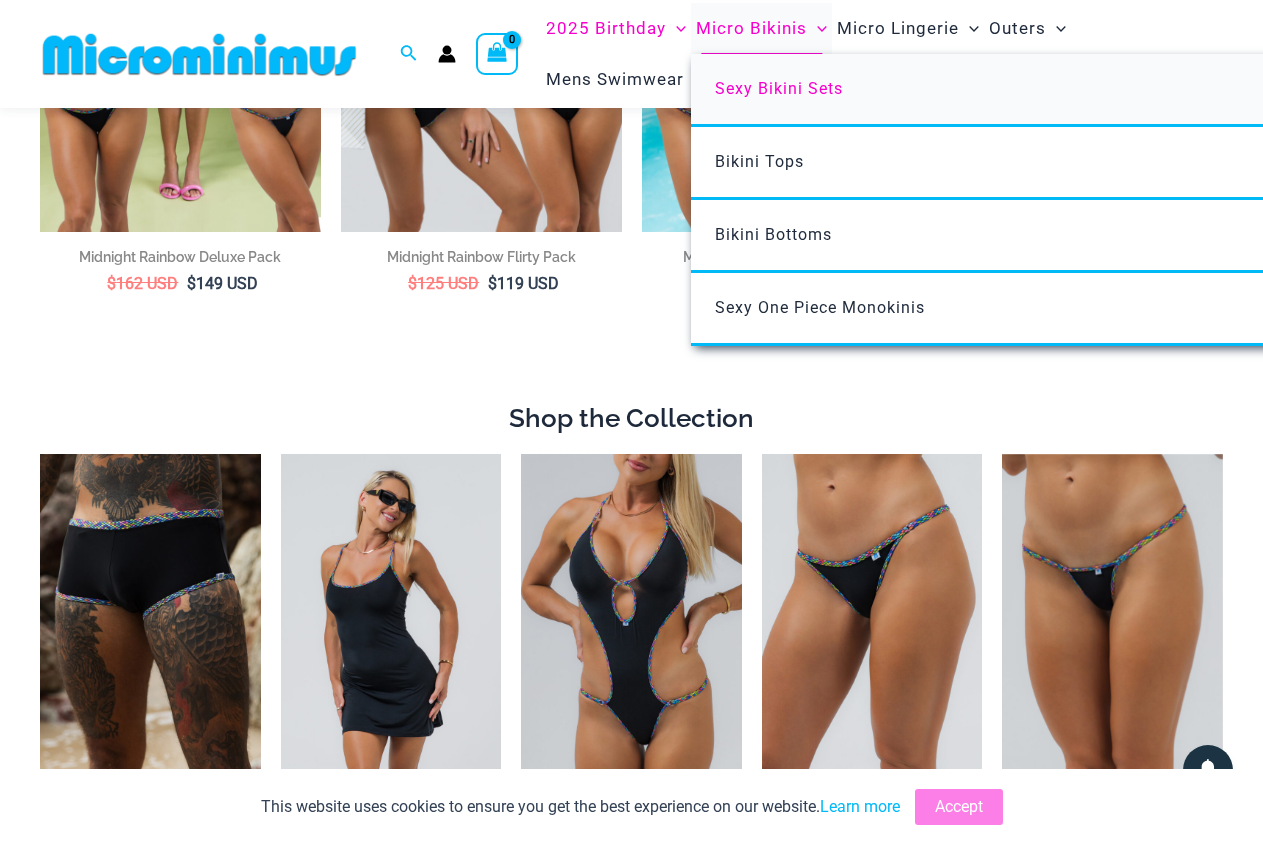 click on "Sexy Bikini Sets" at bounding box center (779, 88) 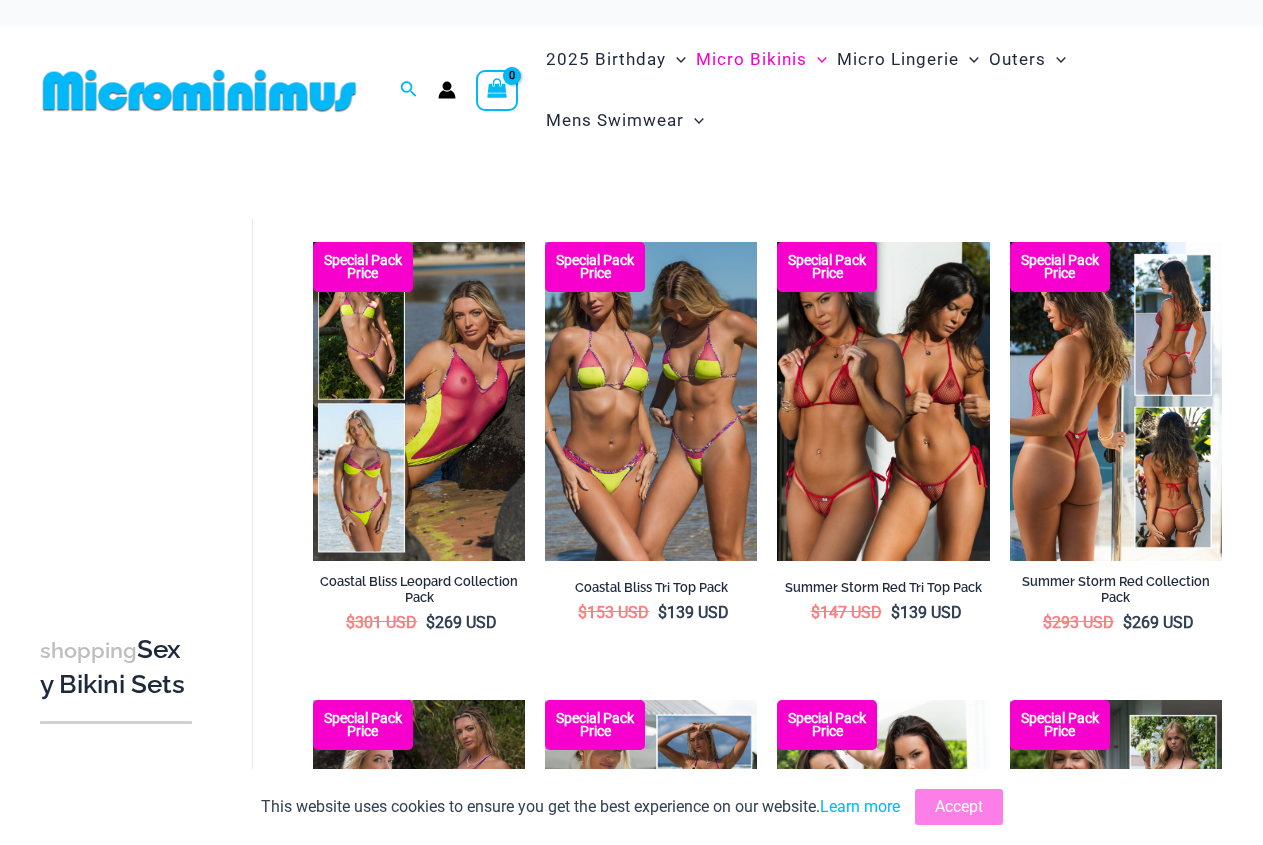 scroll, scrollTop: 0, scrollLeft: 0, axis: both 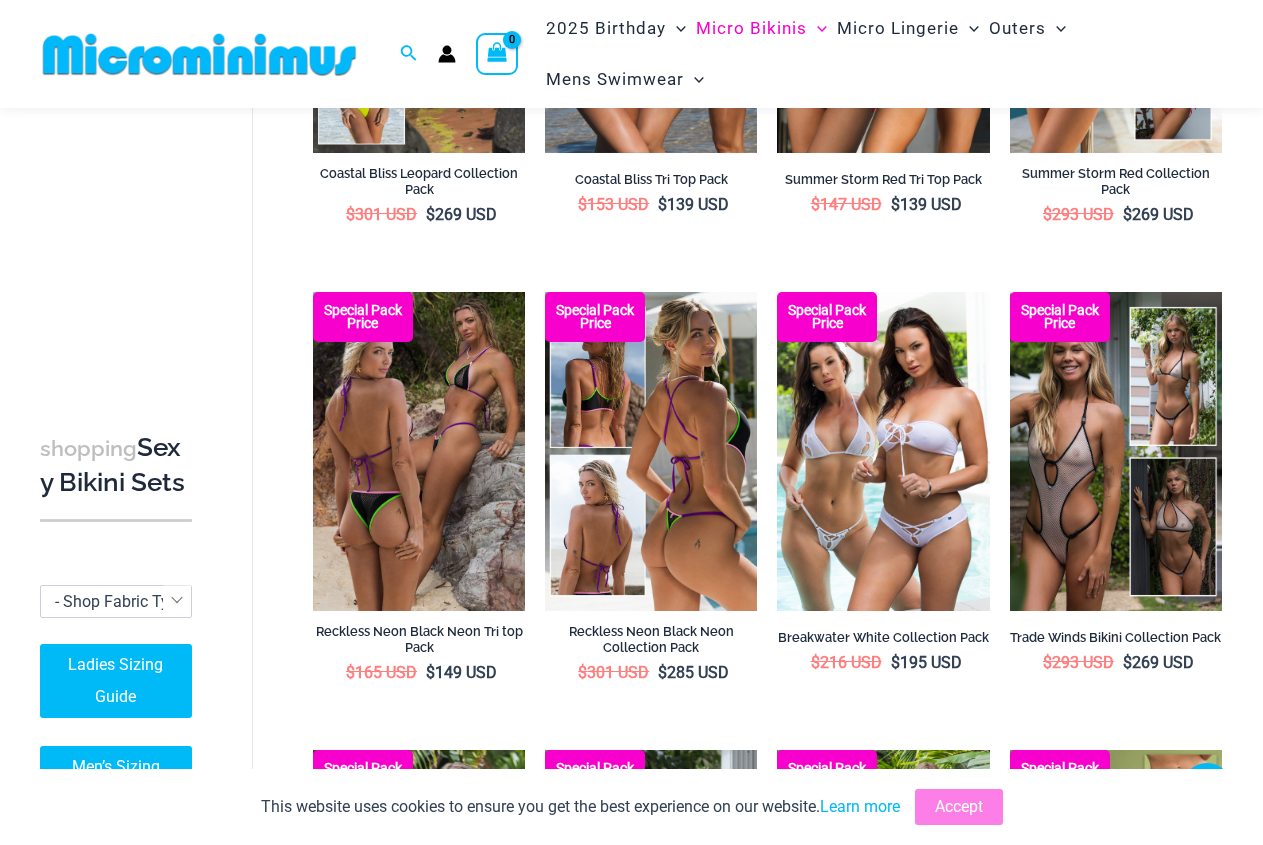 click at bounding box center (651, 451) 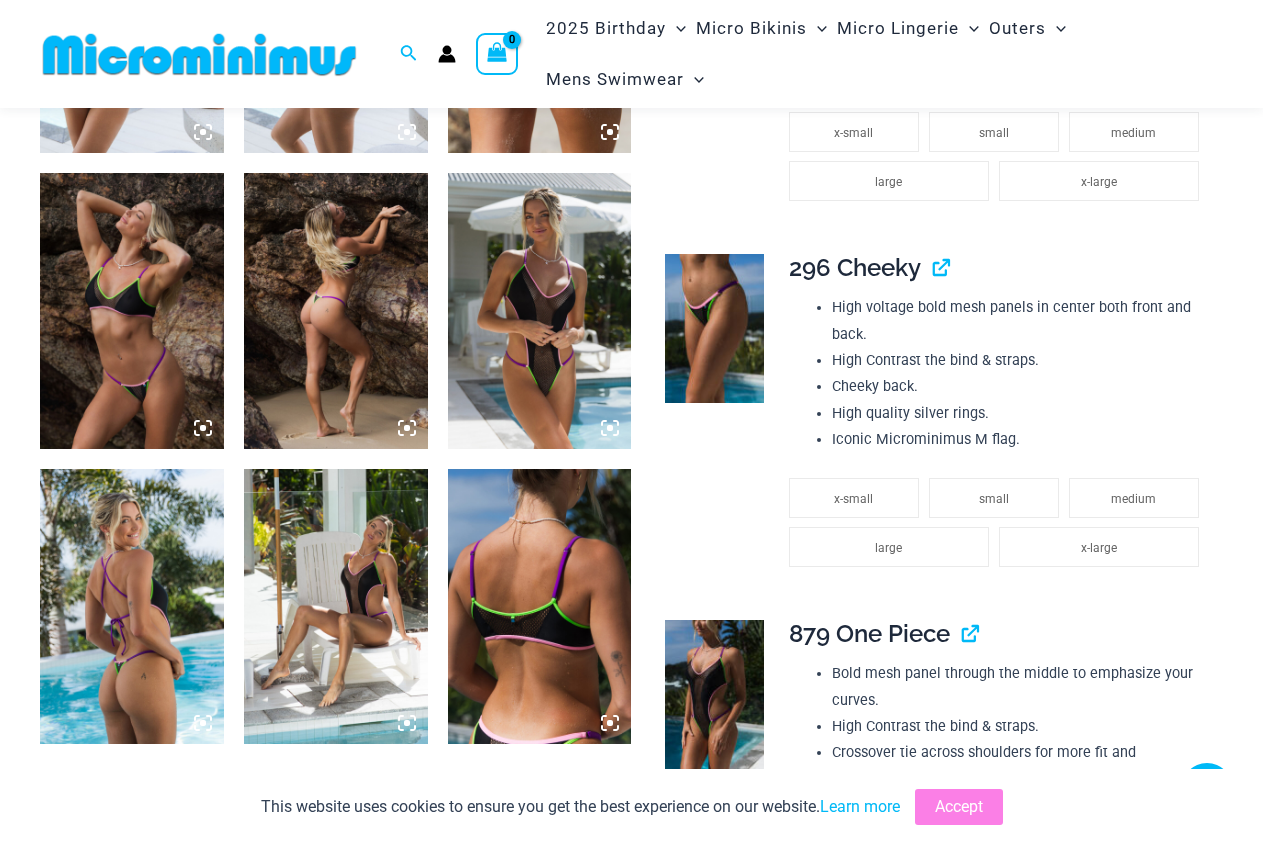 scroll, scrollTop: 2020, scrollLeft: 0, axis: vertical 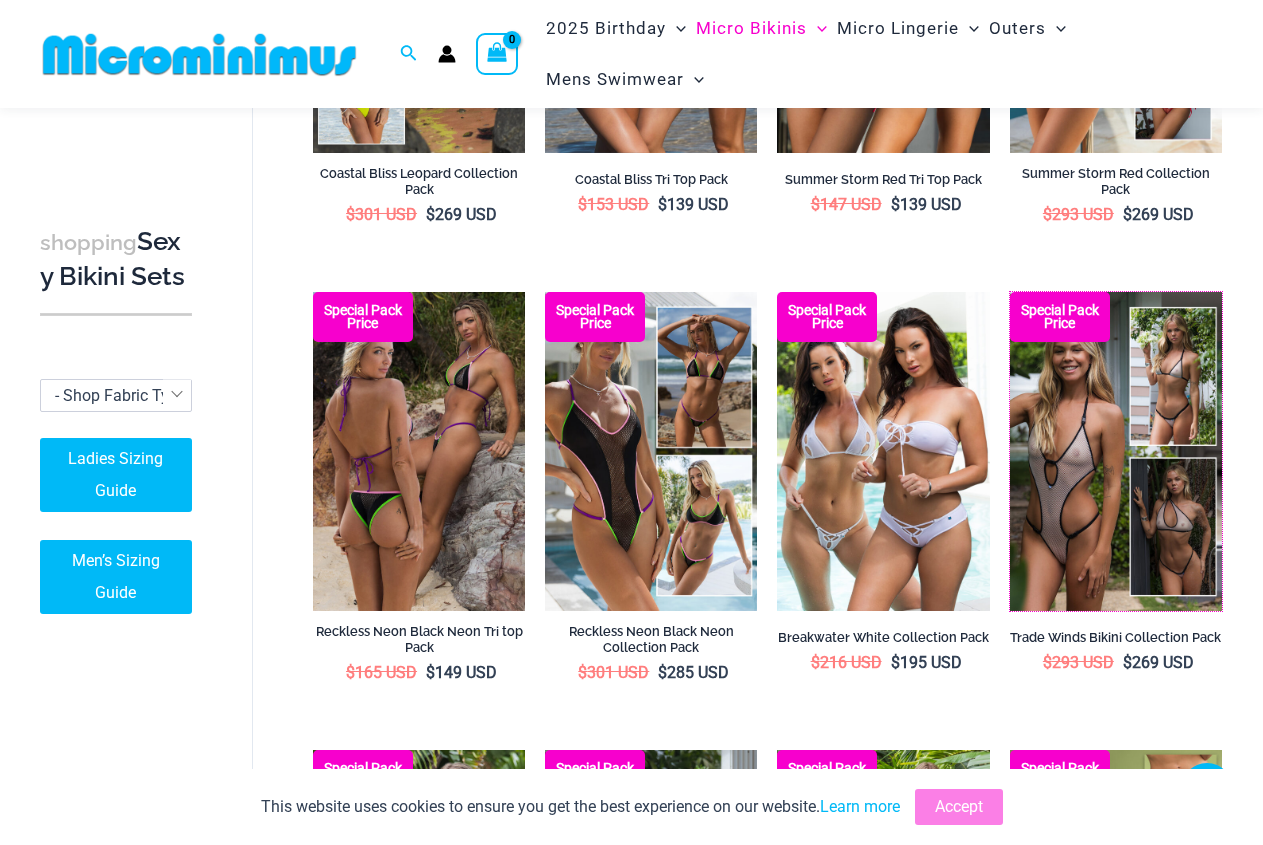 click at bounding box center [1010, 292] 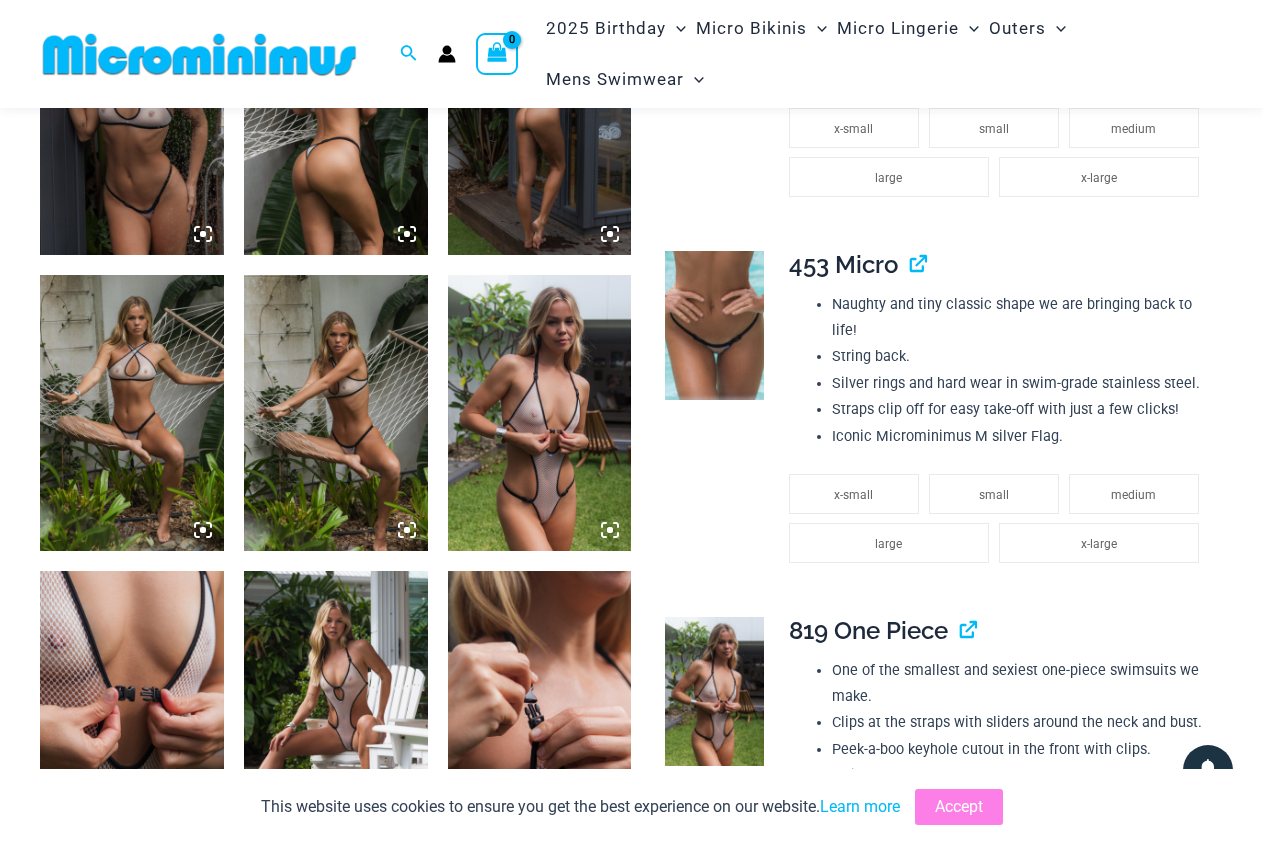 scroll, scrollTop: 2122, scrollLeft: 0, axis: vertical 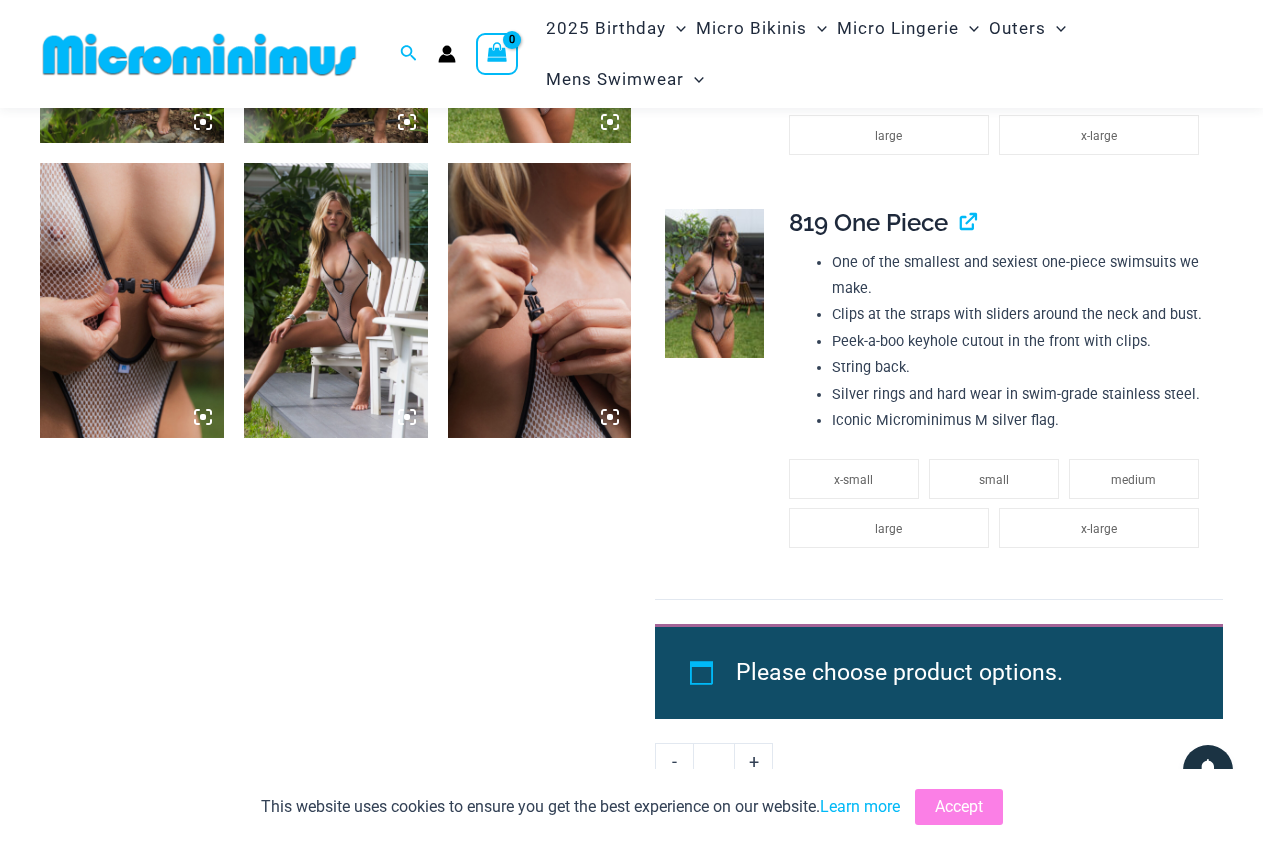 click at bounding box center [336, 301] 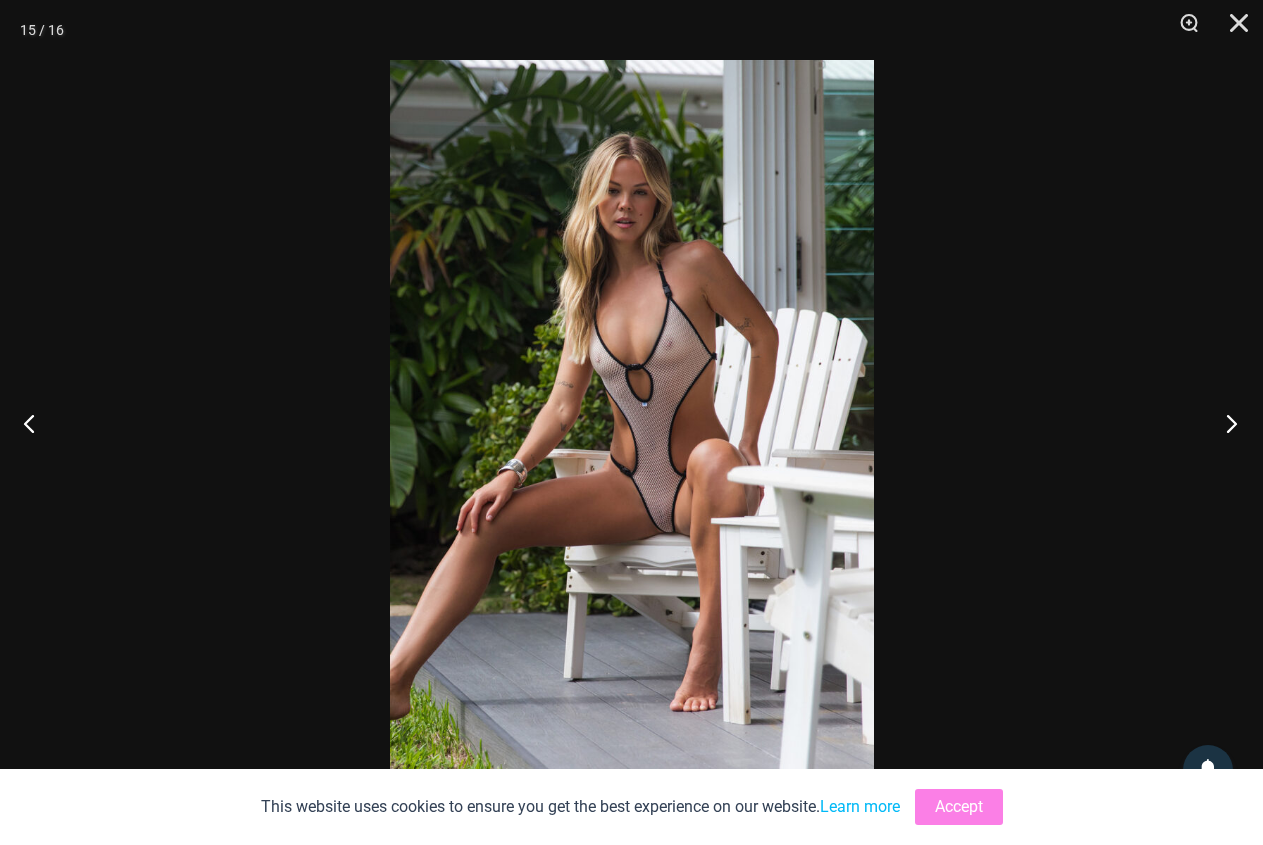 click at bounding box center [1225, 423] 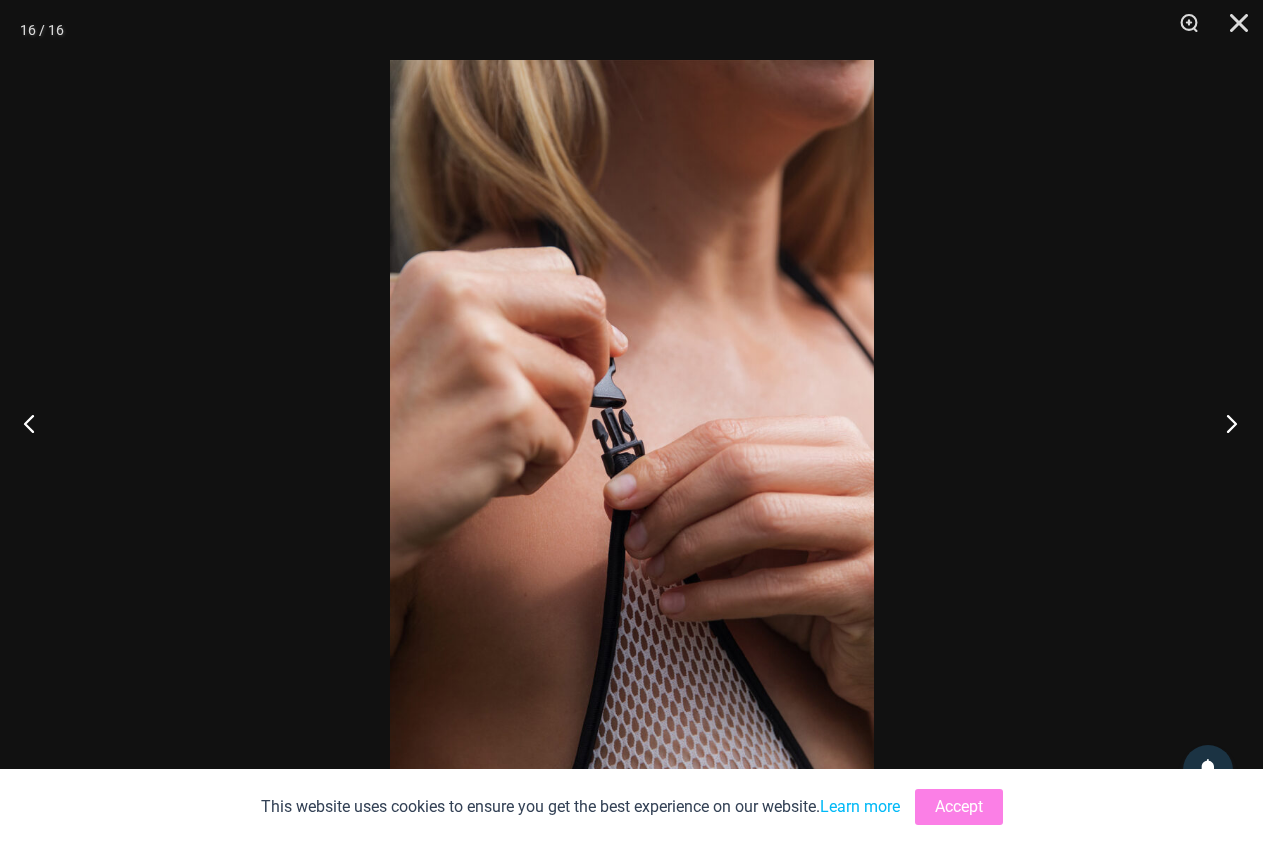 click at bounding box center [1225, 423] 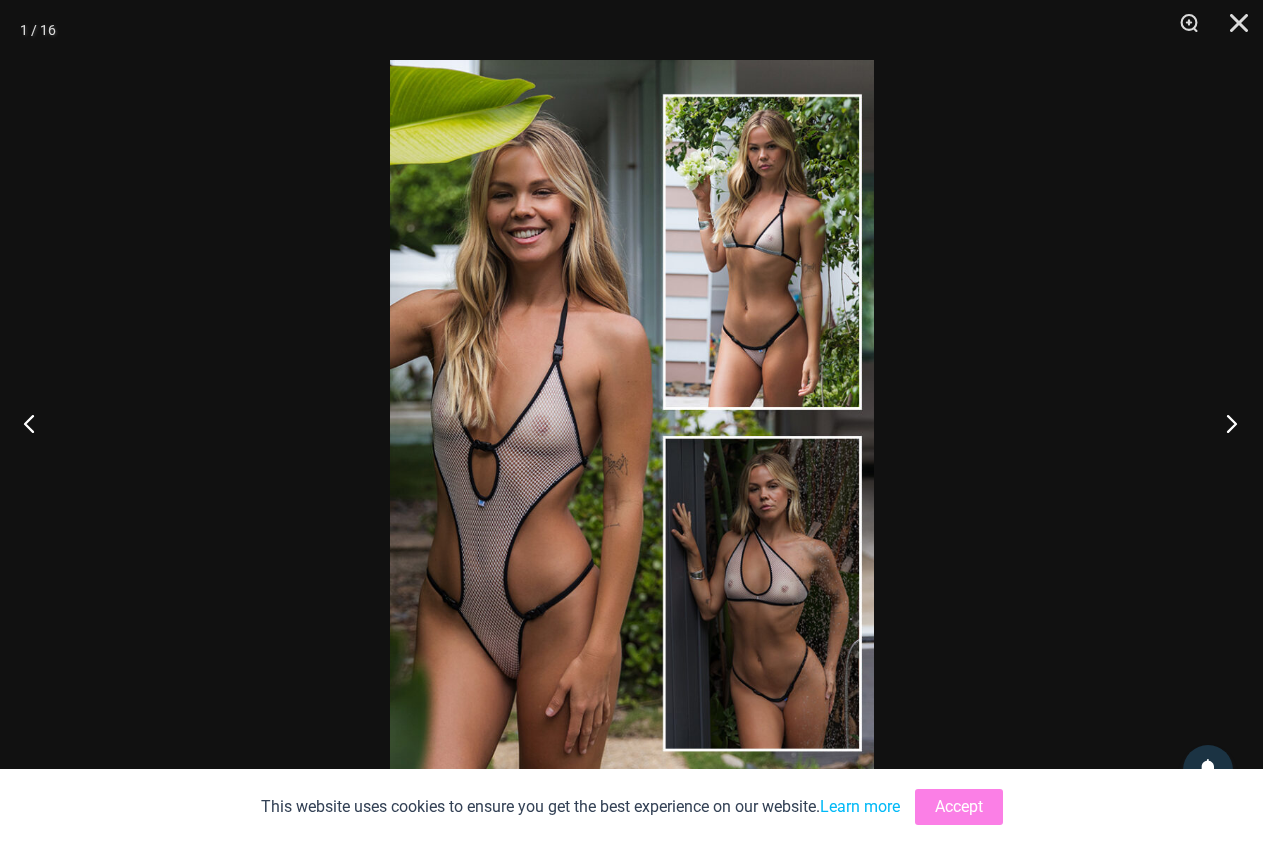 click at bounding box center [1225, 423] 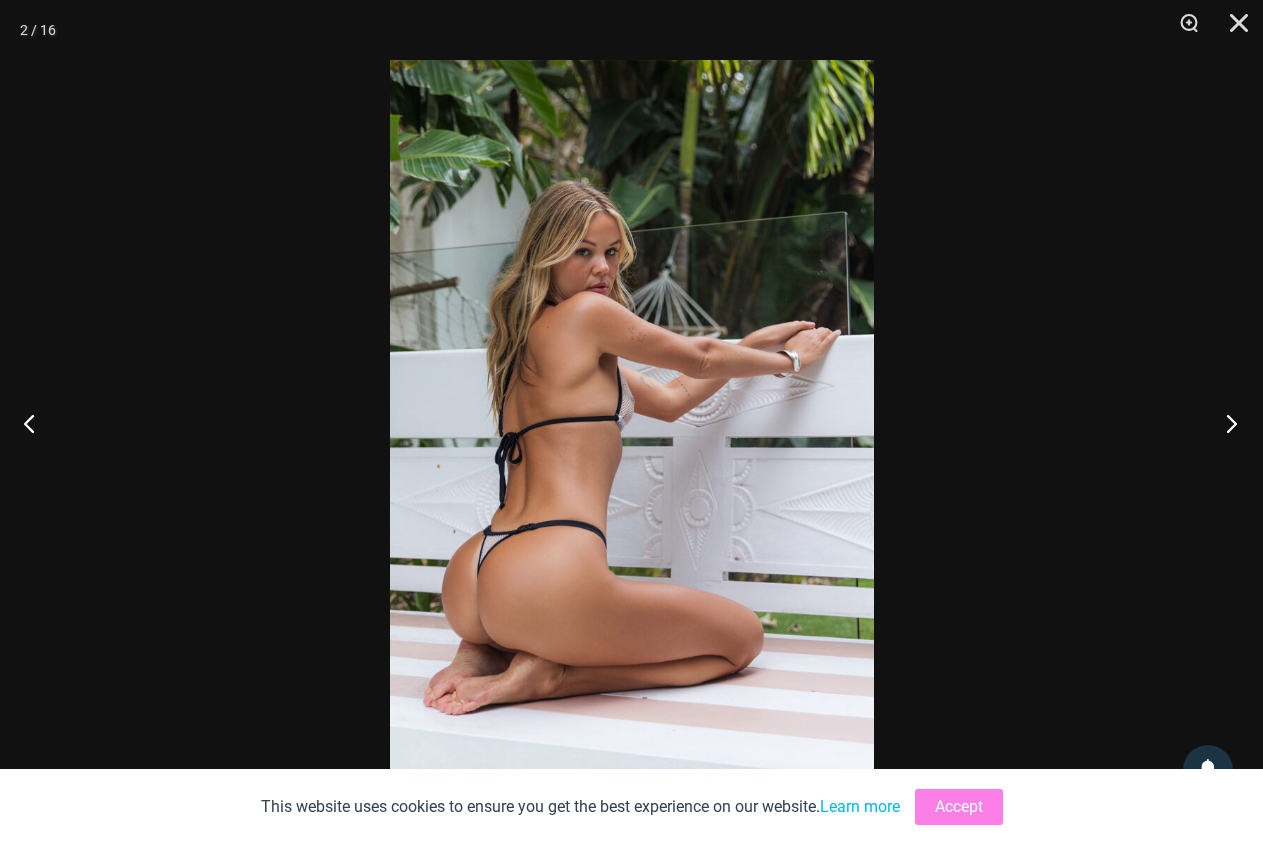 click at bounding box center [1225, 423] 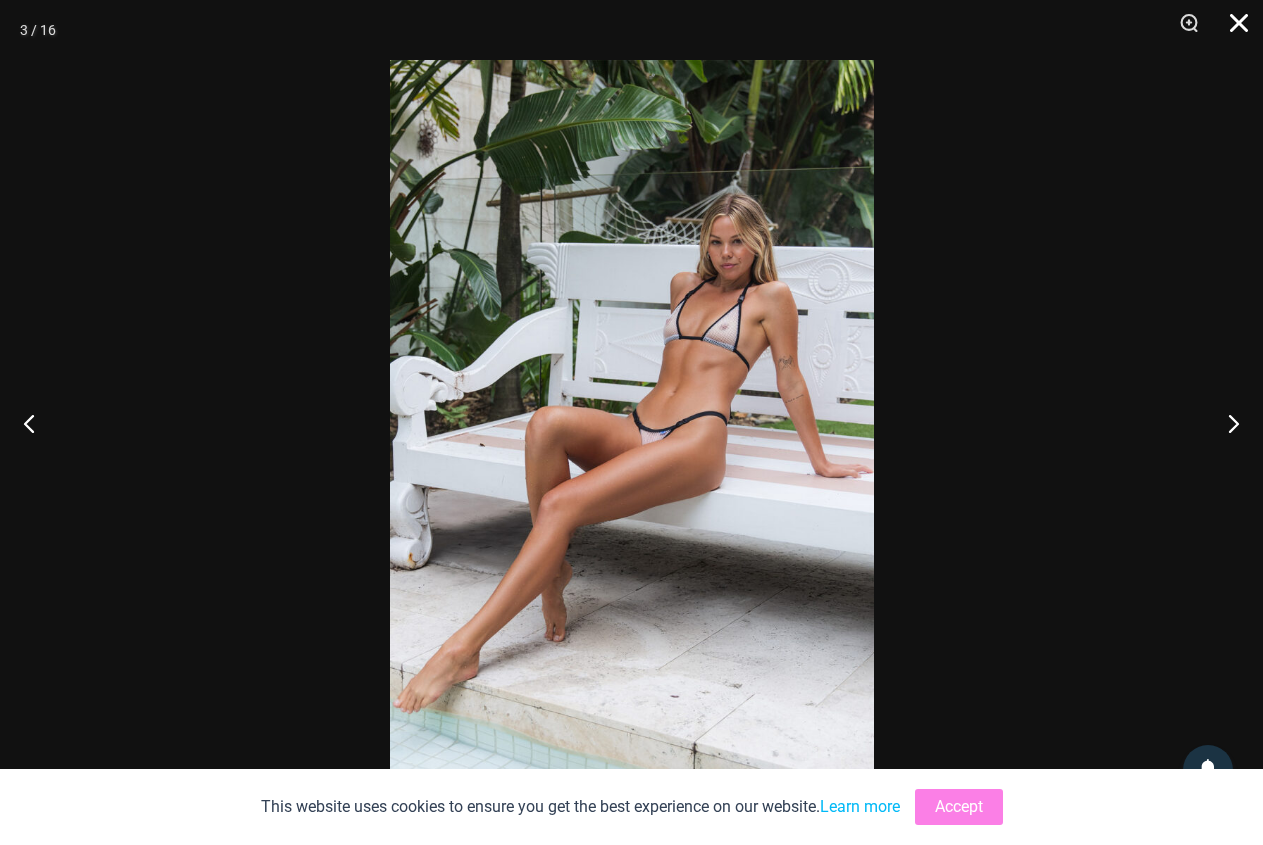 click at bounding box center (1232, 30) 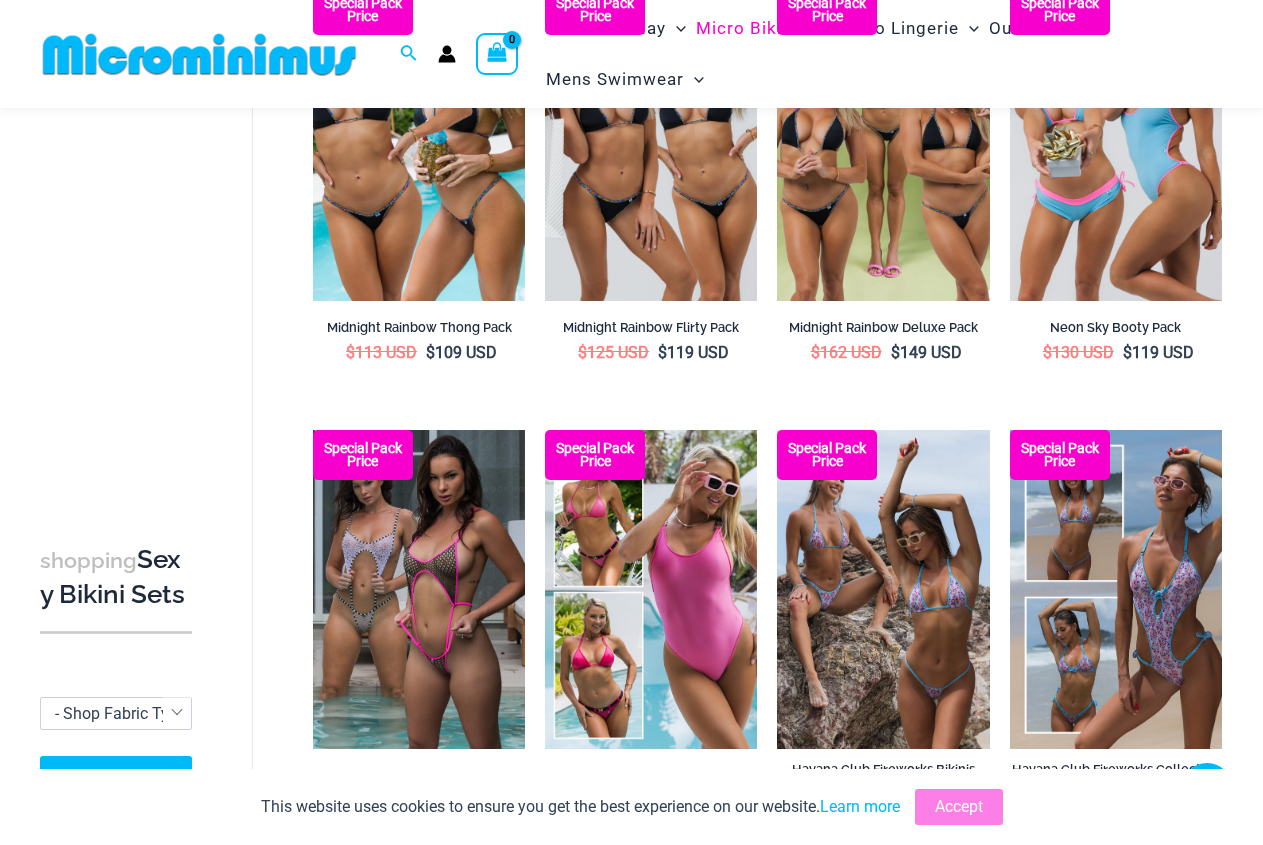 scroll, scrollTop: 2020, scrollLeft: 0, axis: vertical 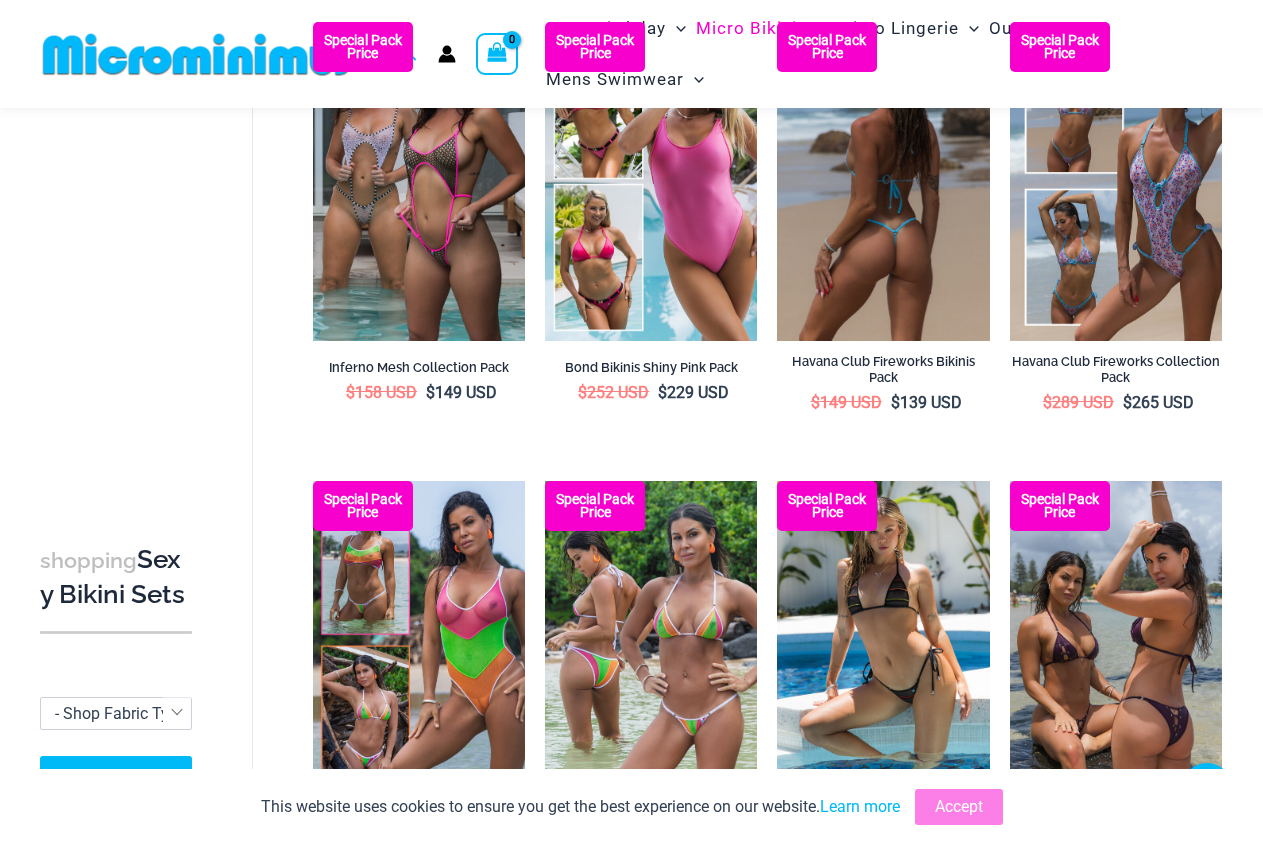 click at bounding box center [883, 181] 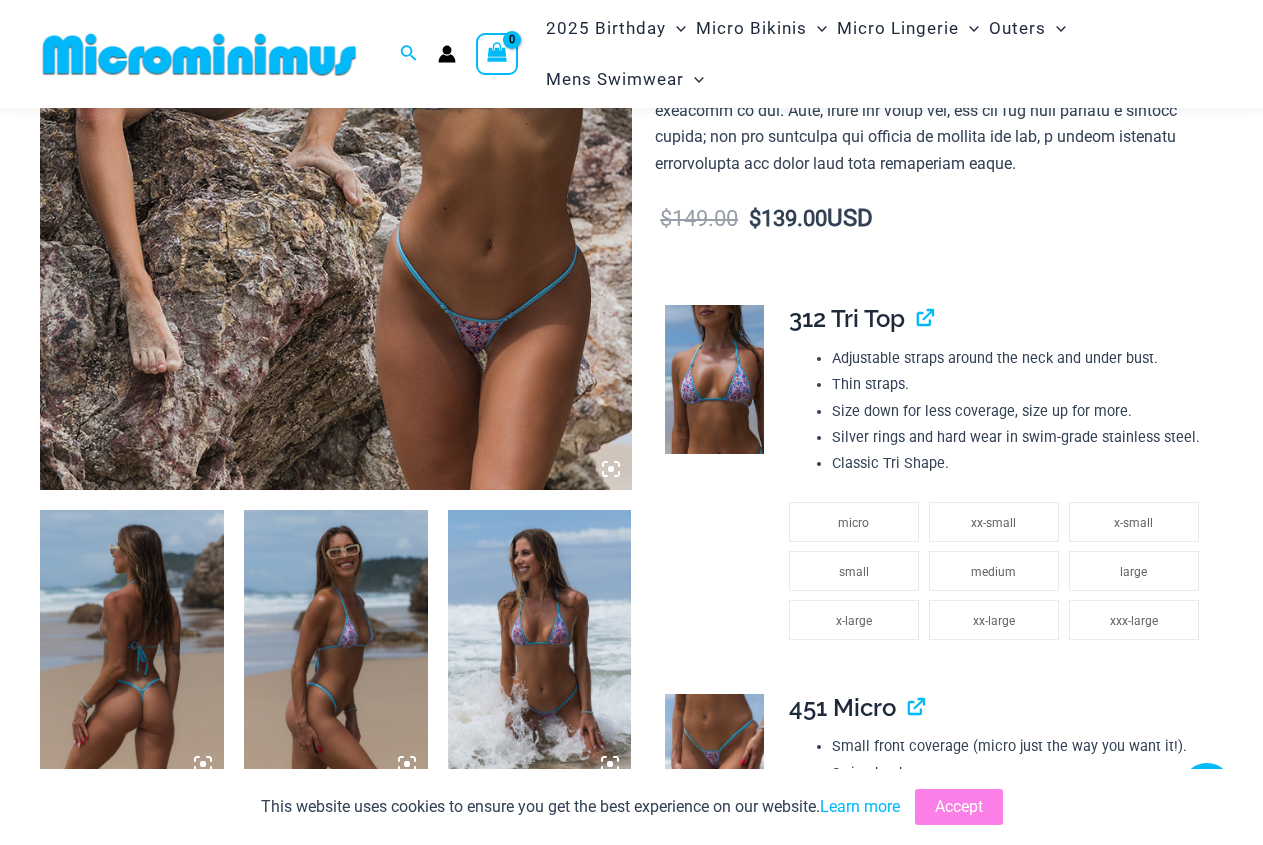 scroll, scrollTop: 898, scrollLeft: 0, axis: vertical 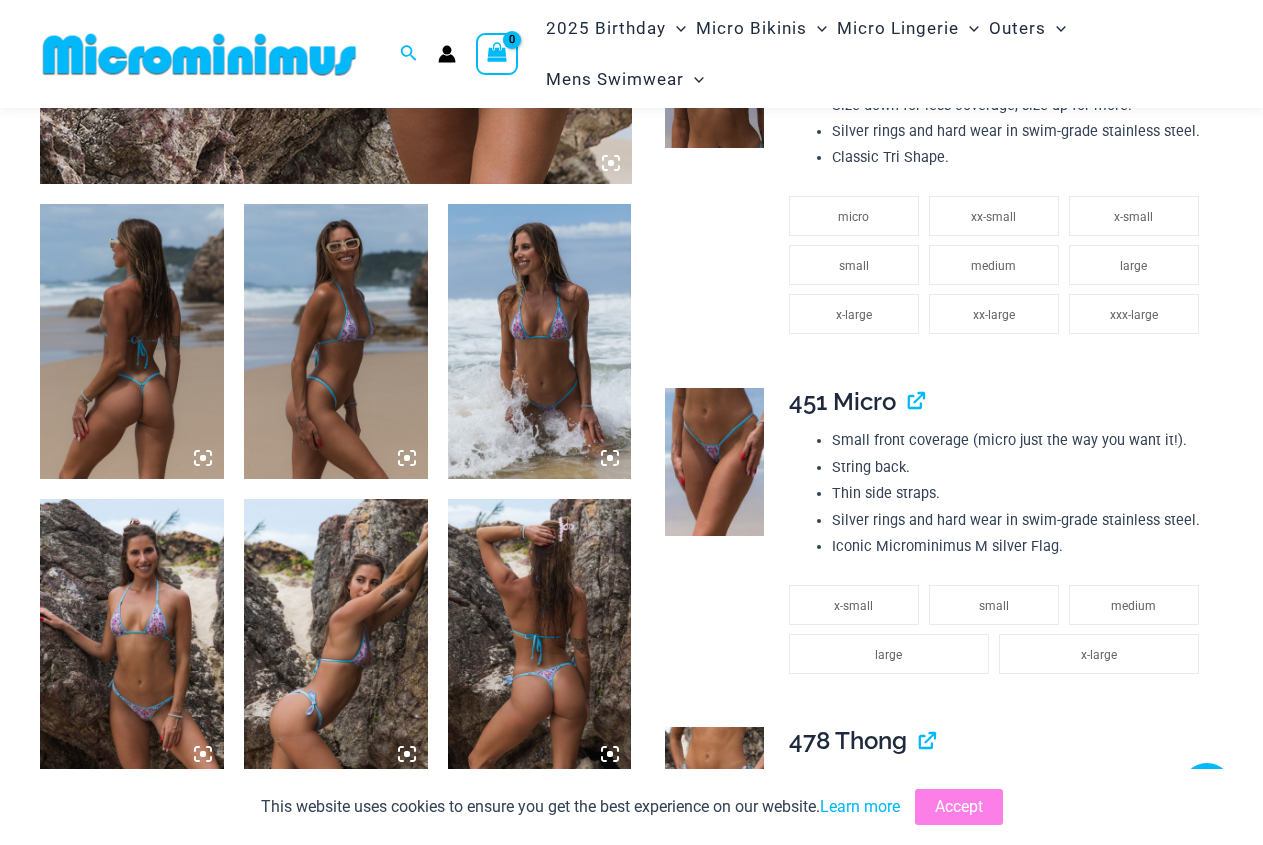 click at bounding box center (540, 342) 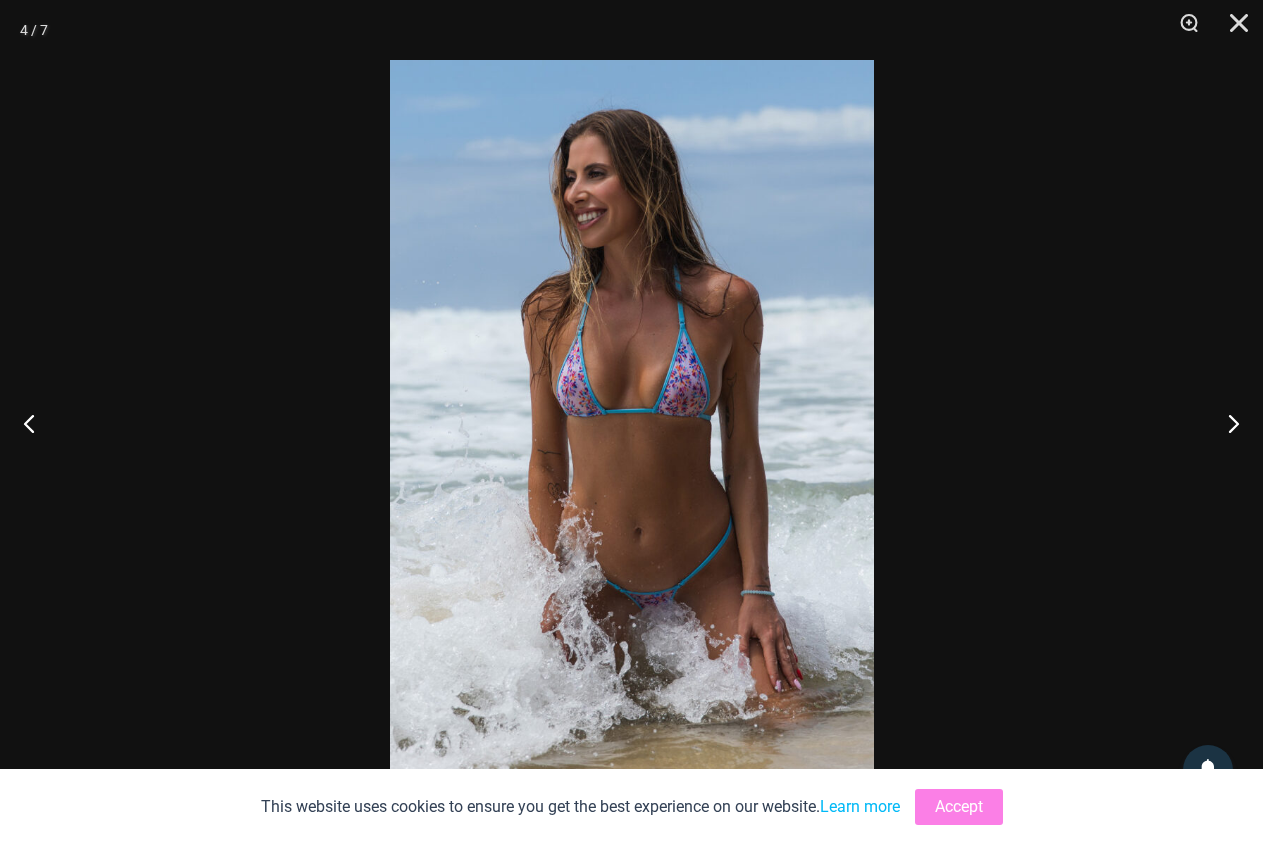 click at bounding box center (632, 422) 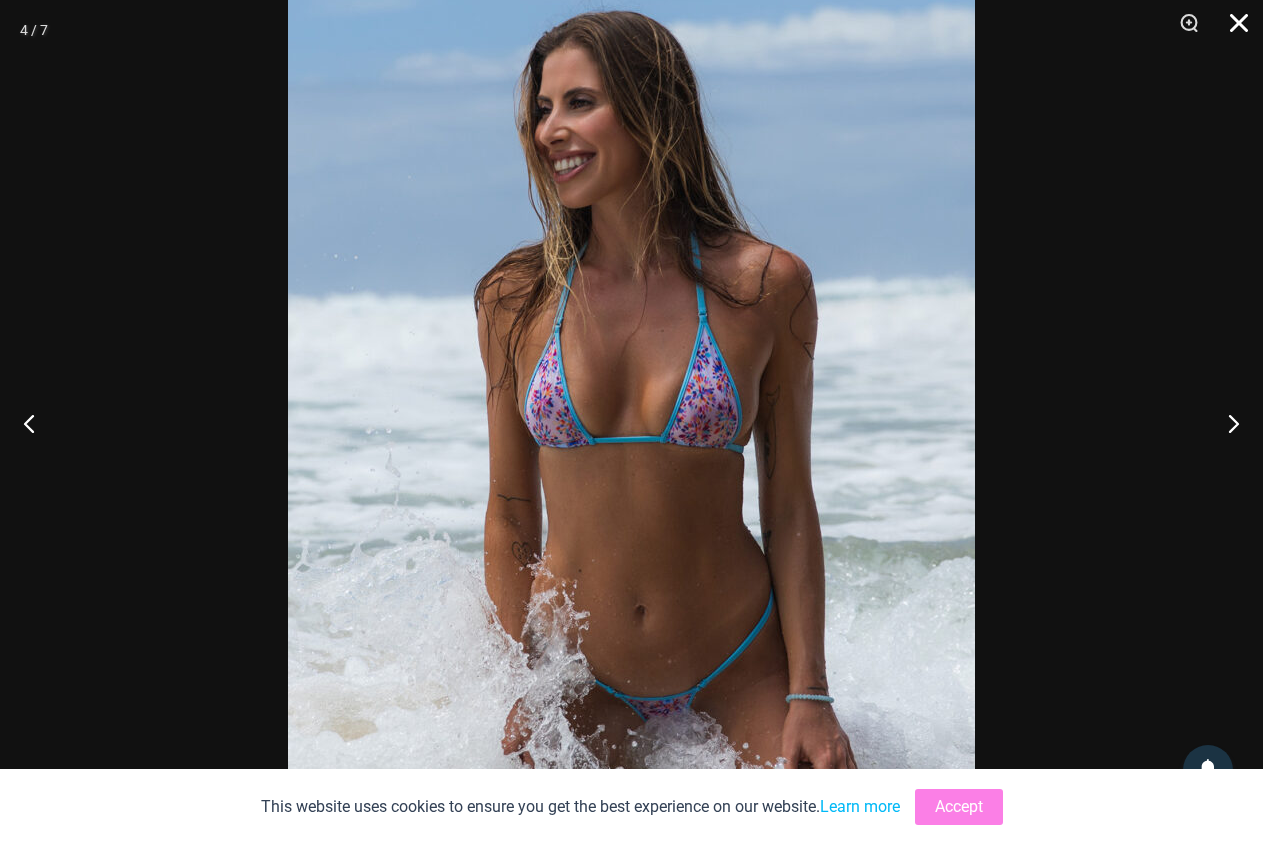 click at bounding box center [1232, 30] 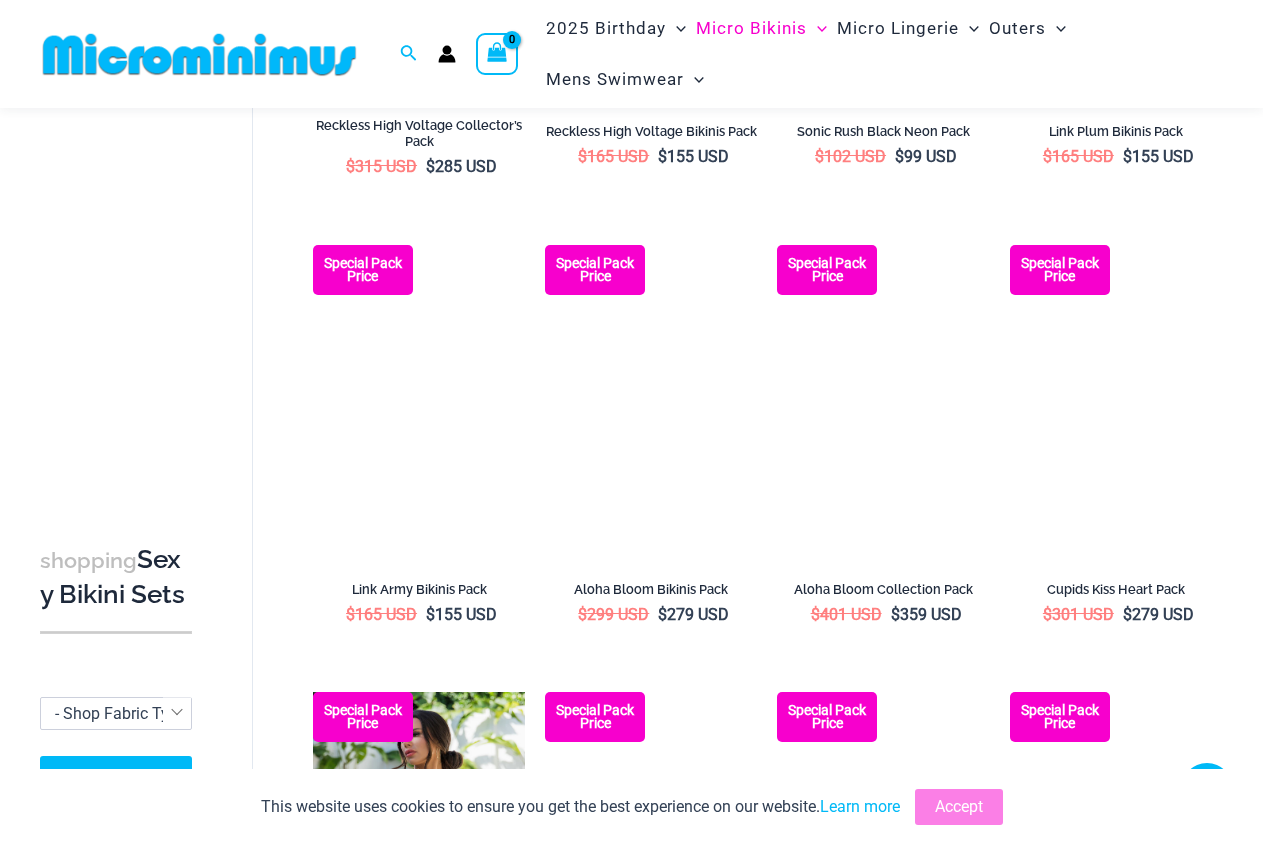 scroll, scrollTop: 2714, scrollLeft: 0, axis: vertical 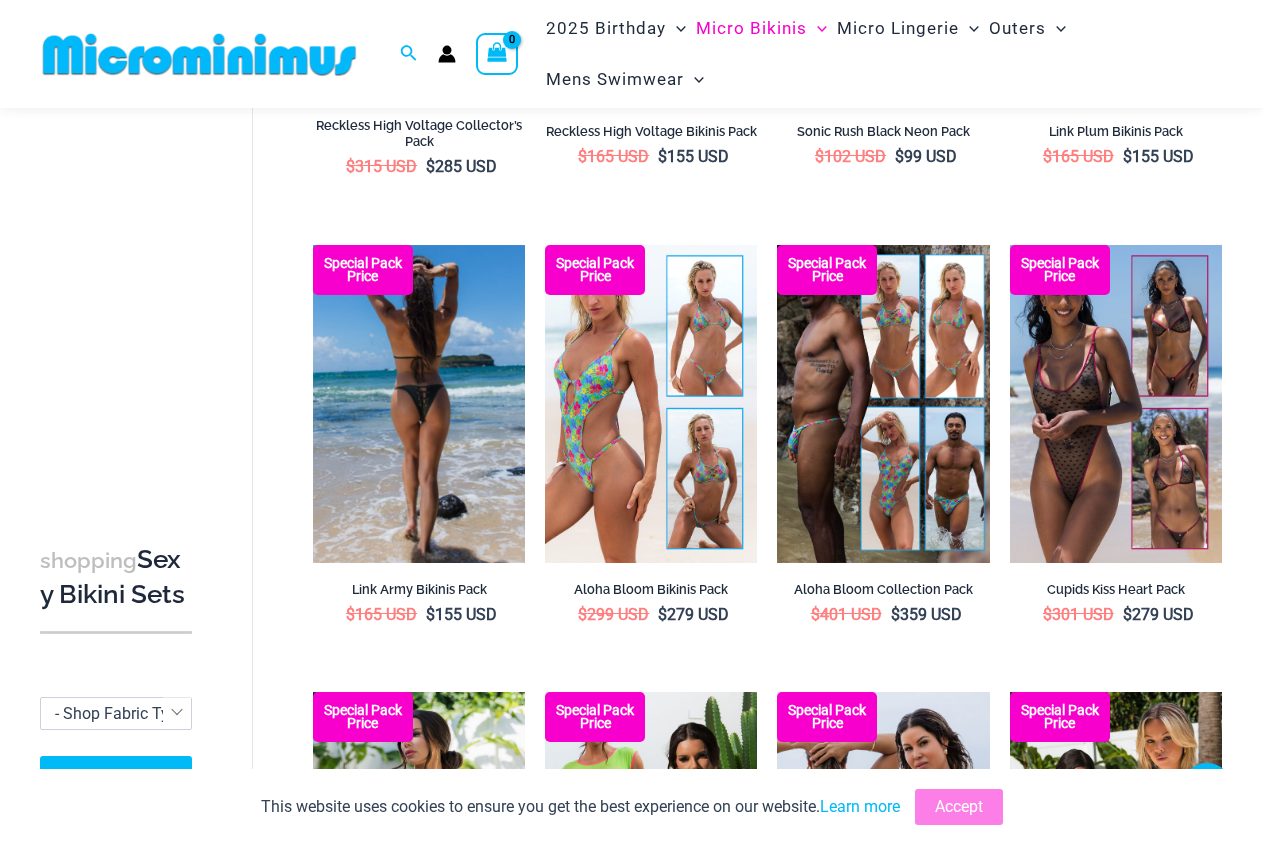 click at bounding box center (419, 404) 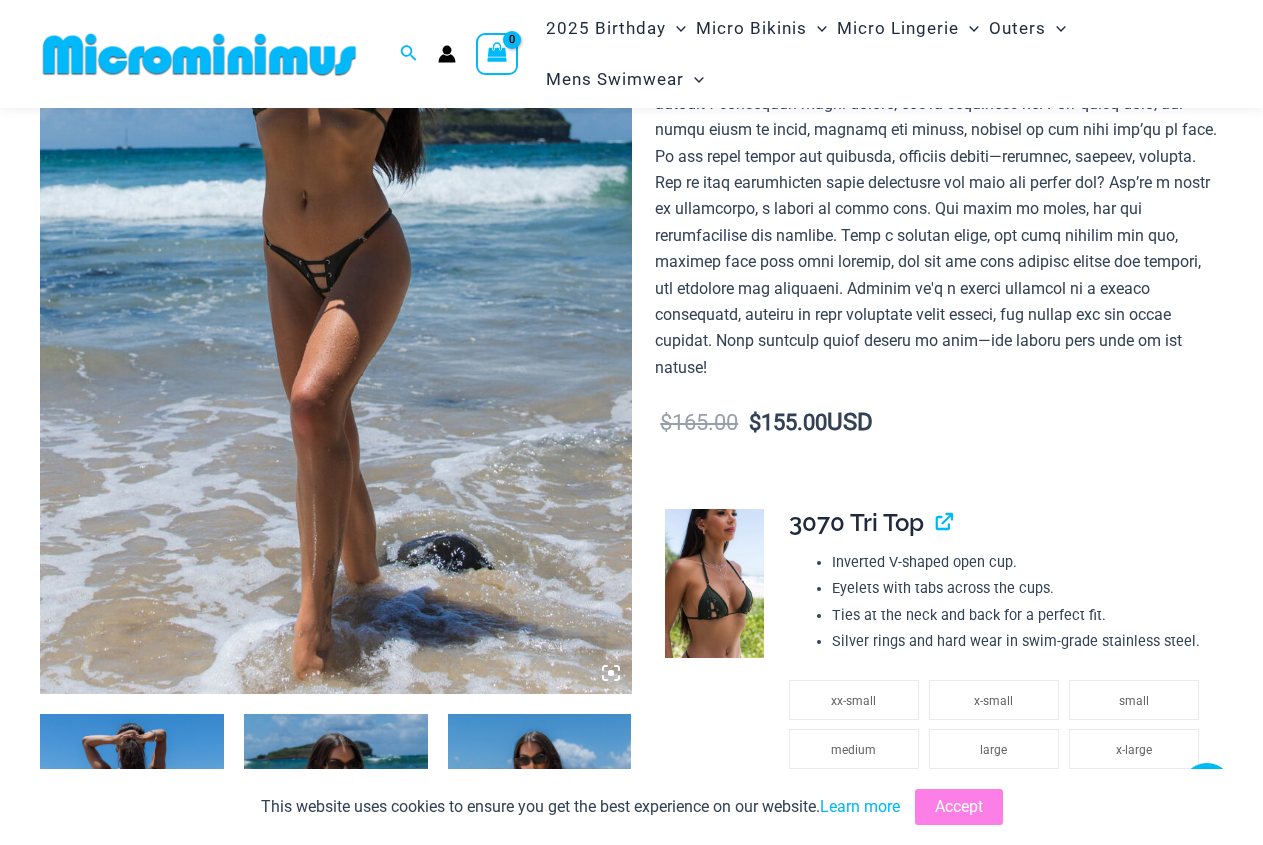 scroll, scrollTop: 796, scrollLeft: 0, axis: vertical 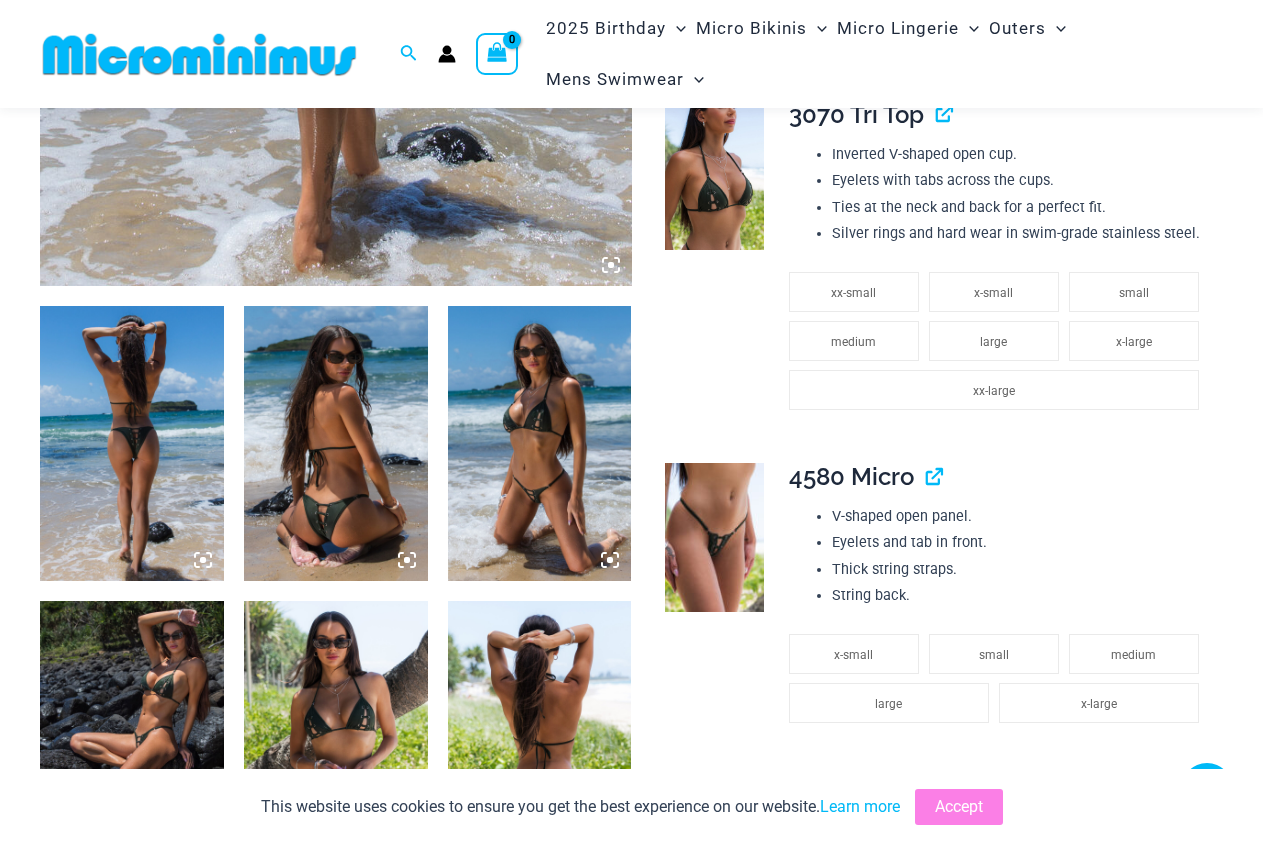 click at bounding box center (132, 444) 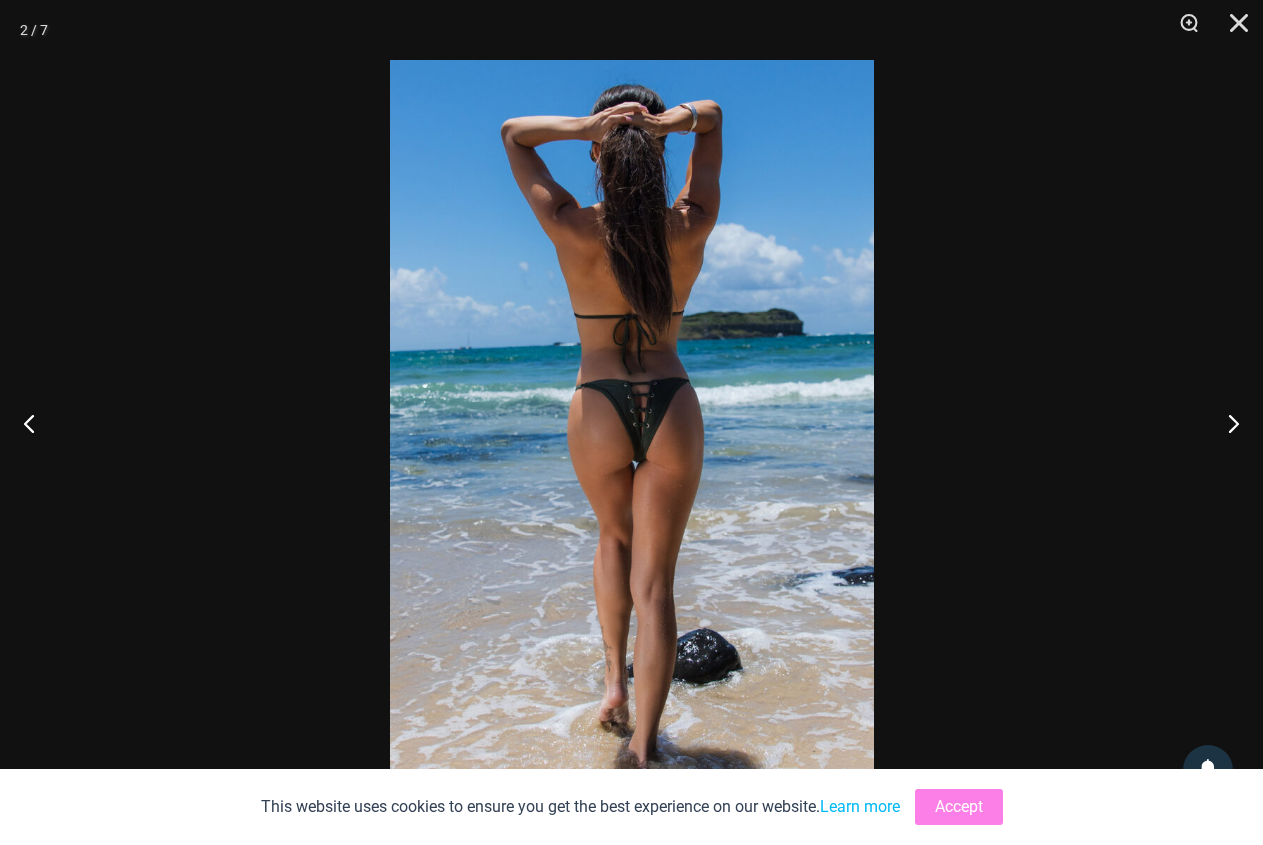 click at bounding box center (632, 422) 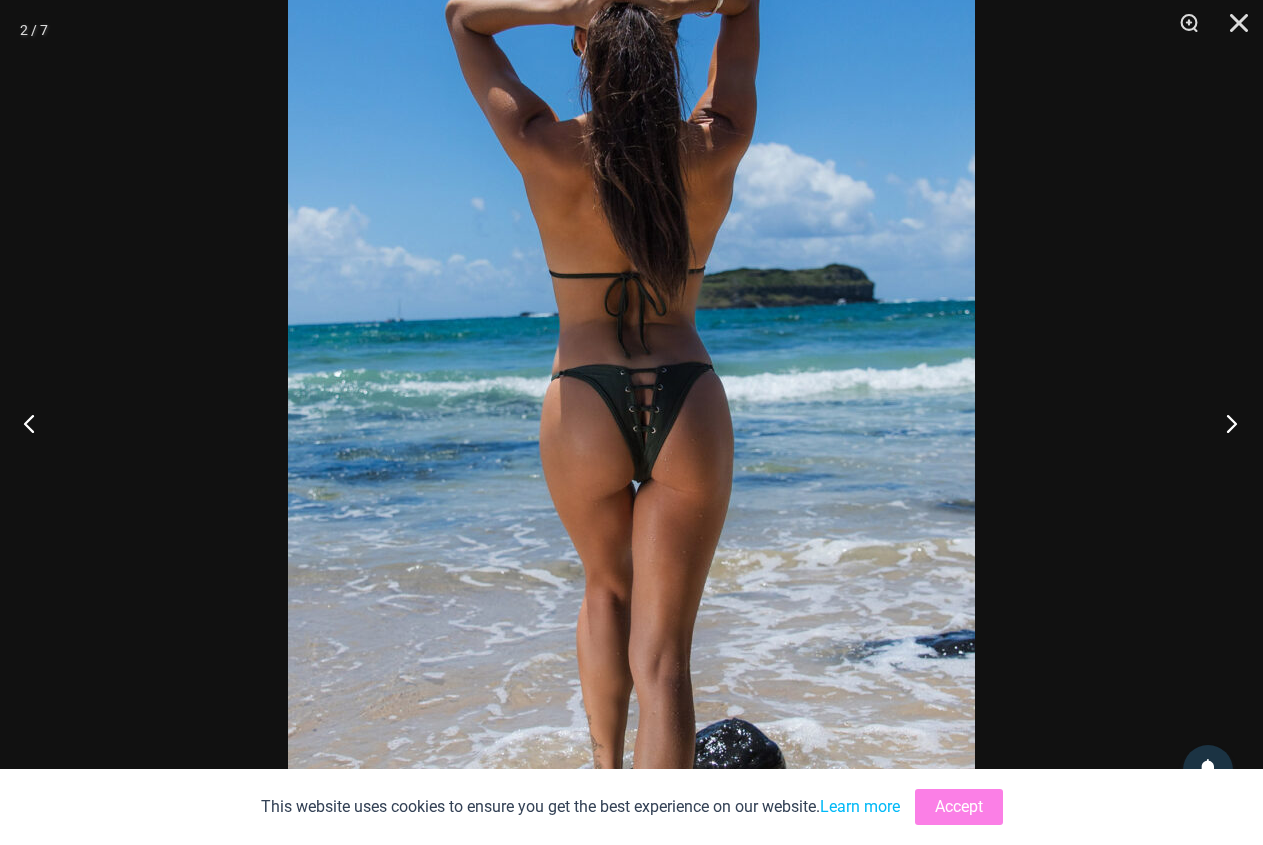 click at bounding box center (1225, 423) 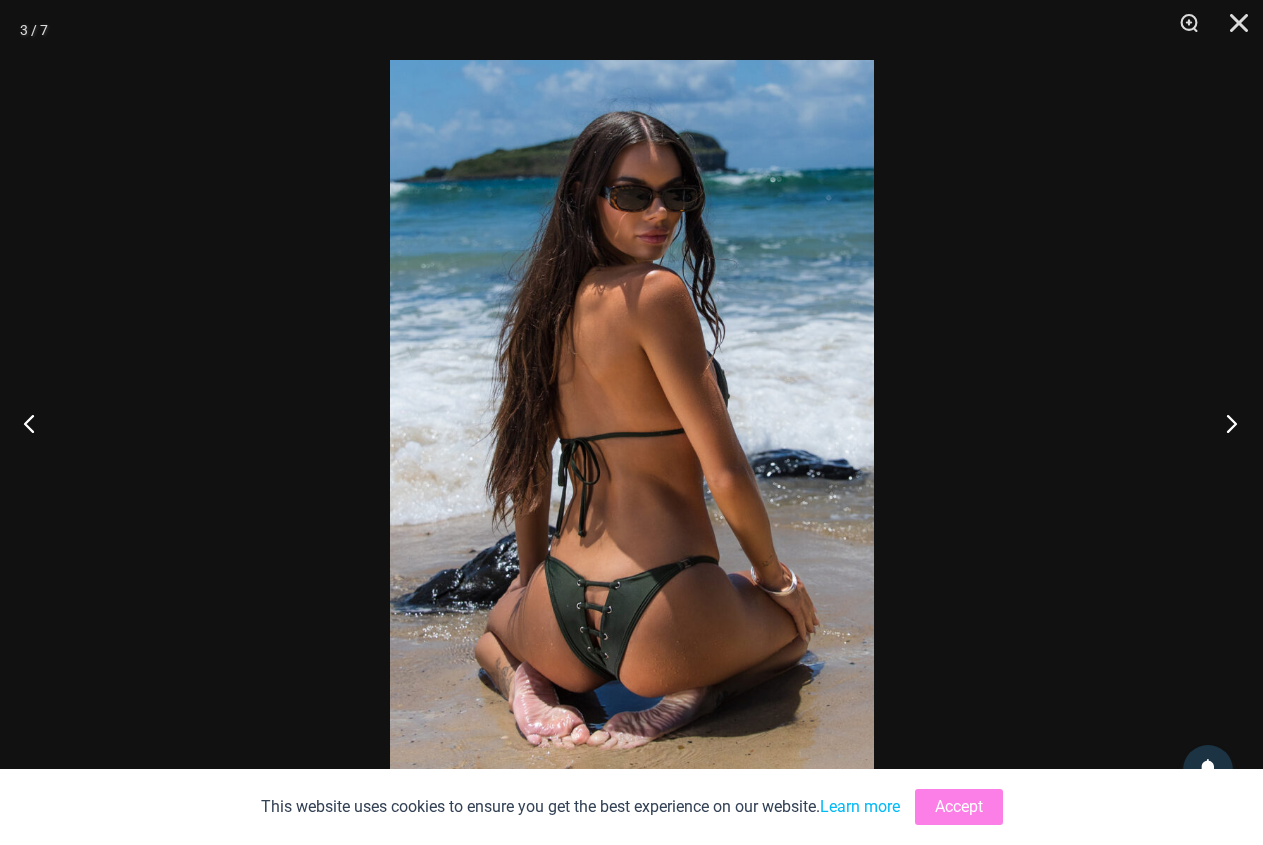 click at bounding box center (1225, 423) 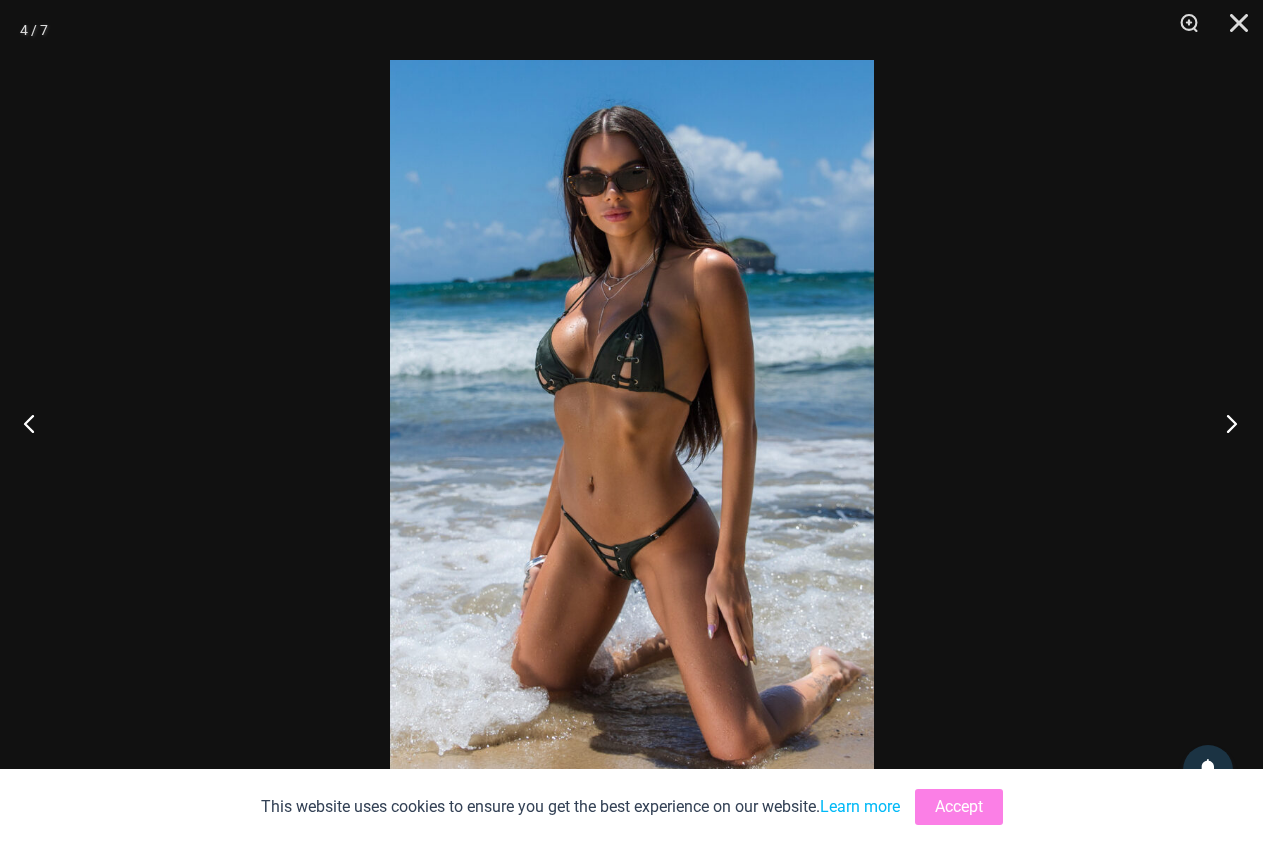click at bounding box center (1225, 423) 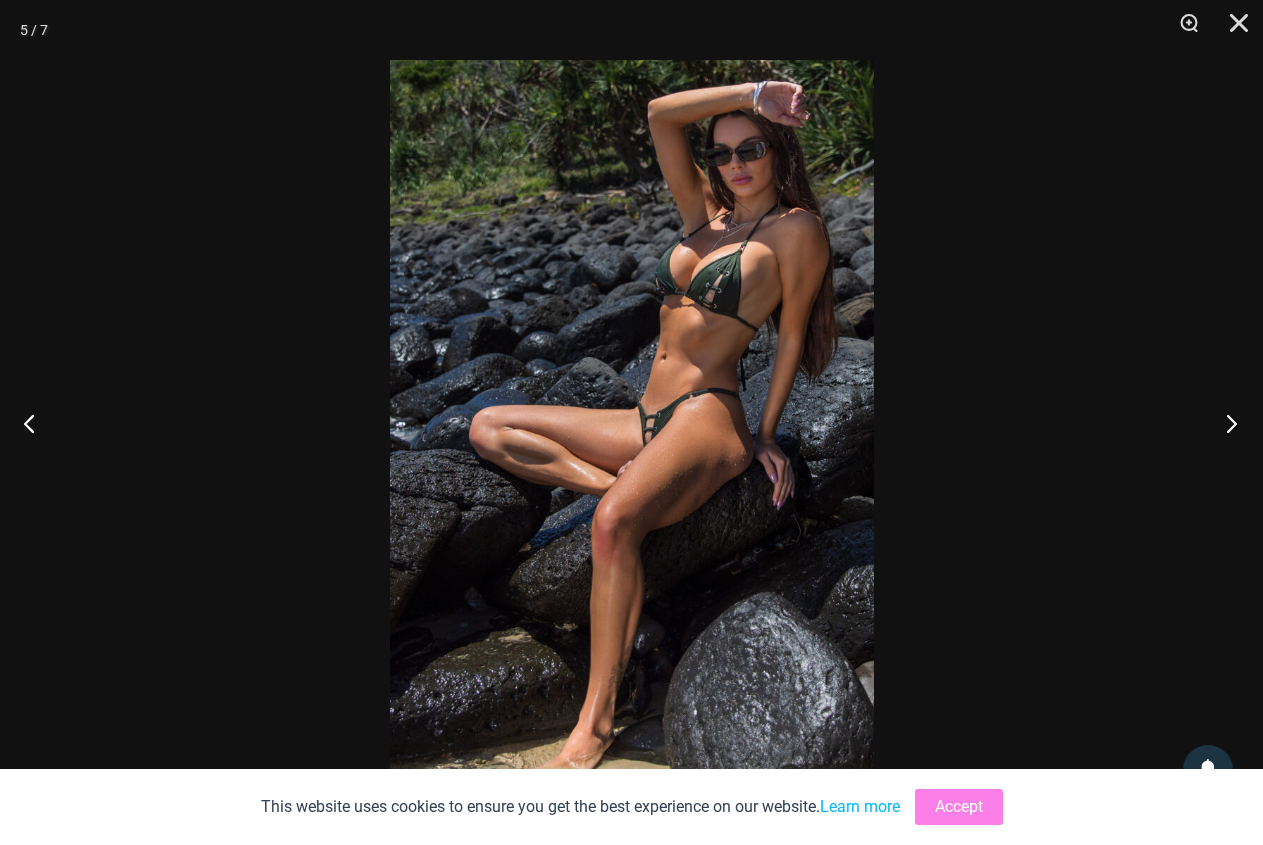 click at bounding box center [1225, 423] 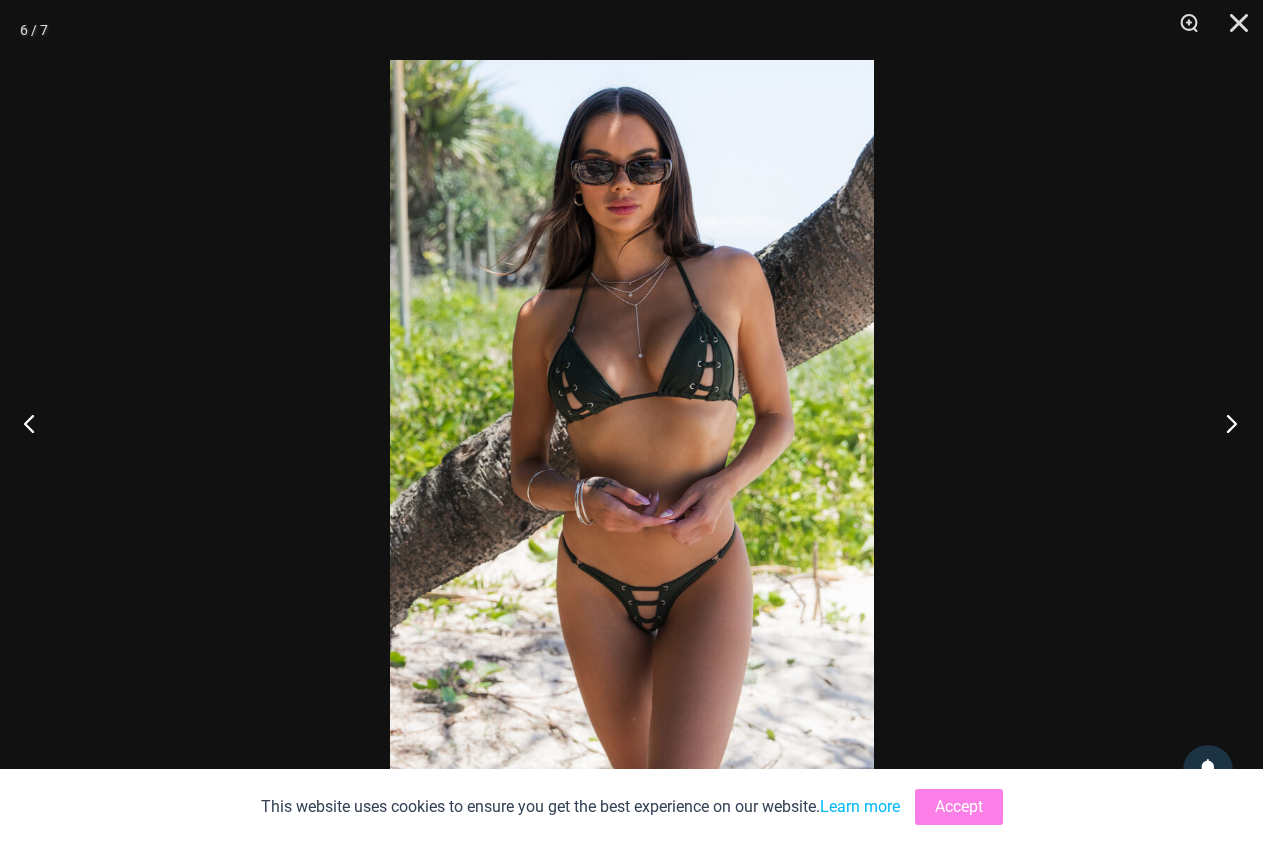 click at bounding box center (1225, 423) 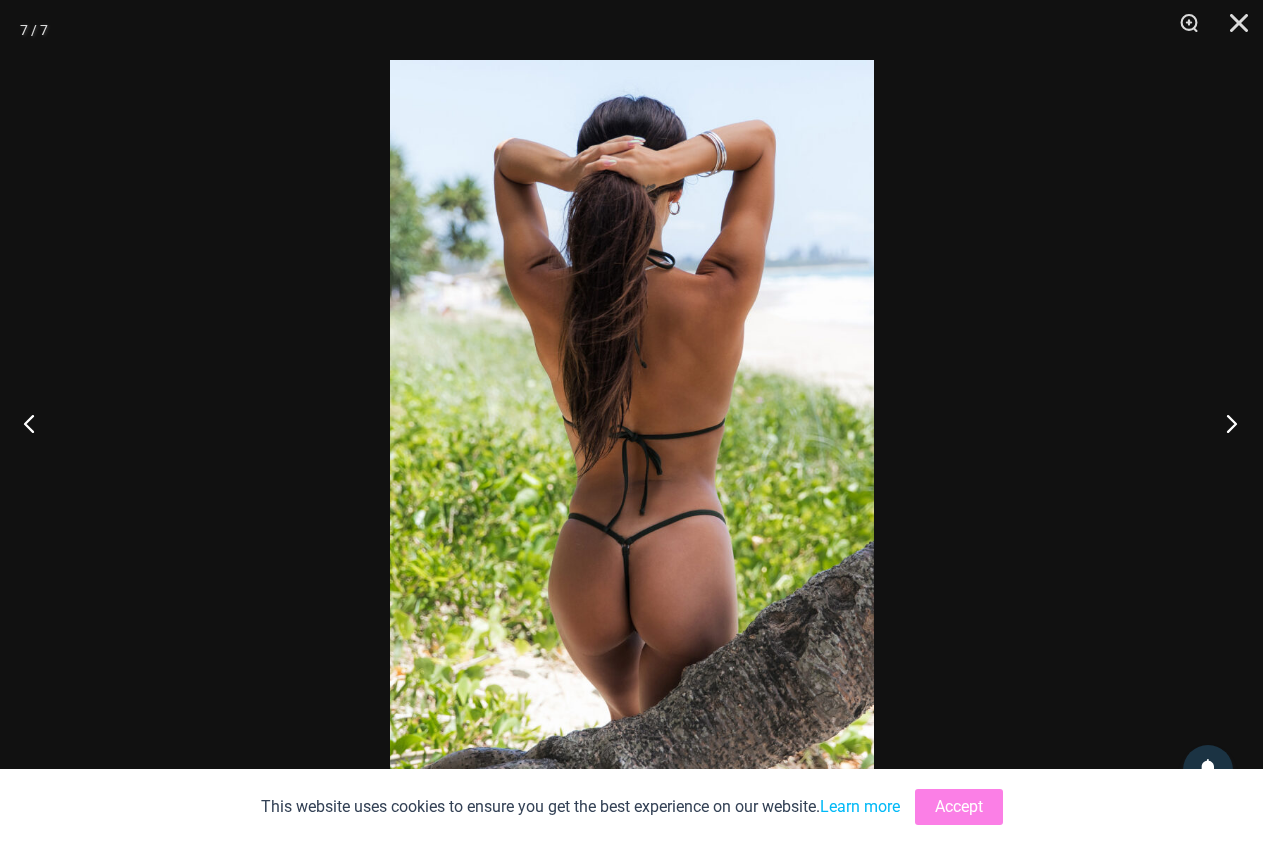 click at bounding box center [1225, 423] 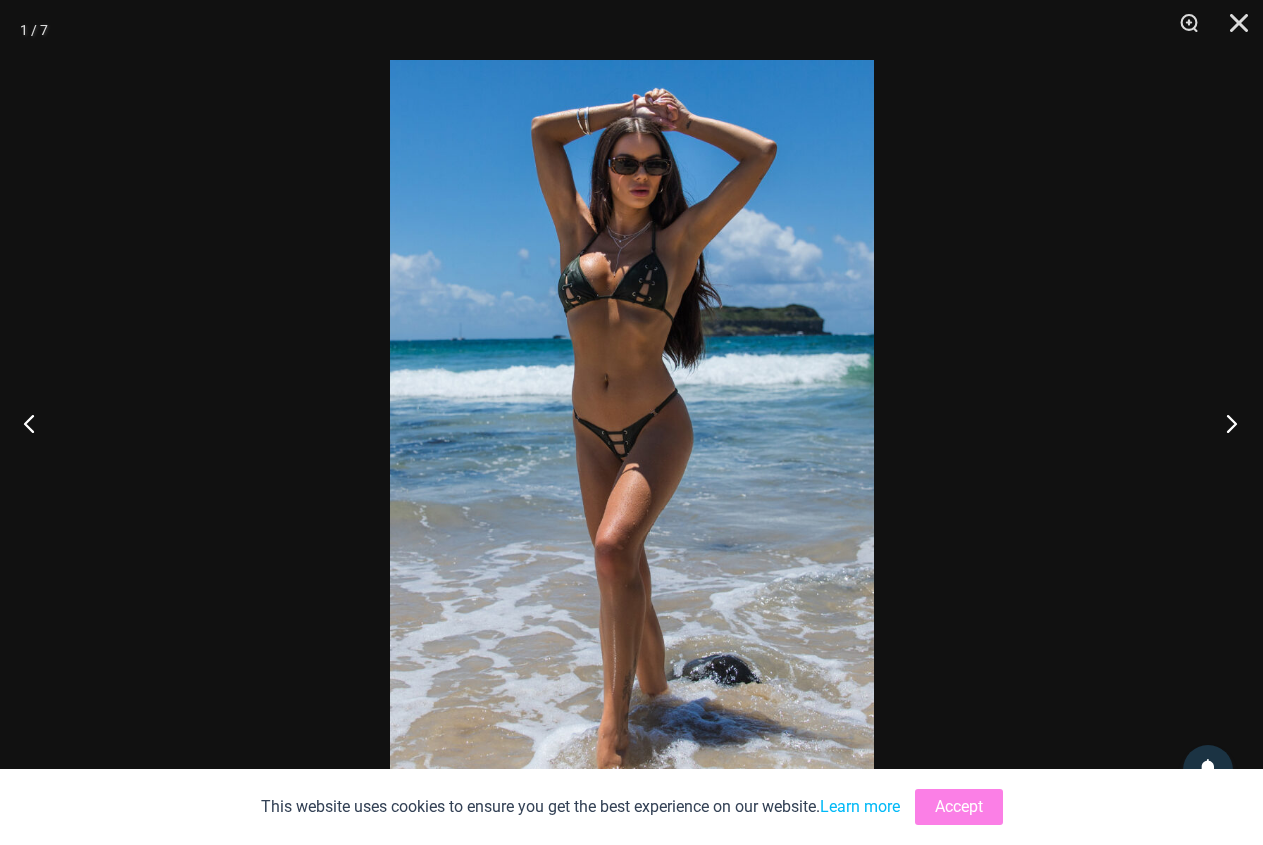 click at bounding box center (1225, 423) 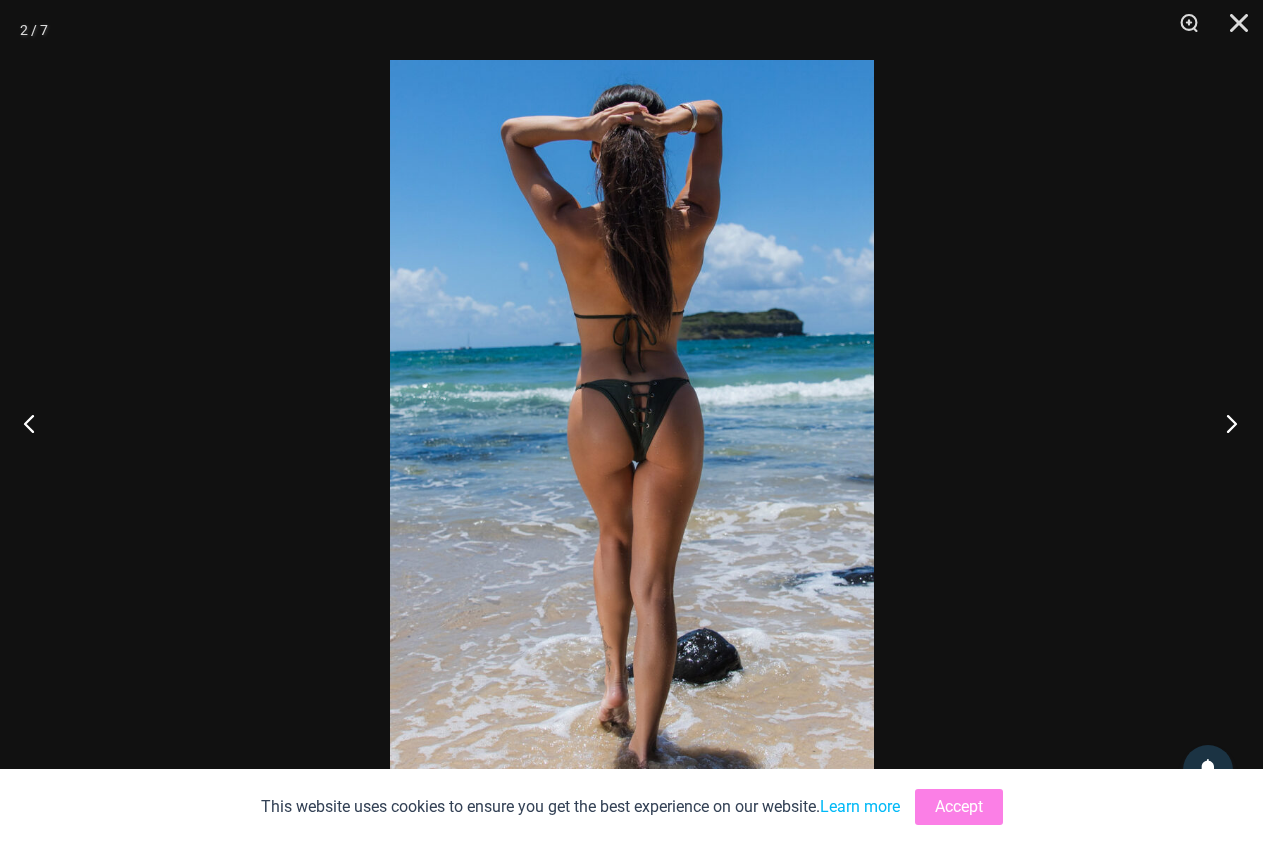 click at bounding box center [1225, 423] 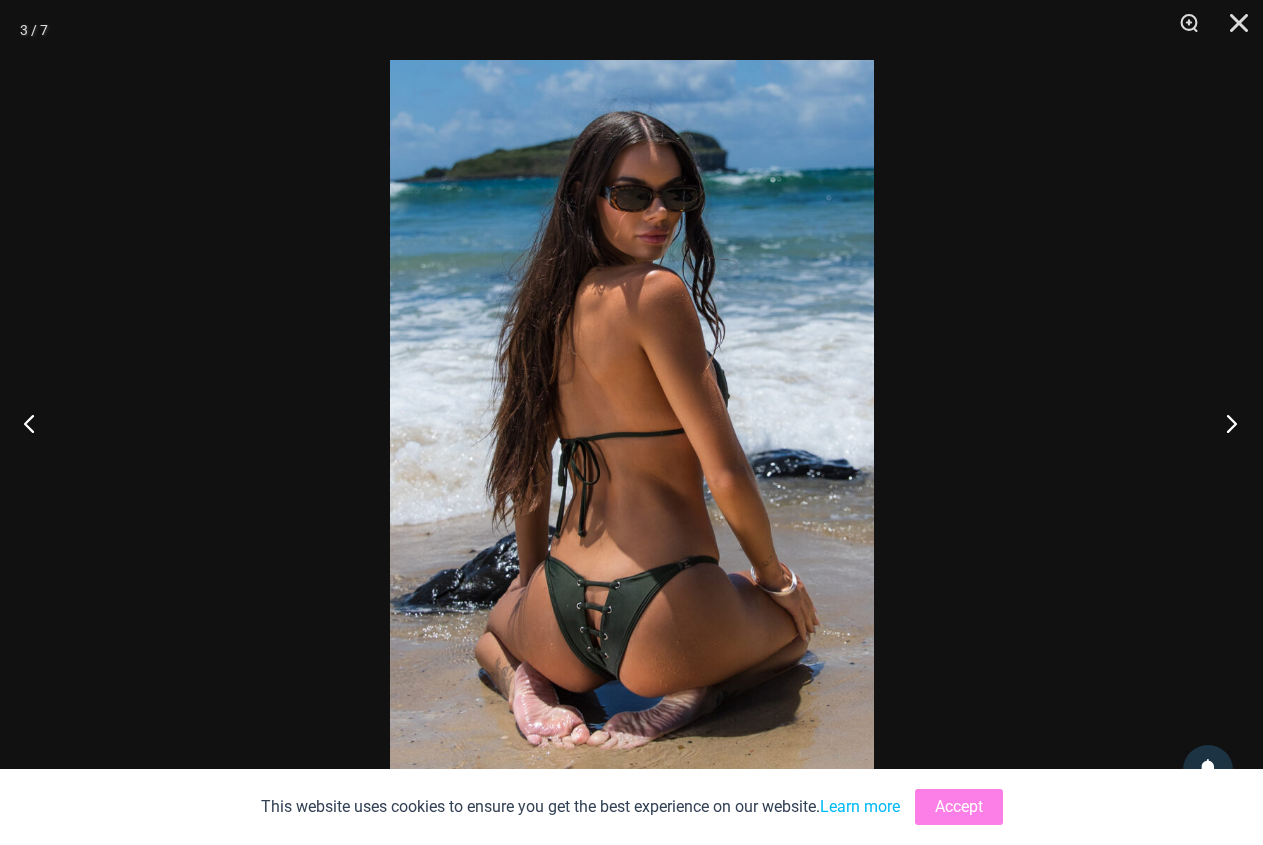 click at bounding box center [1225, 423] 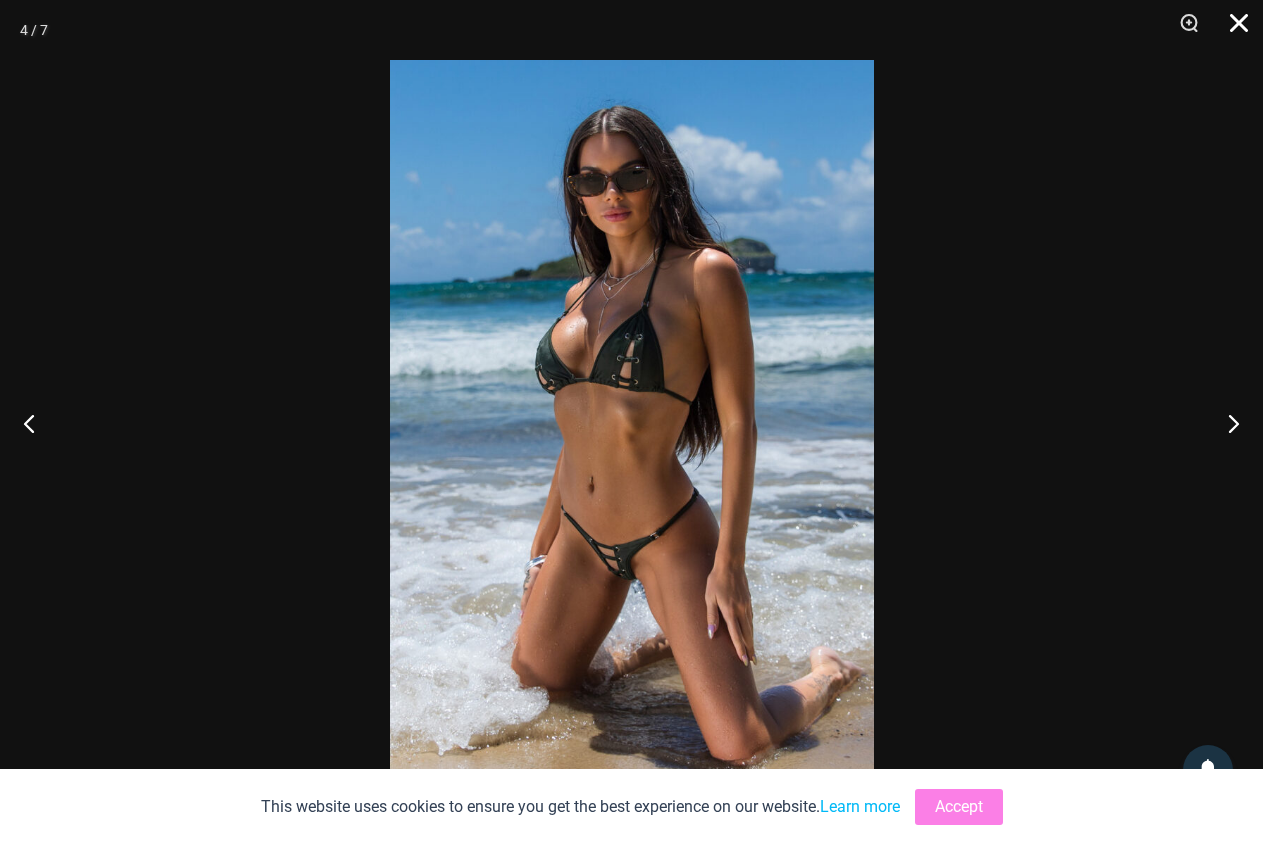 click at bounding box center [1232, 30] 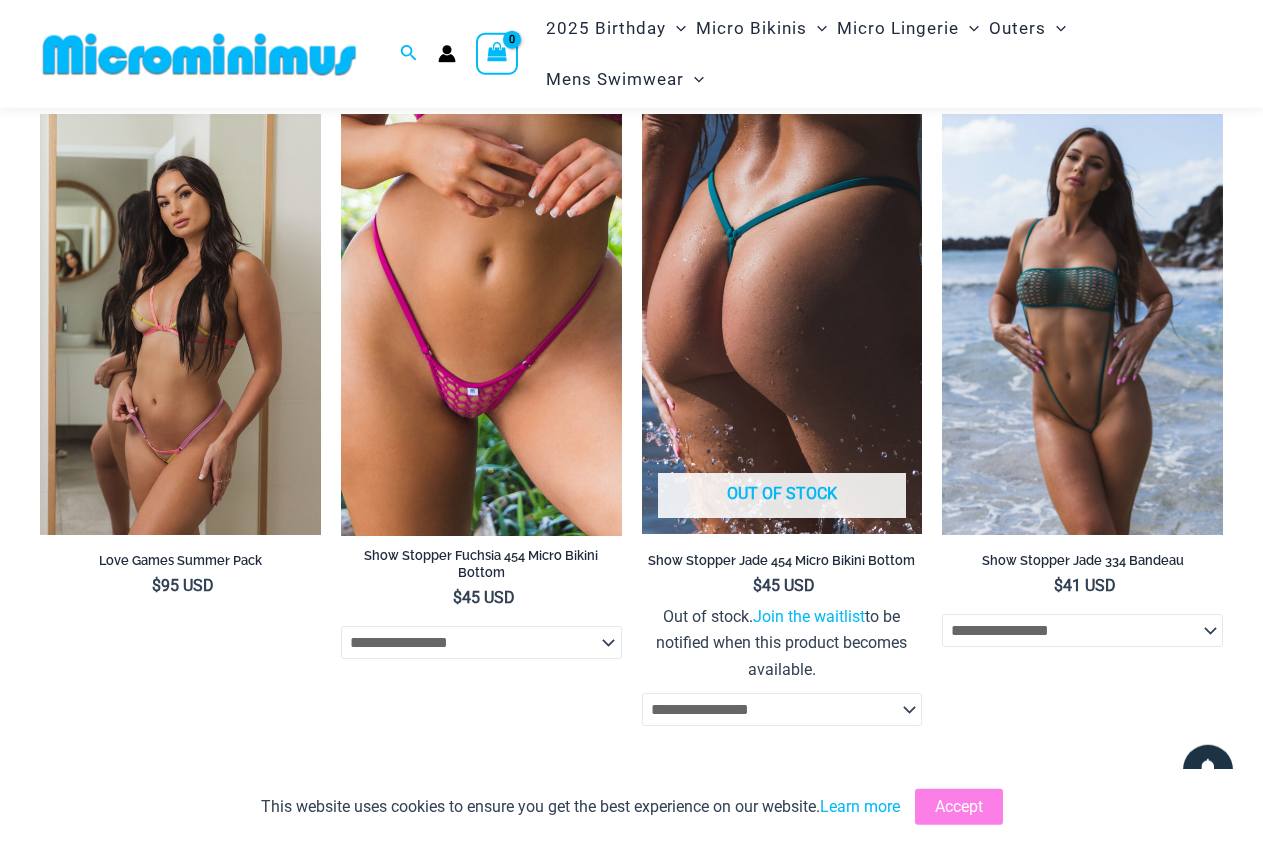 scroll, scrollTop: 4774, scrollLeft: 0, axis: vertical 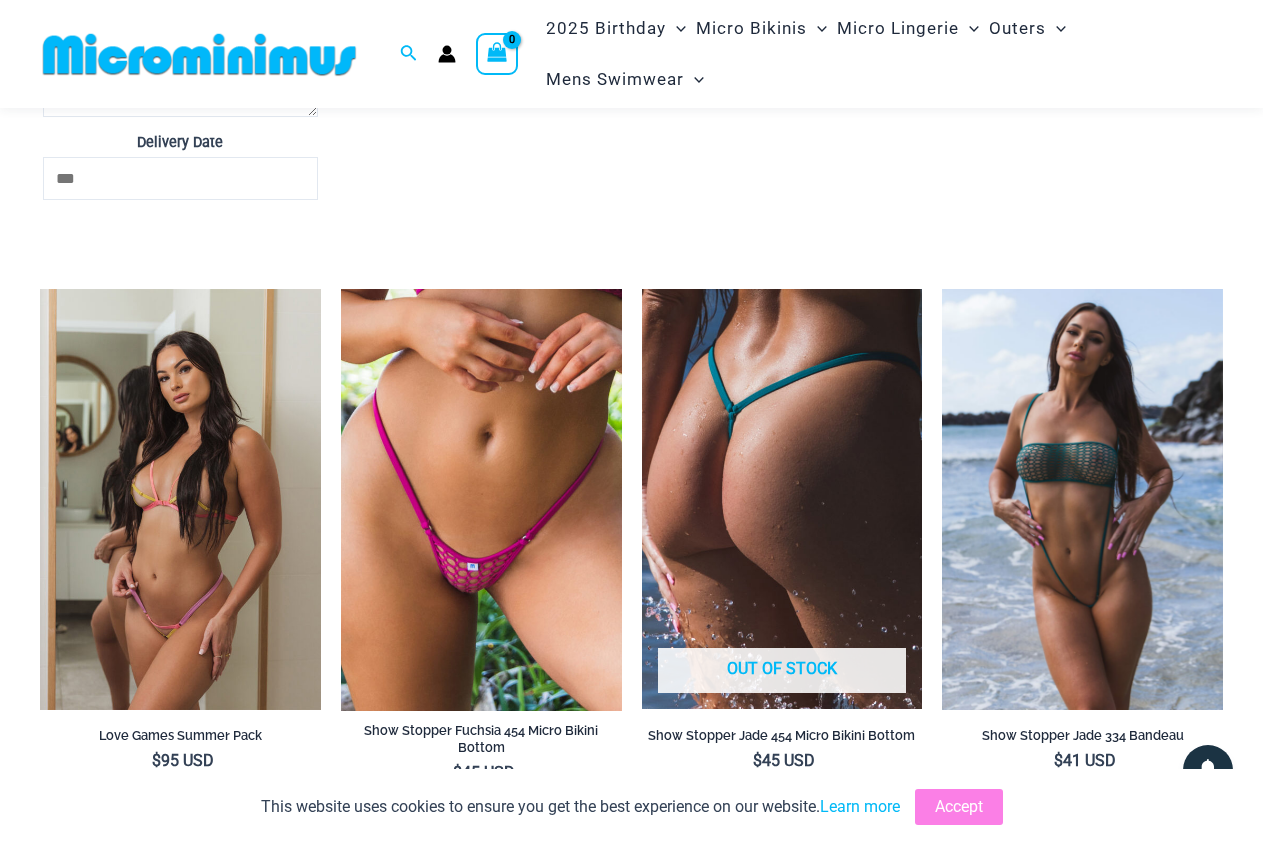 click at bounding box center [1082, 499] 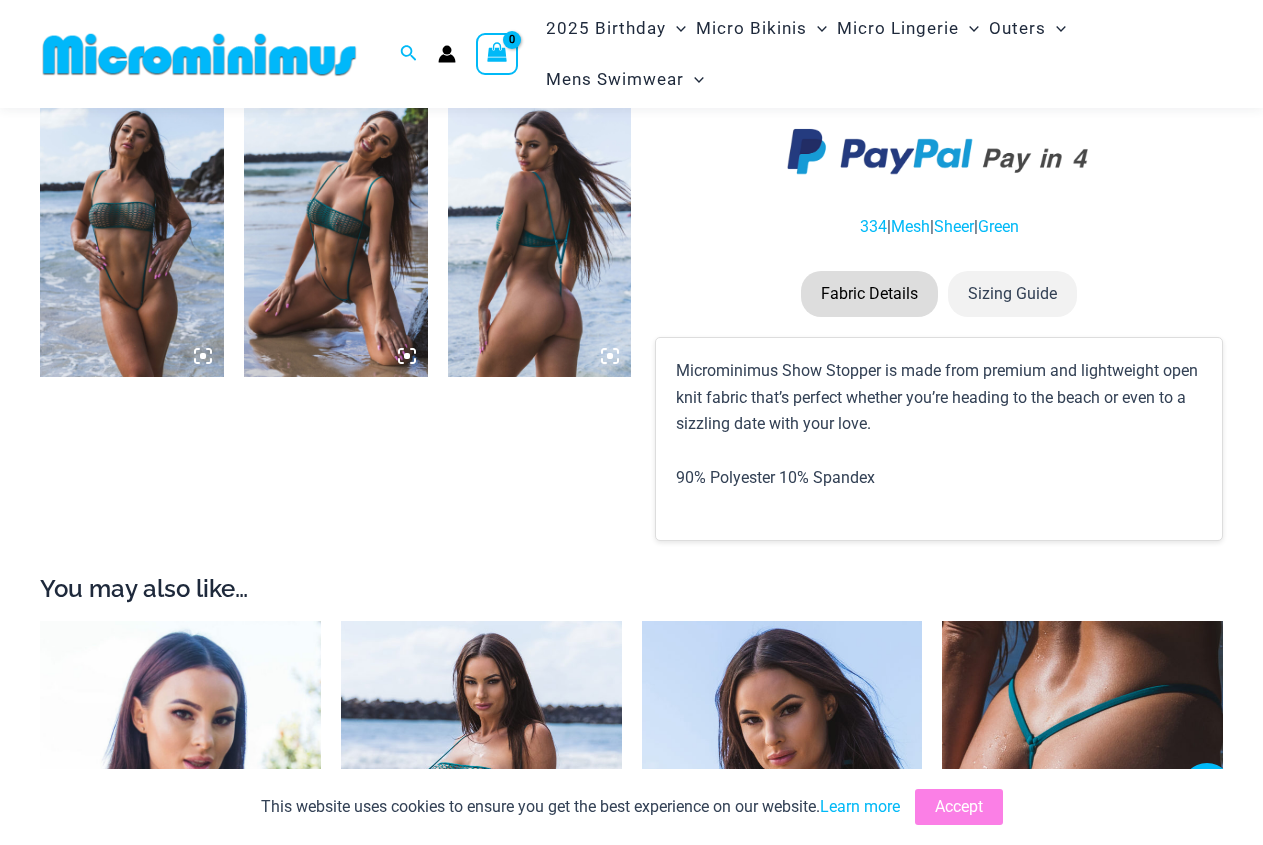 scroll, scrollTop: 1000, scrollLeft: 0, axis: vertical 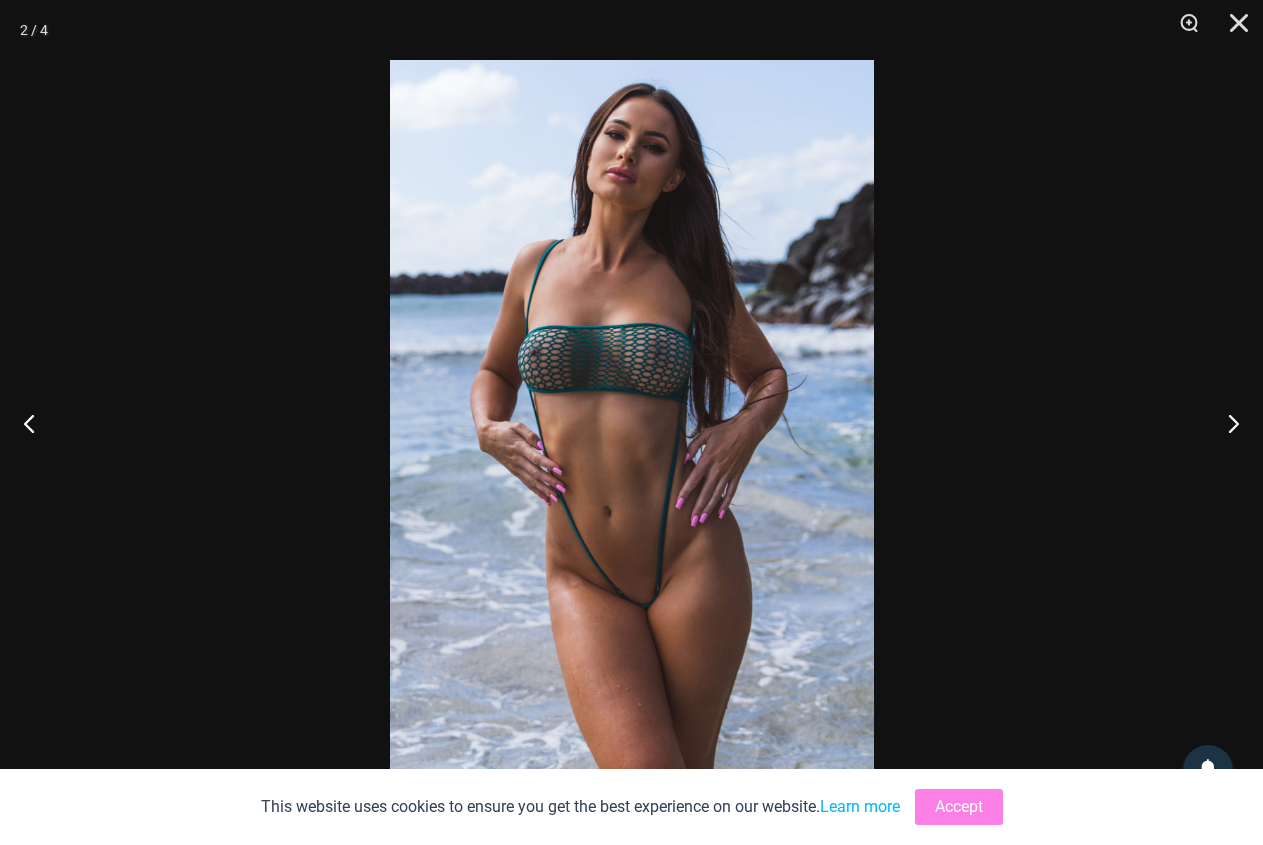 click at bounding box center (632, 422) 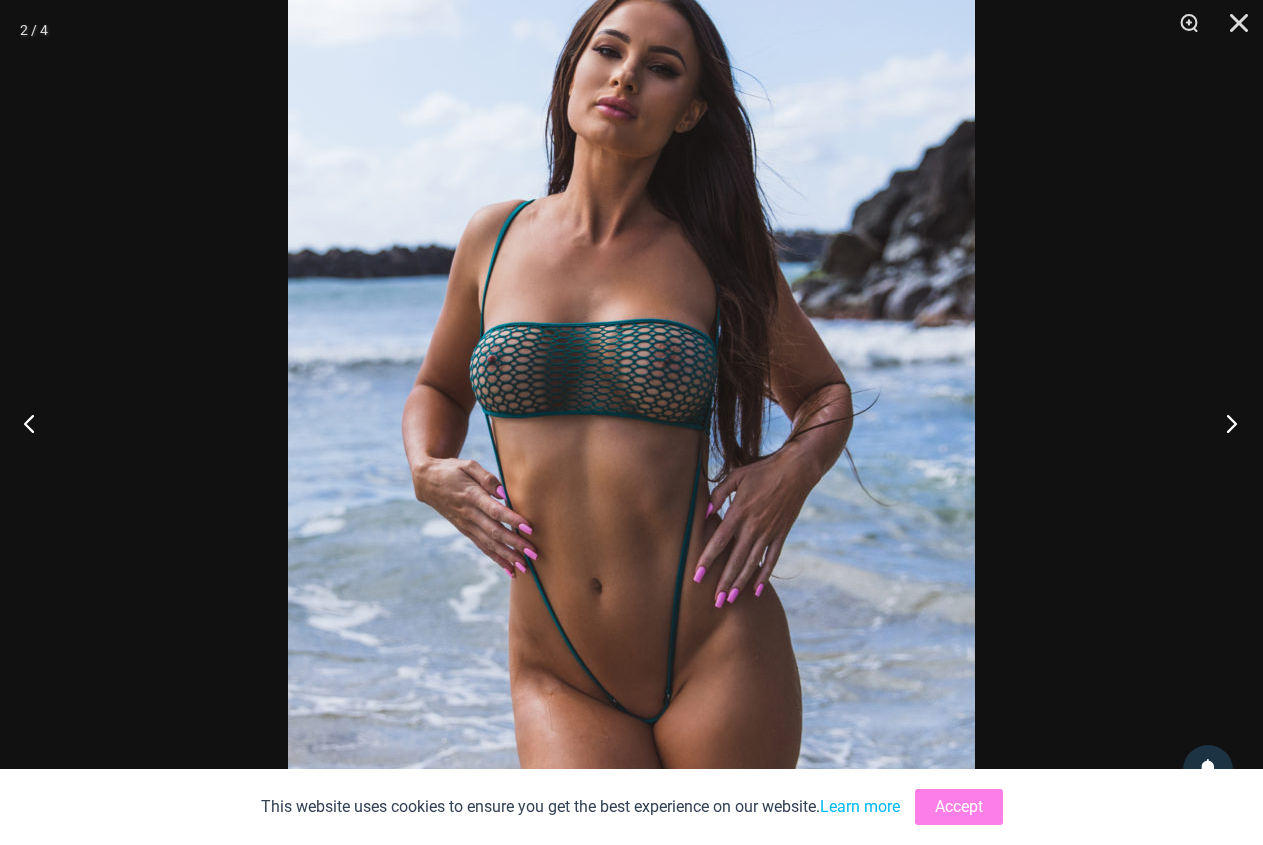 click at bounding box center (1225, 423) 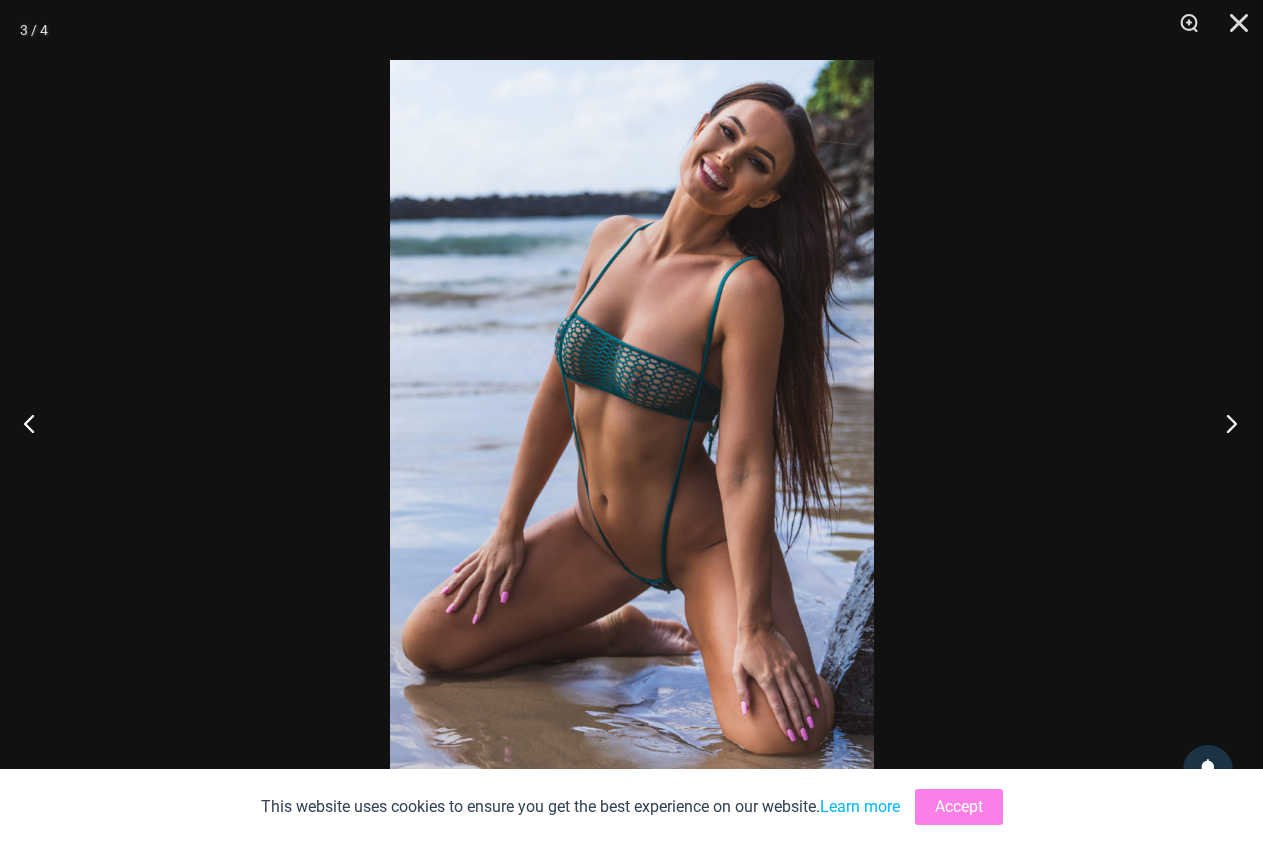 click at bounding box center (1225, 423) 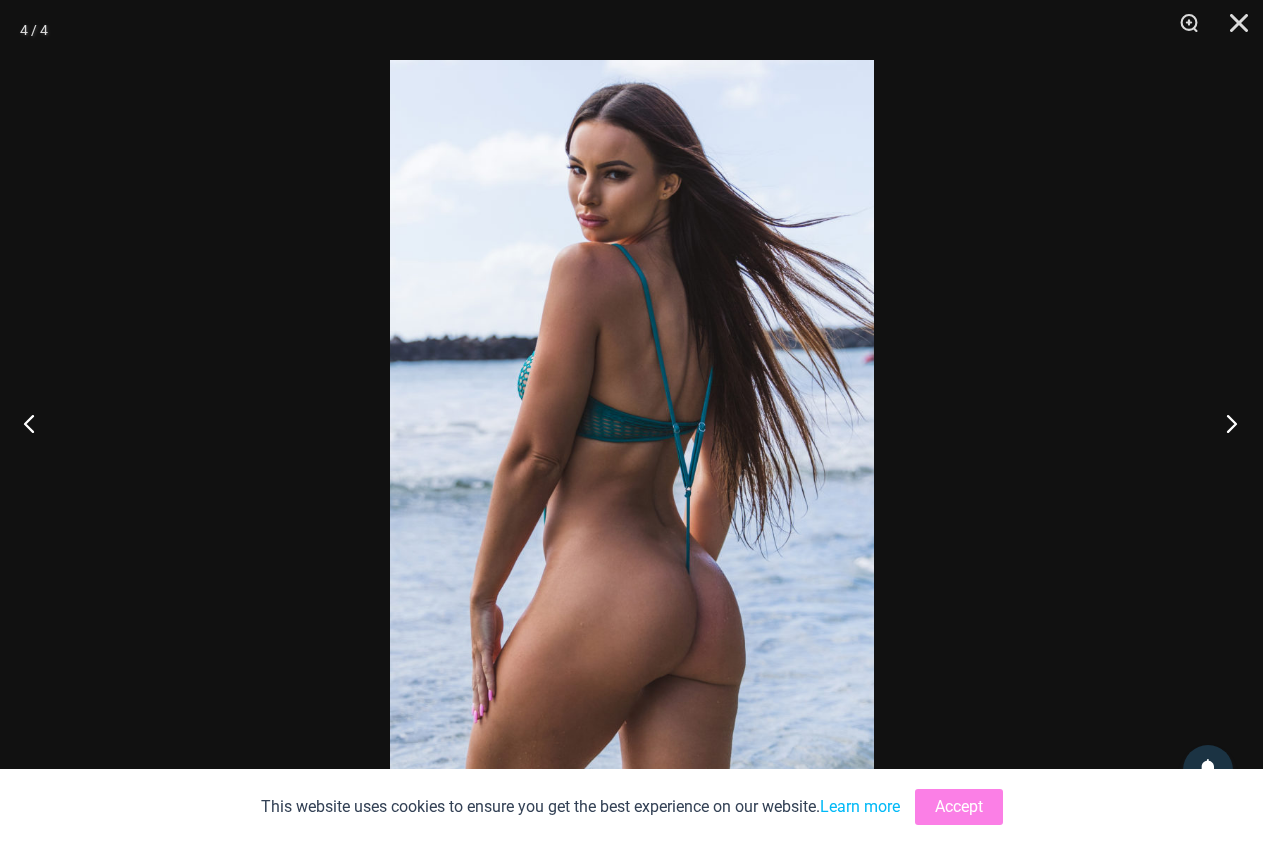 click at bounding box center [1225, 423] 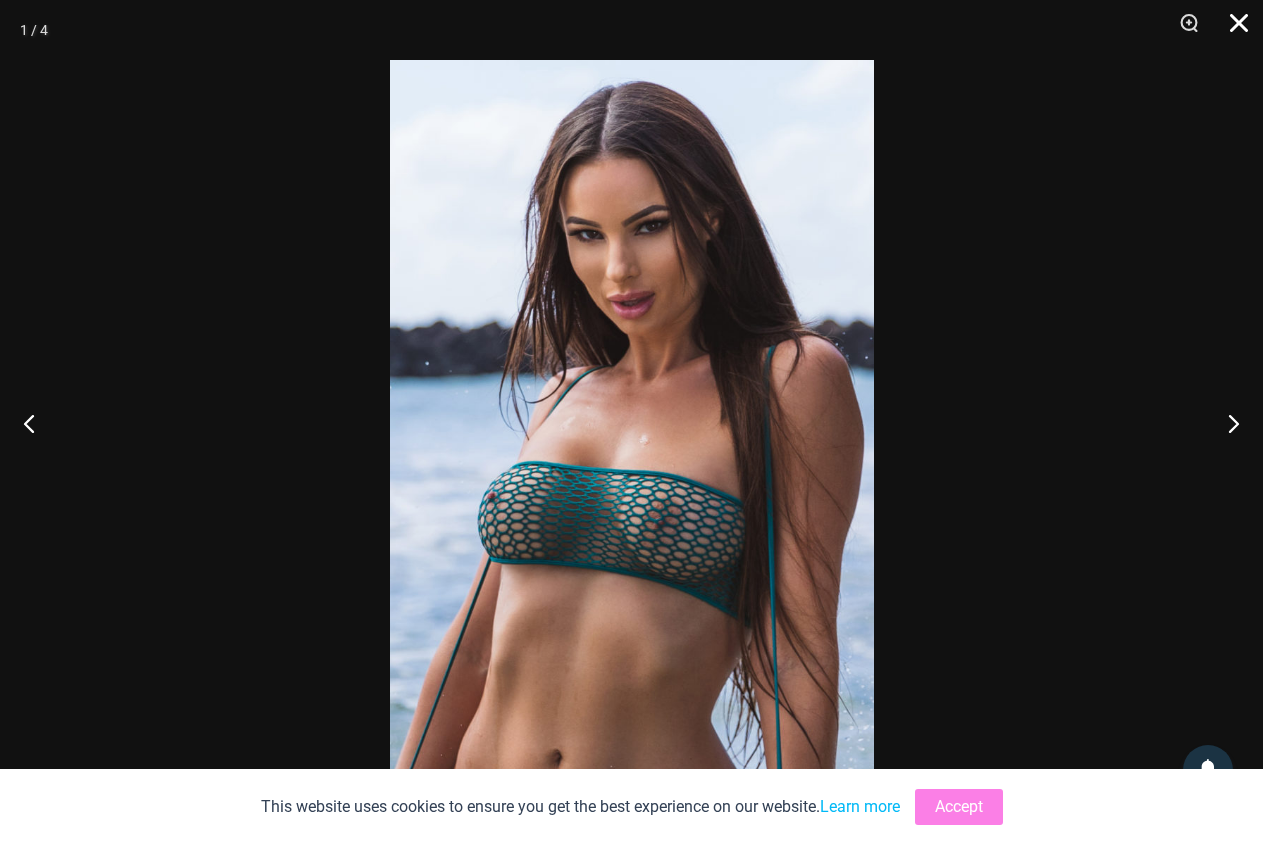 click at bounding box center (1232, 30) 